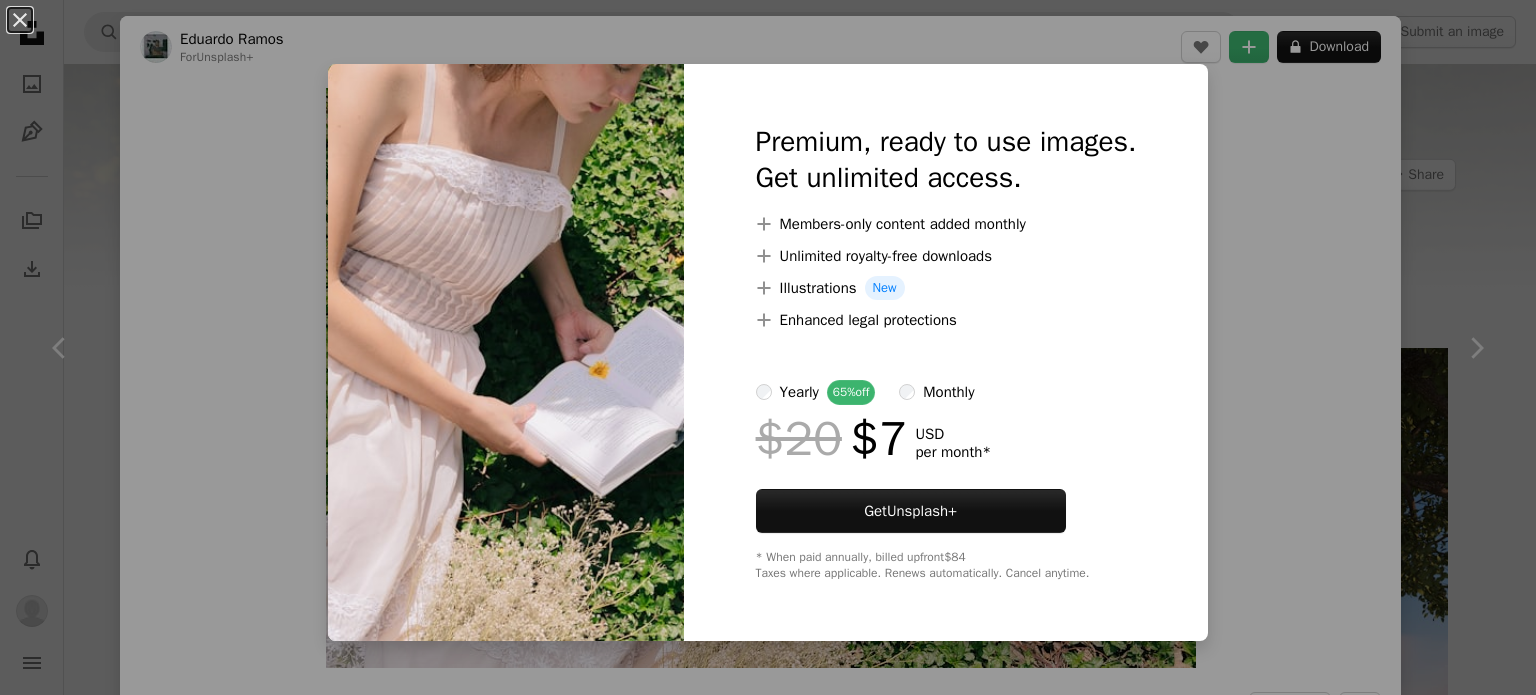 scroll, scrollTop: 1475, scrollLeft: 0, axis: vertical 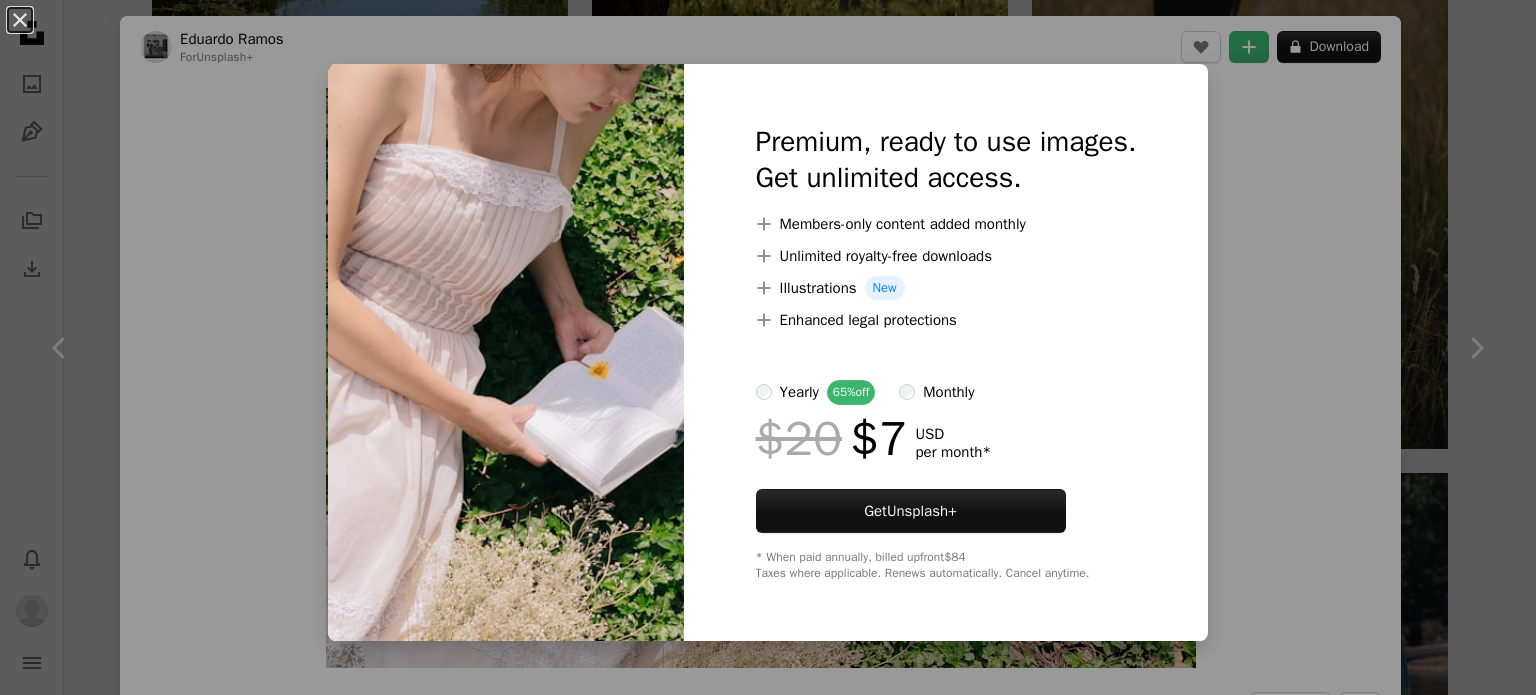 click on "An X shape Premium, ready to use images. Get unlimited access. A plus sign Members-only content added monthly A plus sign Unlimited royalty-free downloads A plus sign Illustrations  New A plus sign Enhanced legal protections yearly 65%  off monthly $20   $7 USD per month * Get  Unsplash+ * When paid annually, billed upfront  $84 Taxes where applicable. Renews automatically. Cancel anytime." at bounding box center (768, 347) 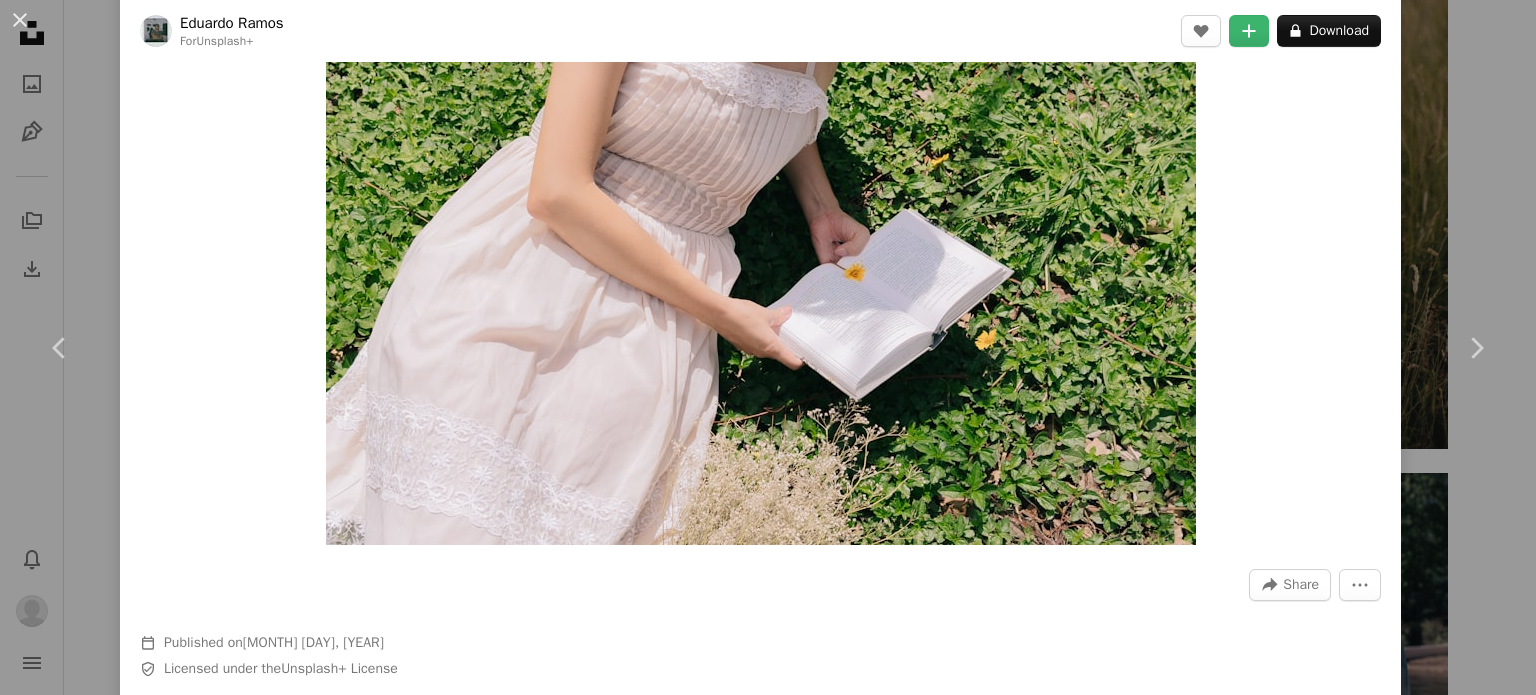 scroll, scrollTop: 130, scrollLeft: 0, axis: vertical 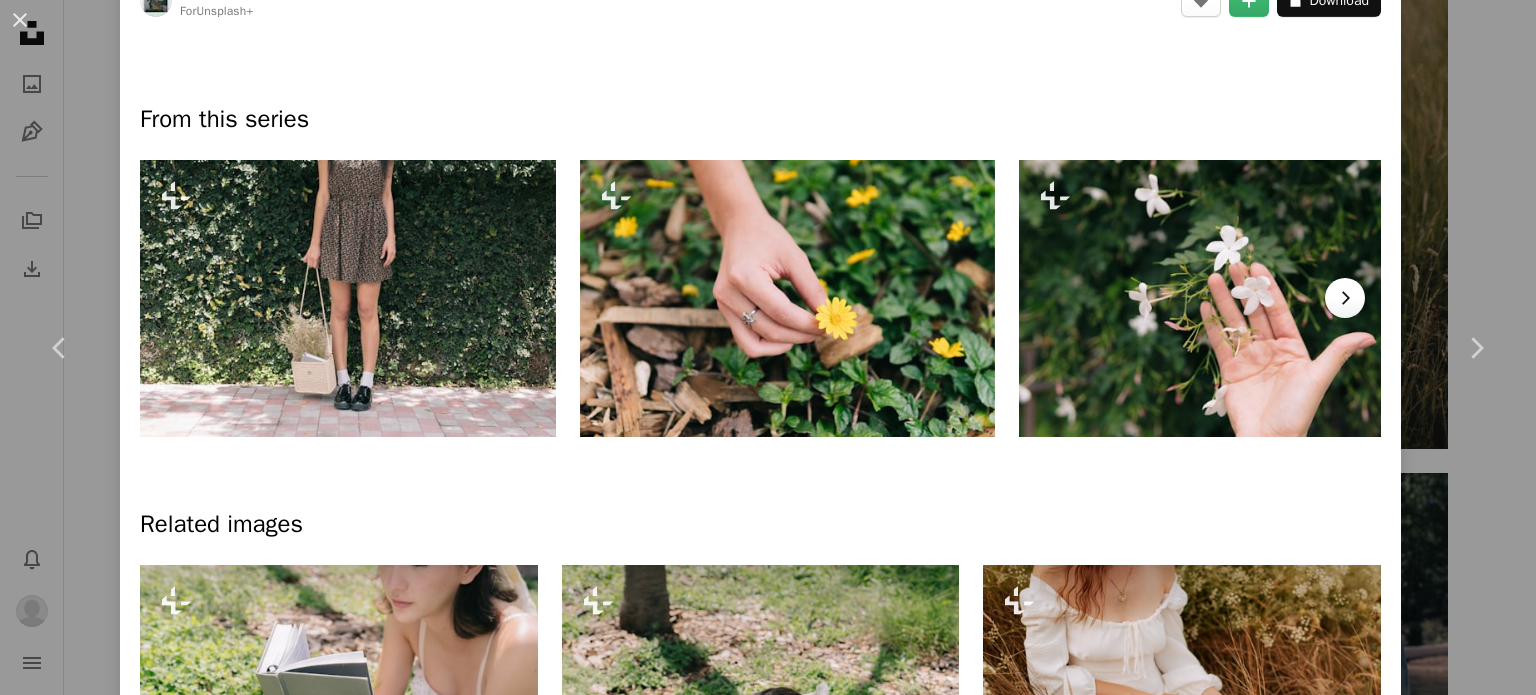 click on "Chevron right" at bounding box center [1345, 298] 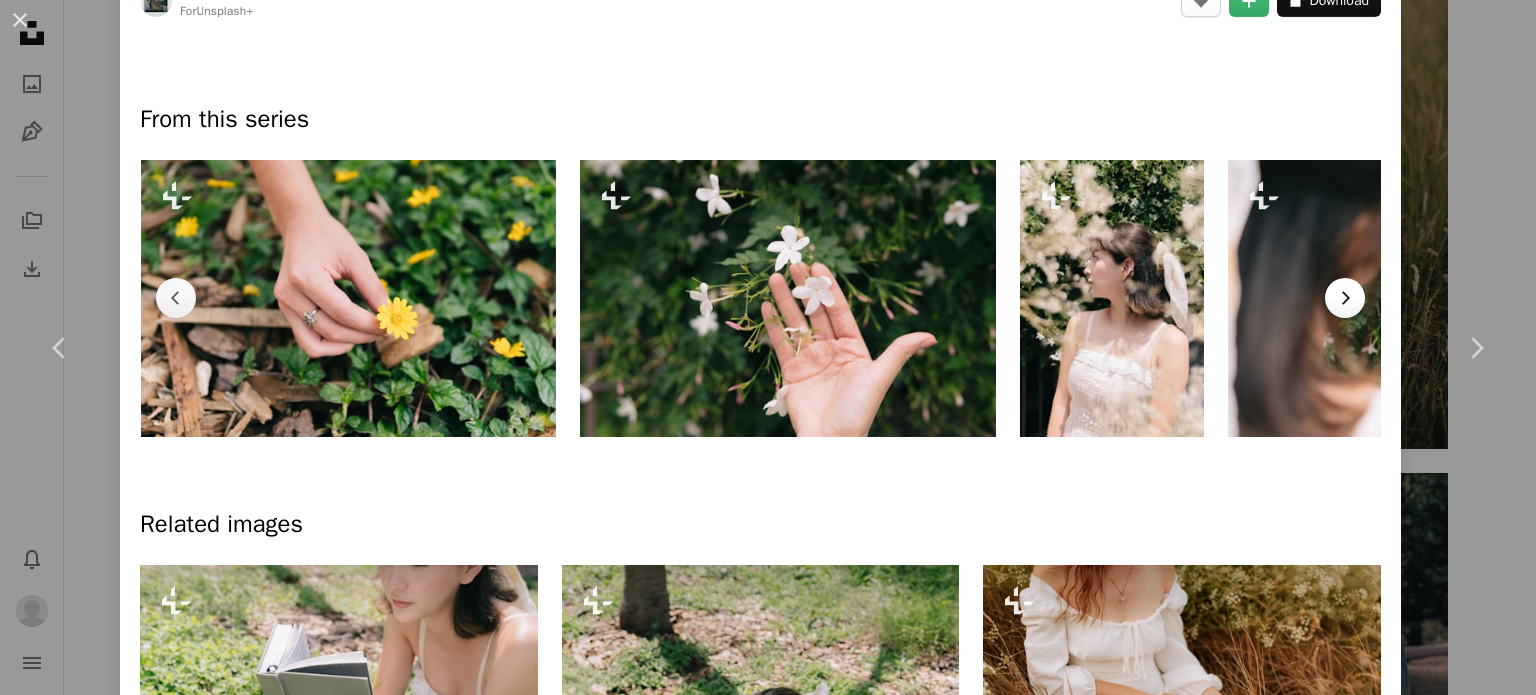 click on "Chevron right" at bounding box center (1345, 298) 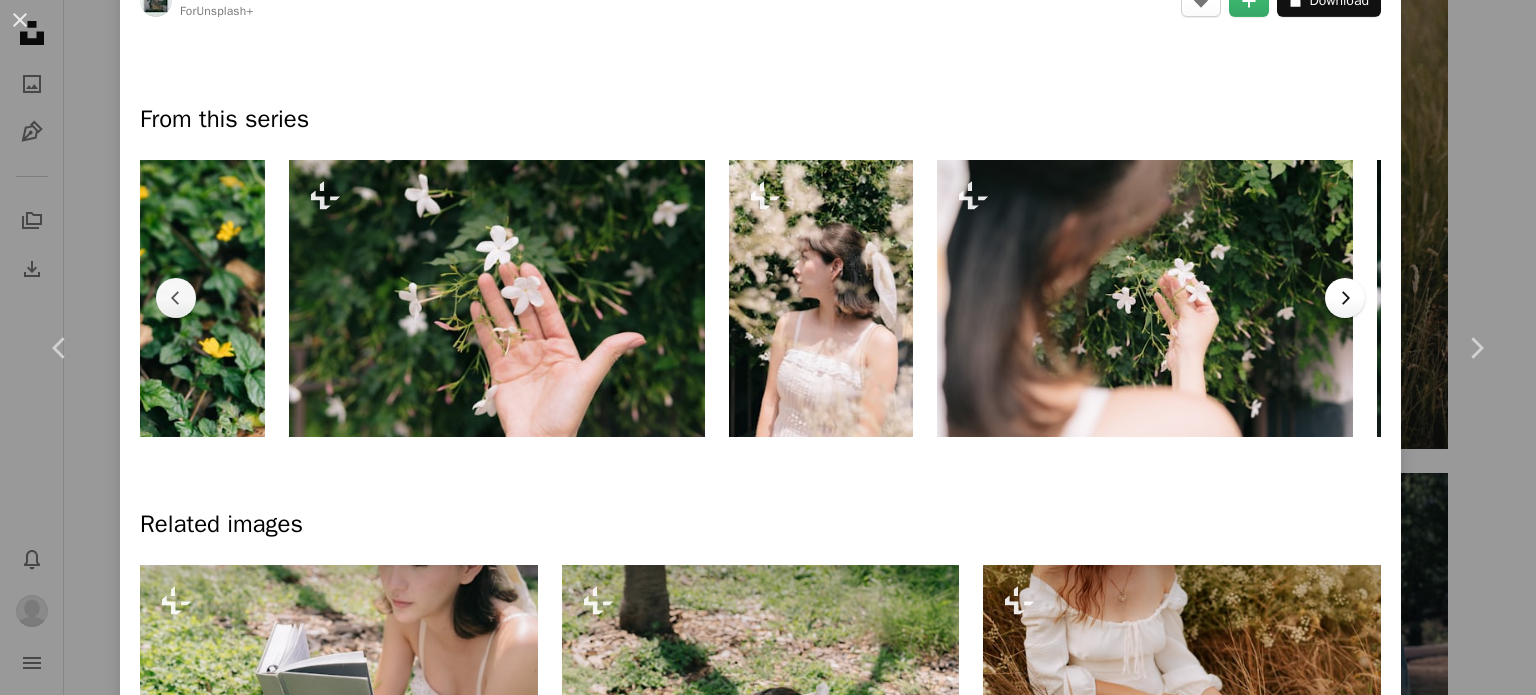 scroll, scrollTop: 0, scrollLeft: 879, axis: horizontal 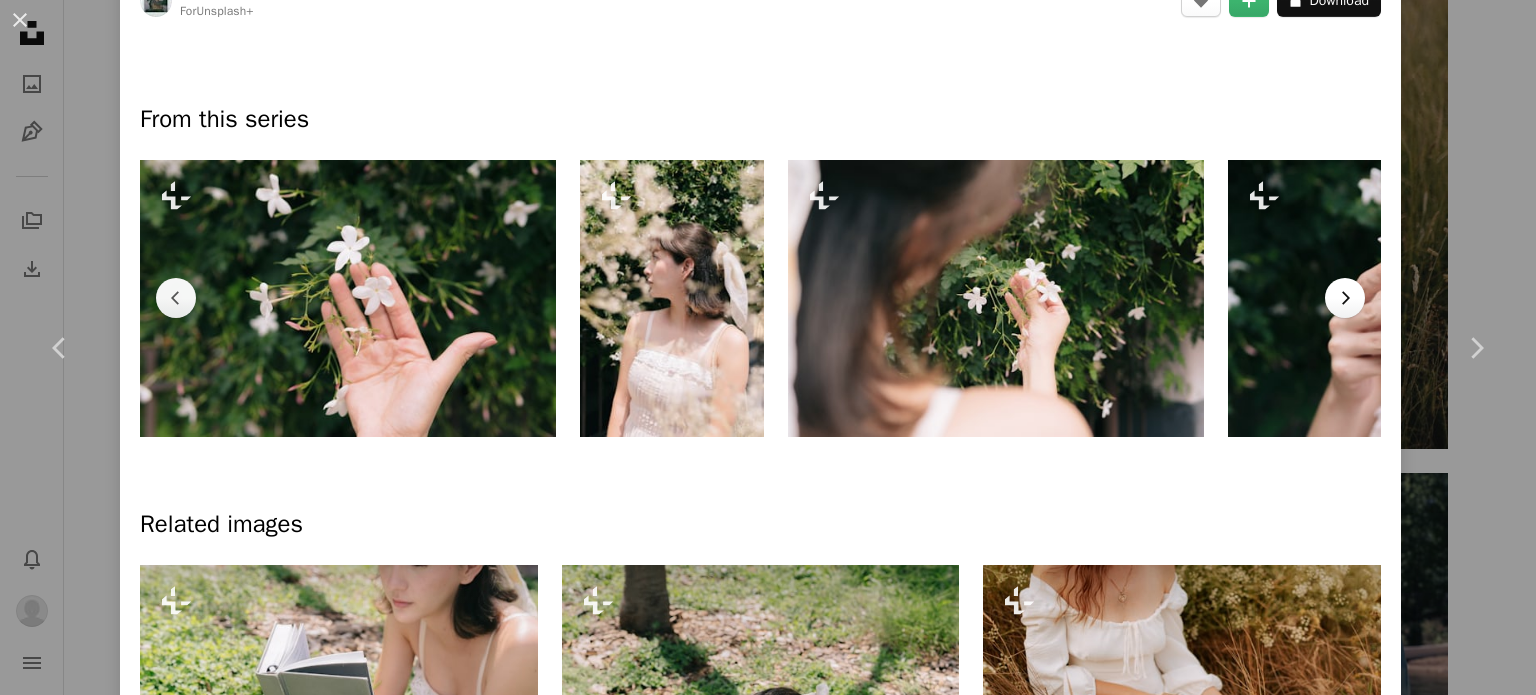 click on "Chevron right" at bounding box center [1345, 298] 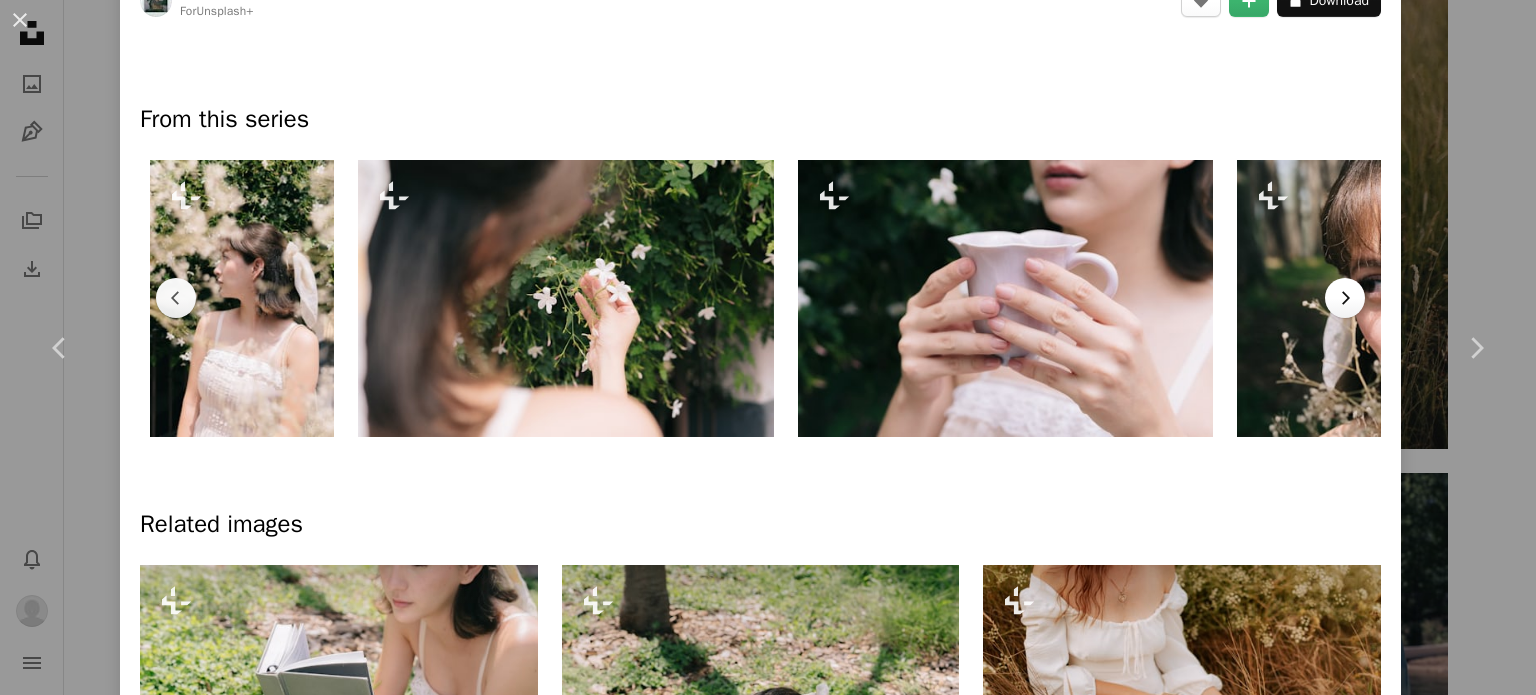 scroll, scrollTop: 0, scrollLeft: 1318, axis: horizontal 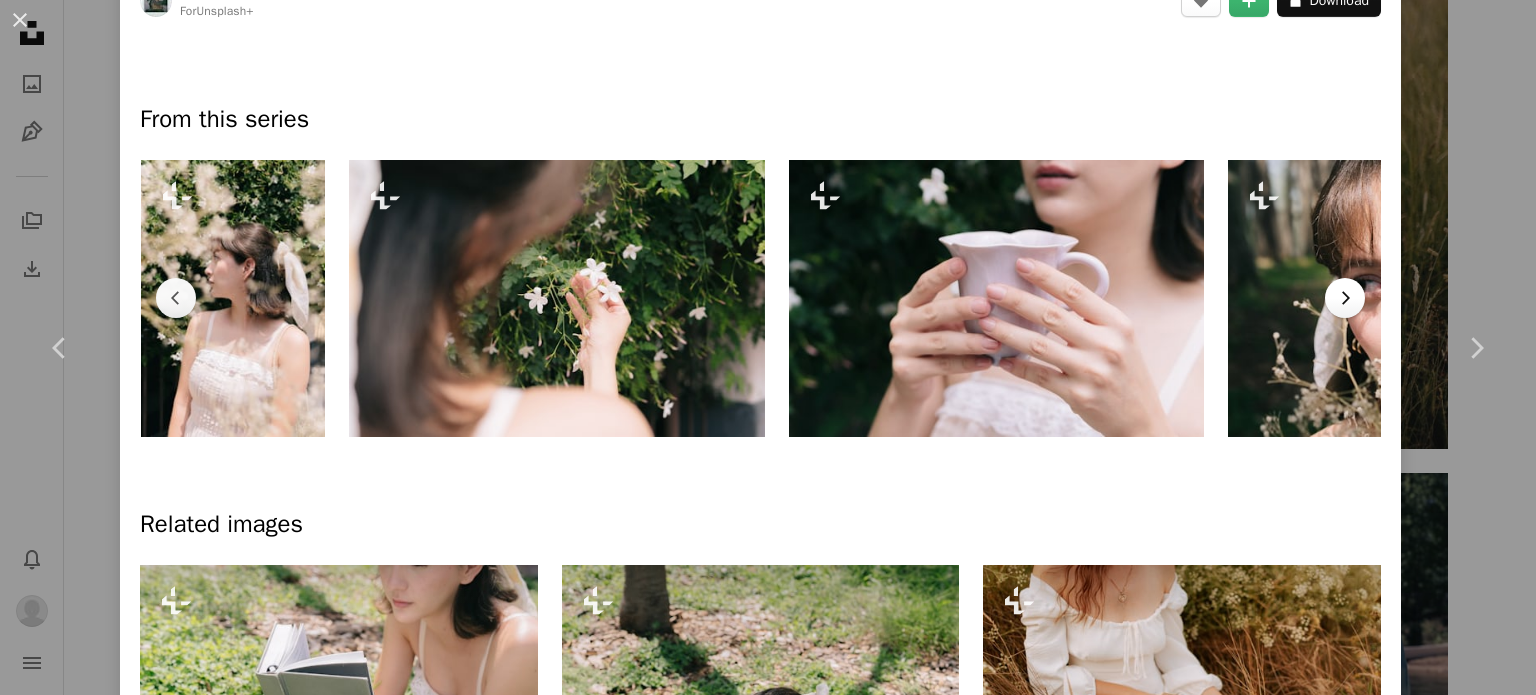 click on "Chevron right" at bounding box center (1345, 298) 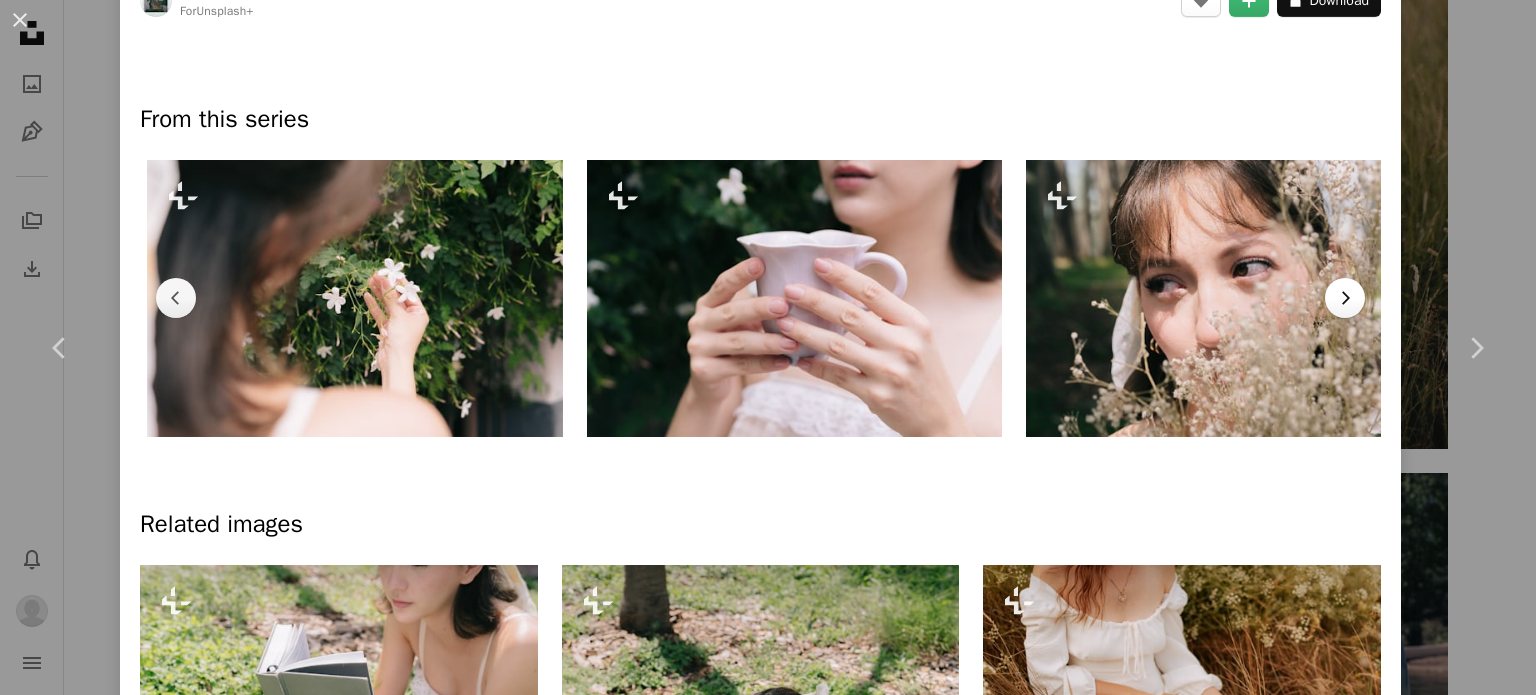 scroll, scrollTop: 0, scrollLeft: 1527, axis: horizontal 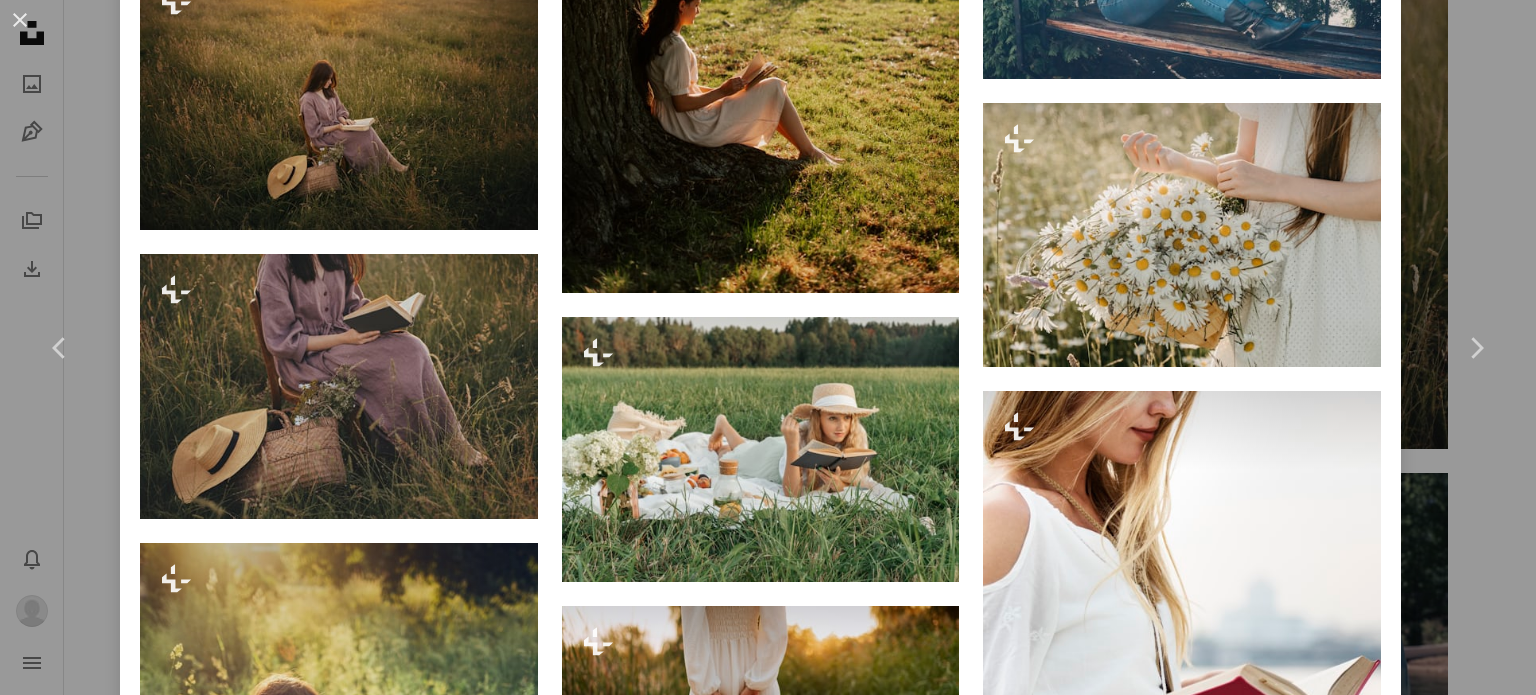 click on "An X shape Chevron left Chevron right Eduardo Ramos For  Unsplash+ A heart A plus sign A lock Download Zoom in A forward-right arrow Share More Actions Calendar outlined Published on  August 20, 2024 Safety Licensed under the  Unsplash+ License reading outdoors cottagecore simplicity rustic slow living country life rural life simple living country living demure From this series Chevron left Chevron right Plus sign for Unsplash+ Plus sign for Unsplash+ Plus sign for Unsplash+ Plus sign for Unsplash+ Plus sign for Unsplash+ Plus sign for Unsplash+ Plus sign for Unsplash+ Plus sign for Unsplash+ Plus sign for Unsplash+ Plus sign for Unsplash+ Related images Plus sign for Unsplash+ A heart A plus sign Eduardo Ramos For  Unsplash+ A lock Download Plus sign for Unsplash+ A heart A plus sign Kateryna Hliznitsova For  Unsplash+ A lock Download Plus sign for Unsplash+ A heart A plus sign Kateryna Hliznitsova For  Unsplash+ A lock Download Plus sign for Unsplash+ A heart A plus sign Kateryna Hliznitsova For  Unsplash+ A lock Download A heart" at bounding box center (768, 347) 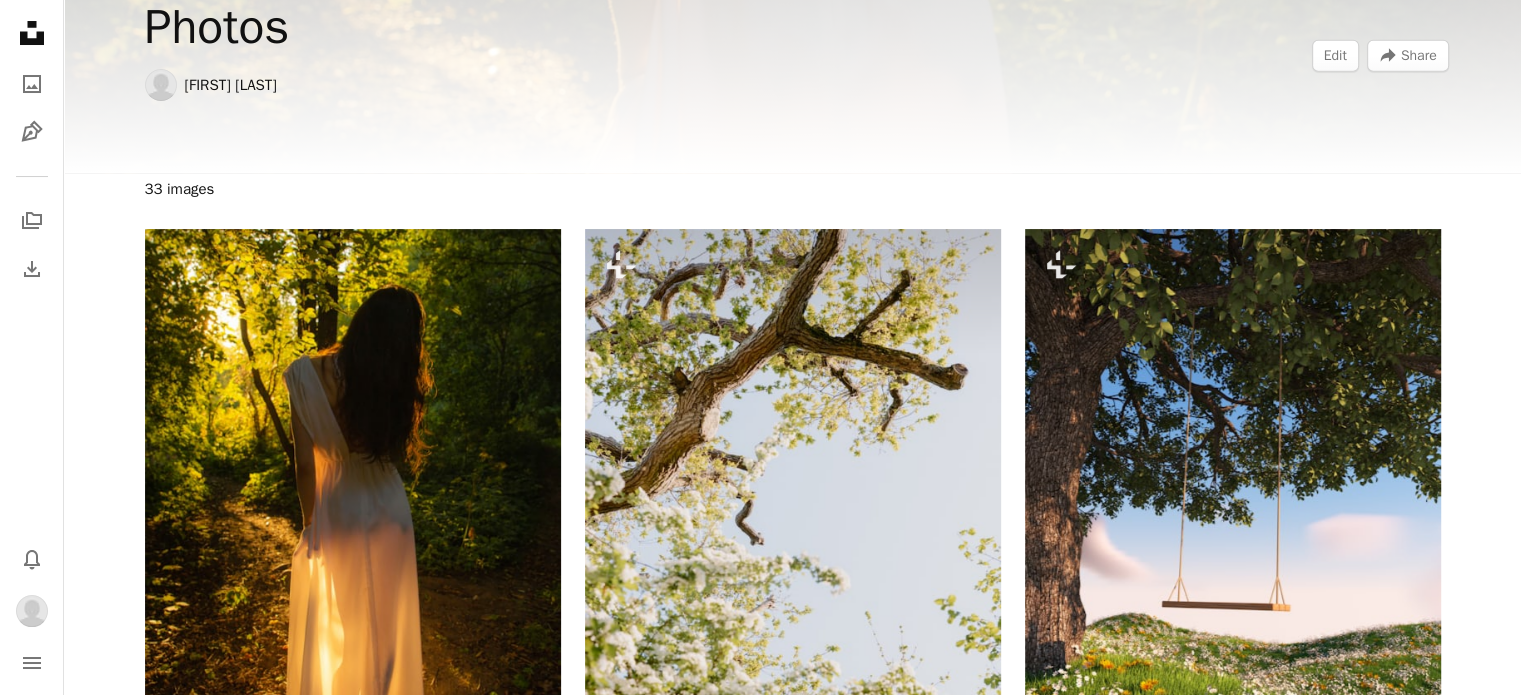 scroll, scrollTop: 120, scrollLeft: 0, axis: vertical 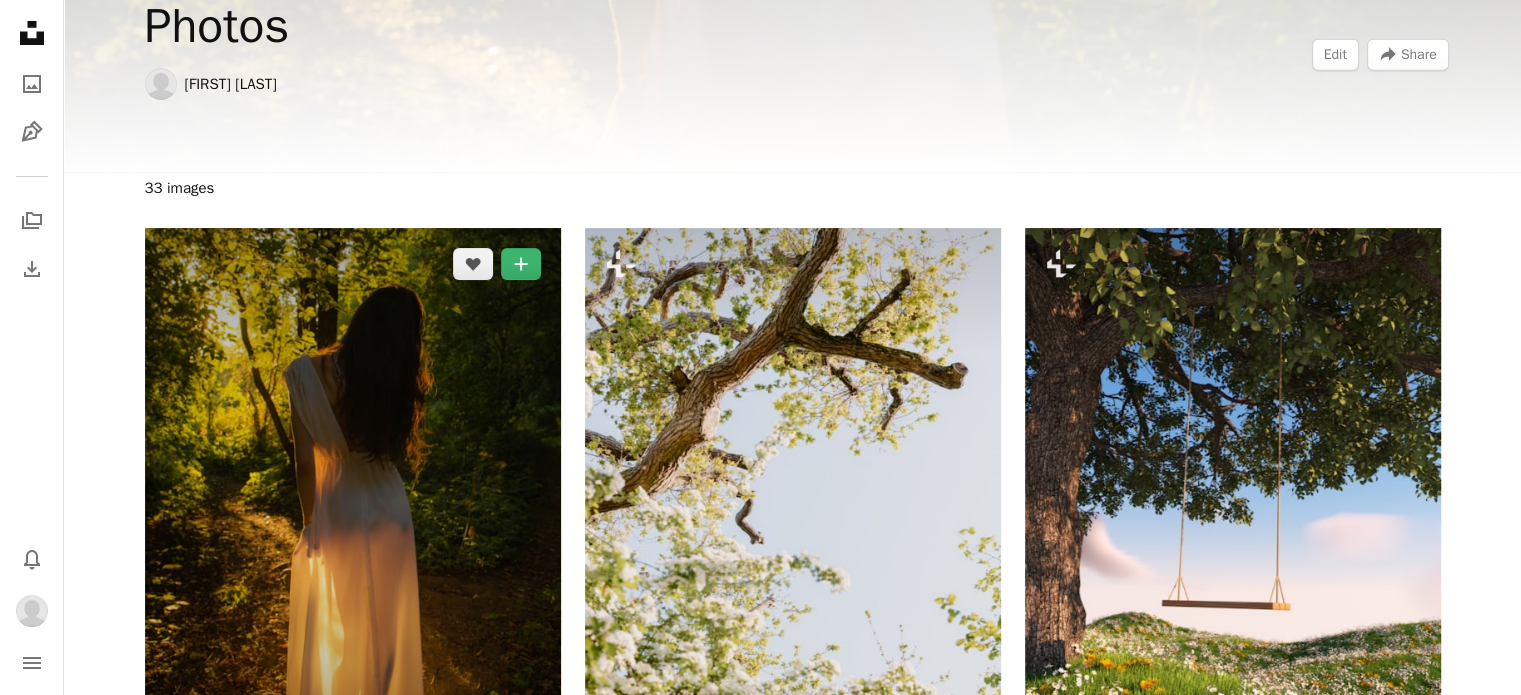click at bounding box center [353, 519] 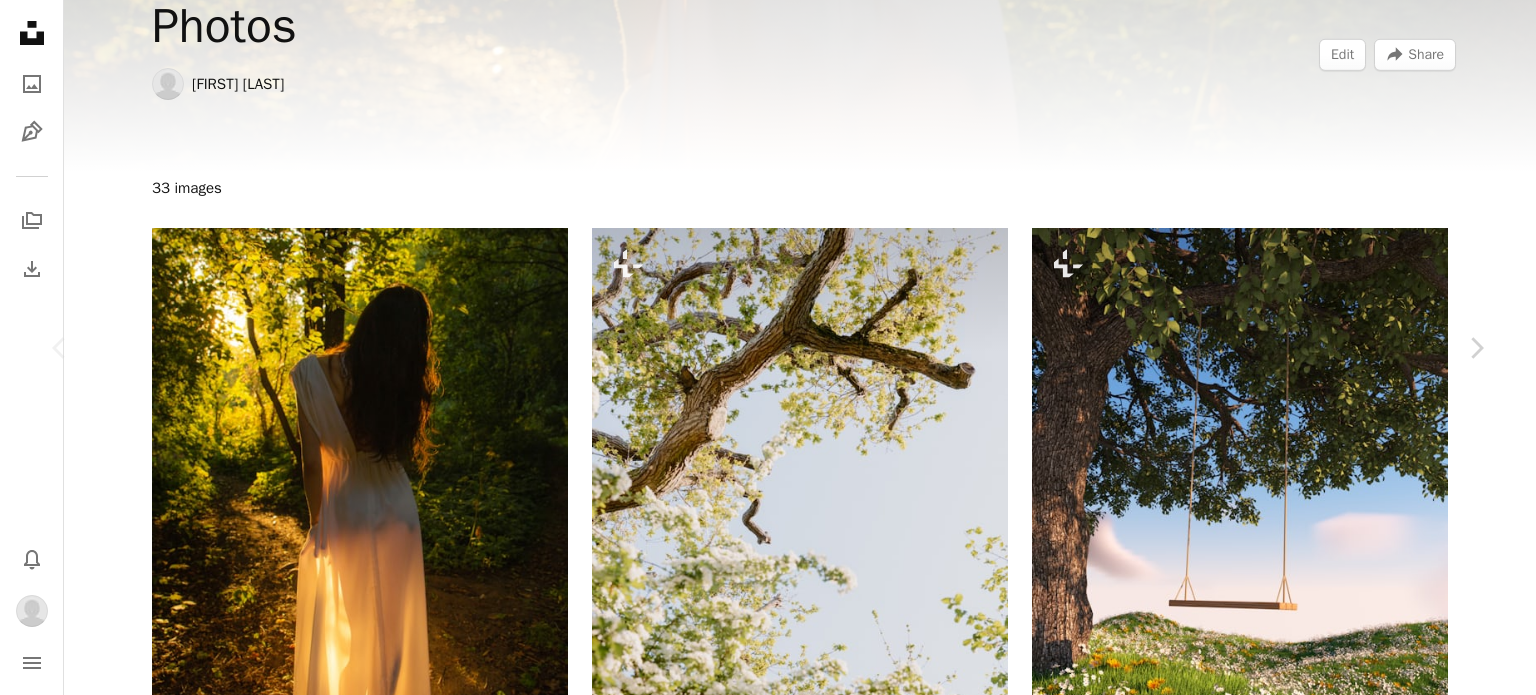 click on "Download" at bounding box center [1305, 6032] 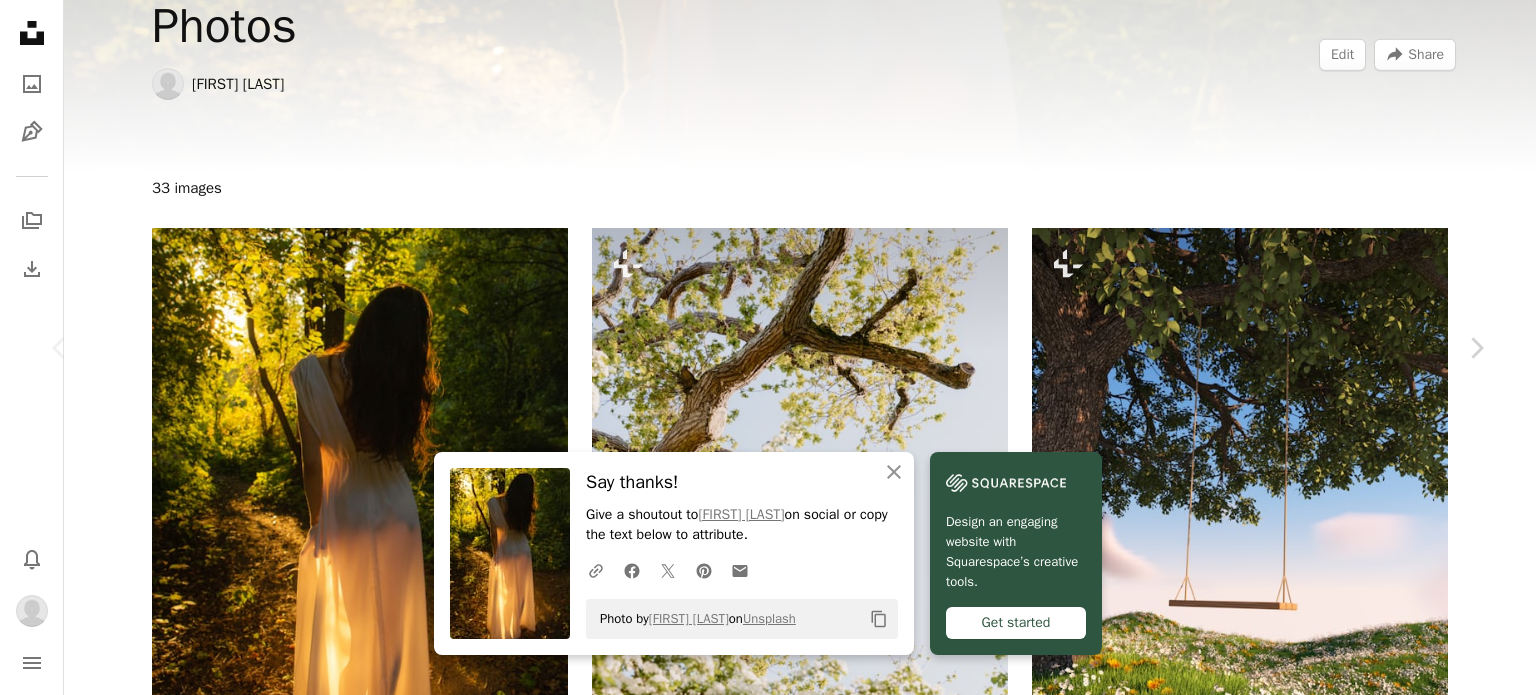click on "An X shape Chevron left Chevron right An X shape Close Say thanks! Give a shoutout to  uliana soboleva  on social or copy the text below to attribute. A URL sharing icon (chains) Facebook icon X (formerly Twitter) icon Pinterest icon An envelope Photo by  uliana soboleva  on  Unsplash
Copy content Design an engaging website with Squarespace’s creative tools. Get started uliana soboleva ylvlso A heart A plus sign Download Chevron down Zoom in Views 14,257 Downloads 226 A forward-right arrow Share Info icon Info More Actions Calendar outlined Published on  August 20, 2023 Safety Free to use under the  Unsplash License land woman portrait fashion face female adult photography grass jungle walking dress brown sunlight rainforest outdoors head vegetation woodland Browse premium related images on iStock  |  Save 20% with code UNSPLASH20 View more on iStock  ↗ Related images A heart A plus sign Alexey Demidov Arrow pointing down A heart A plus sign mari lezhava Arrow pointing down A heart For" at bounding box center (768, 6332) 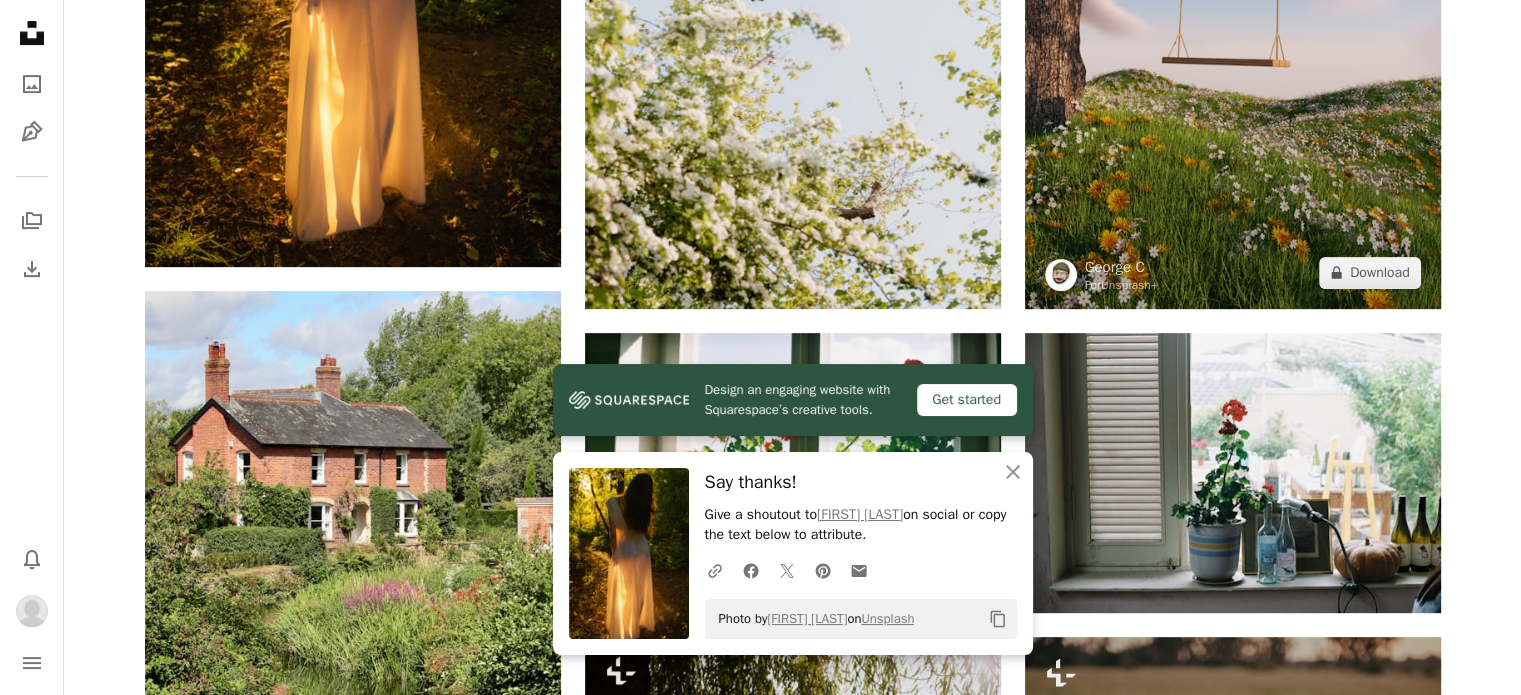 scroll, scrollTop: 694, scrollLeft: 0, axis: vertical 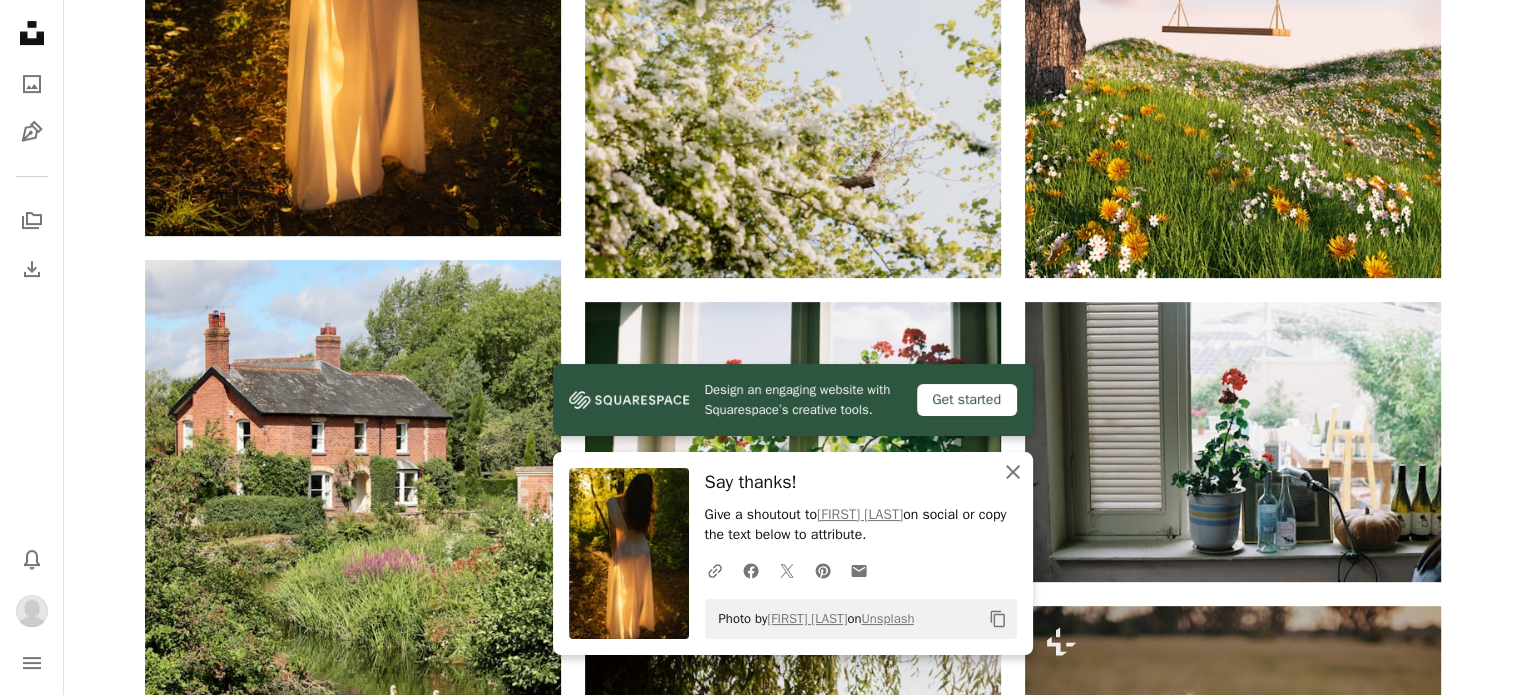 click on "An X shape Close" at bounding box center (1013, 472) 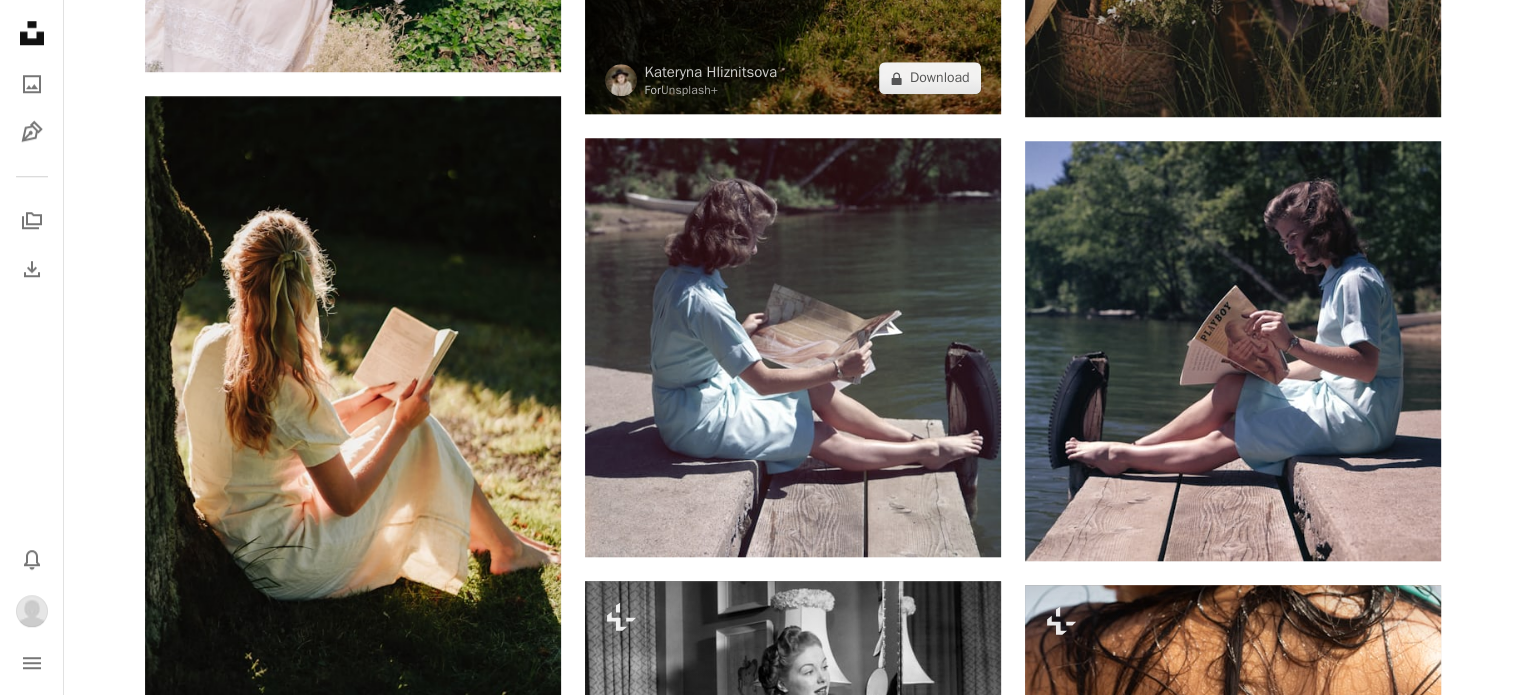 scroll, scrollTop: 1812, scrollLeft: 0, axis: vertical 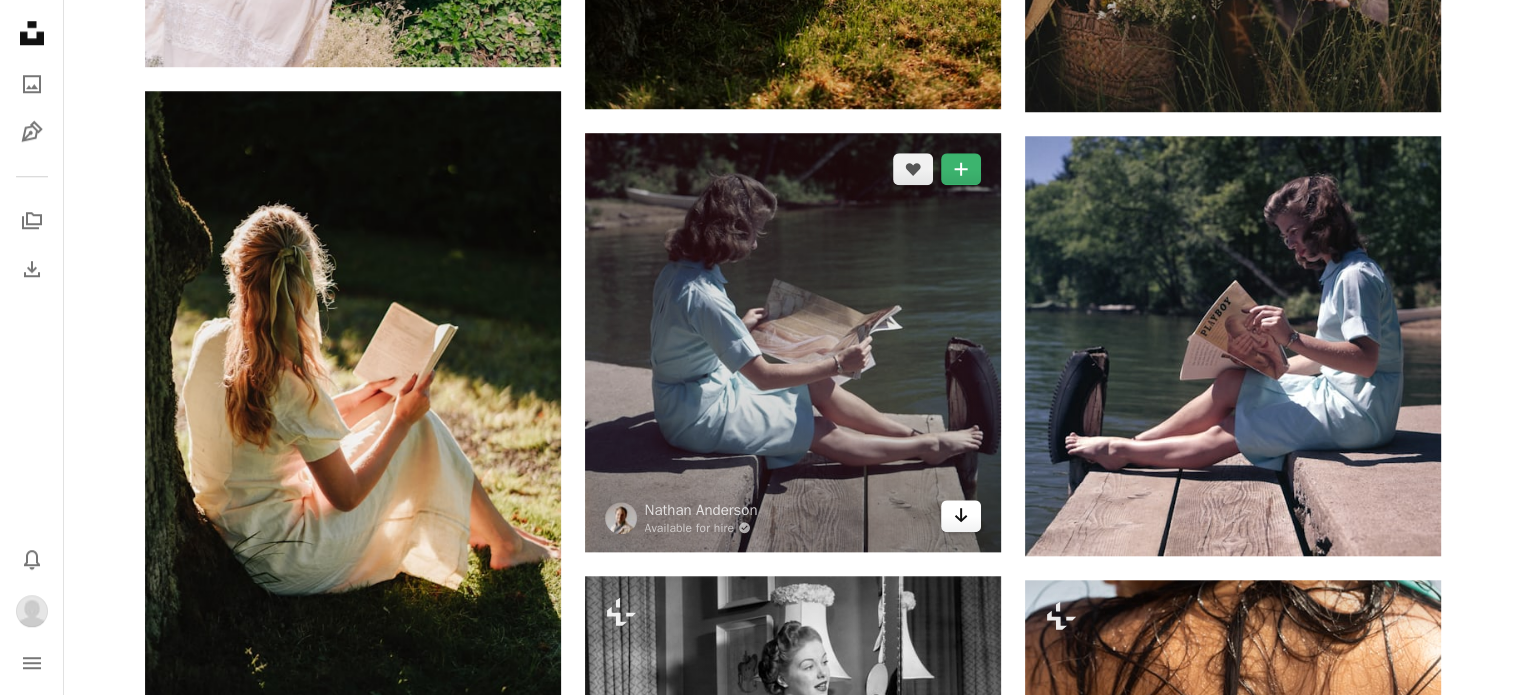 click on "Arrow pointing down" 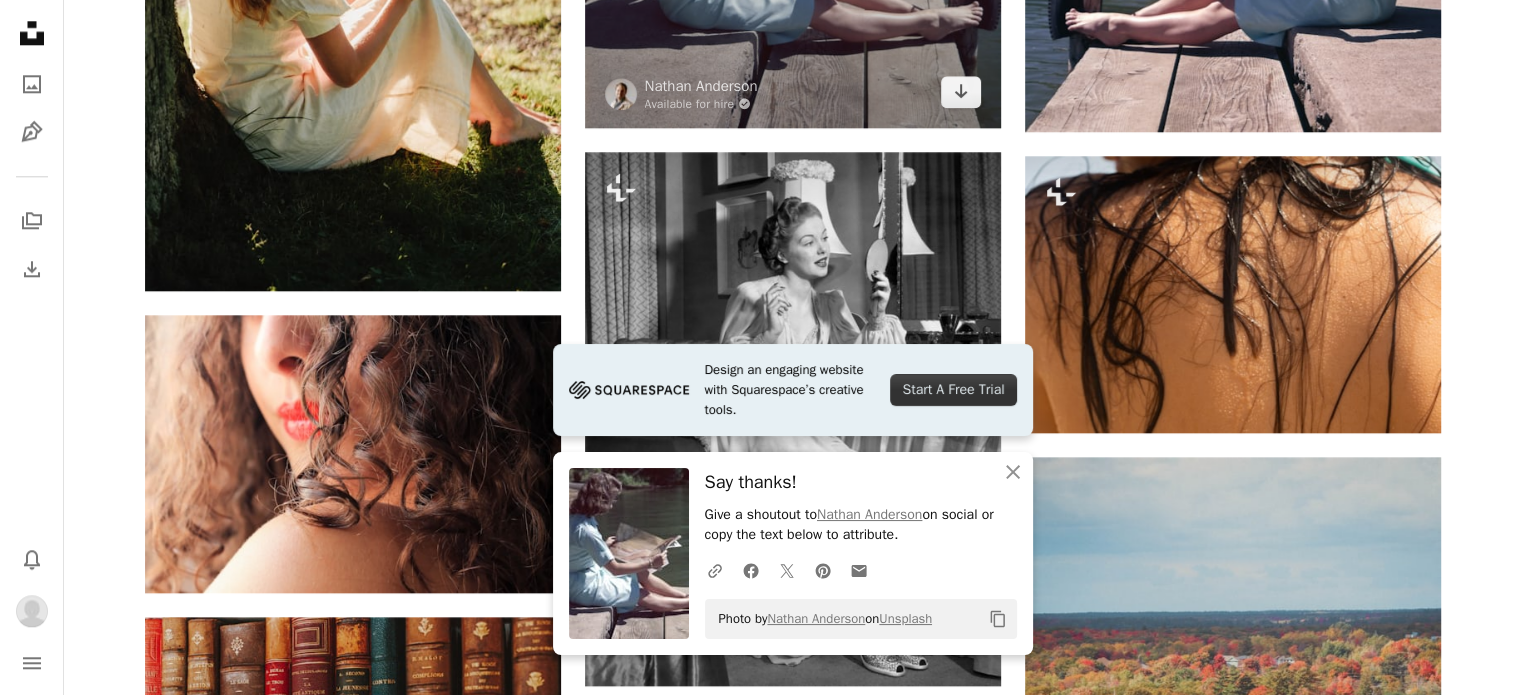 scroll, scrollTop: 2240, scrollLeft: 0, axis: vertical 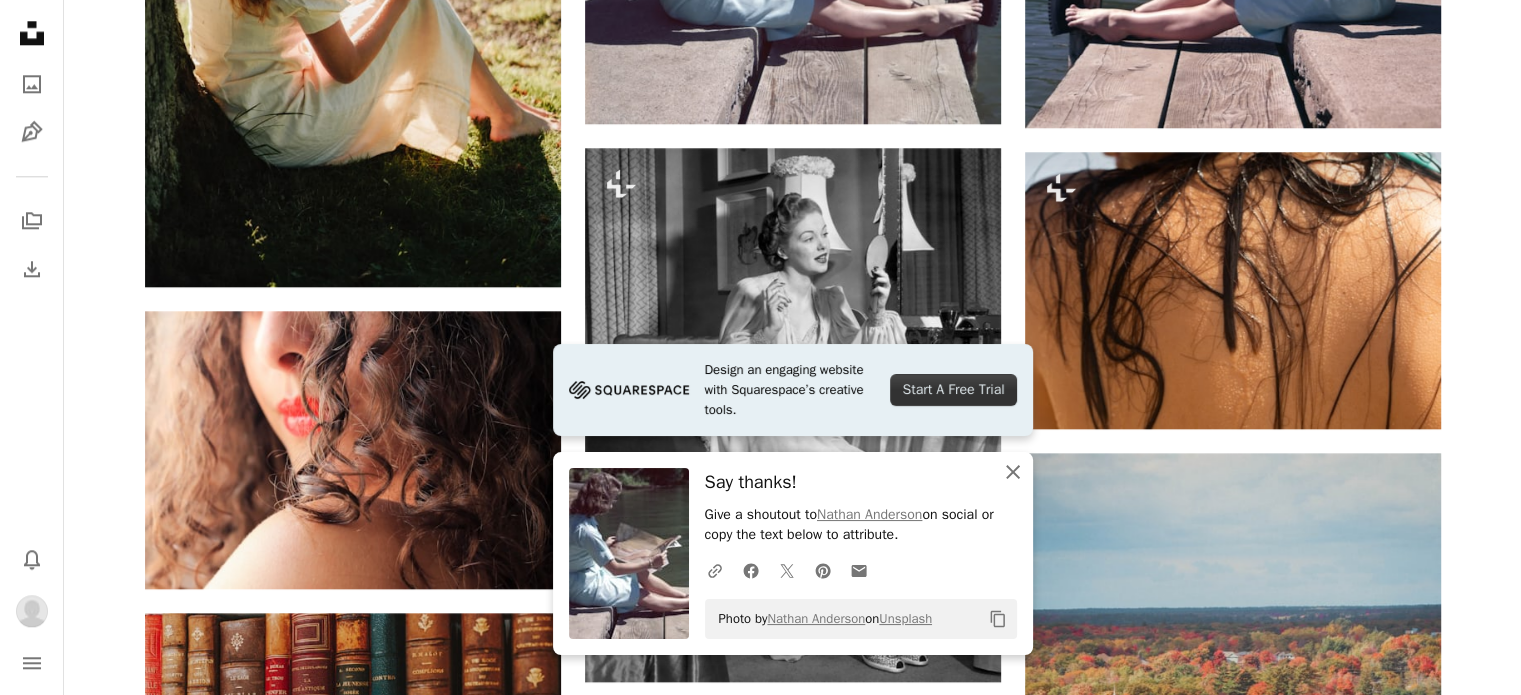 click on "An X shape" 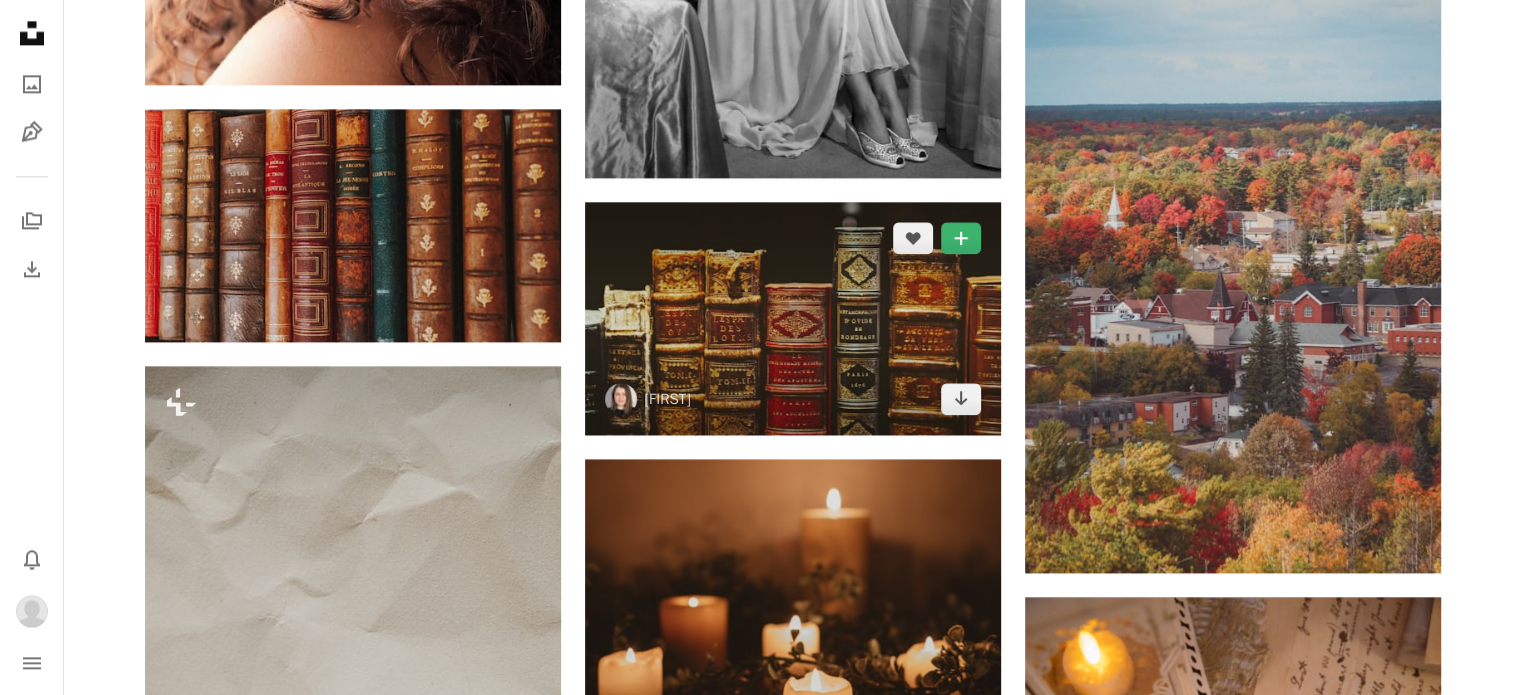 scroll, scrollTop: 2744, scrollLeft: 0, axis: vertical 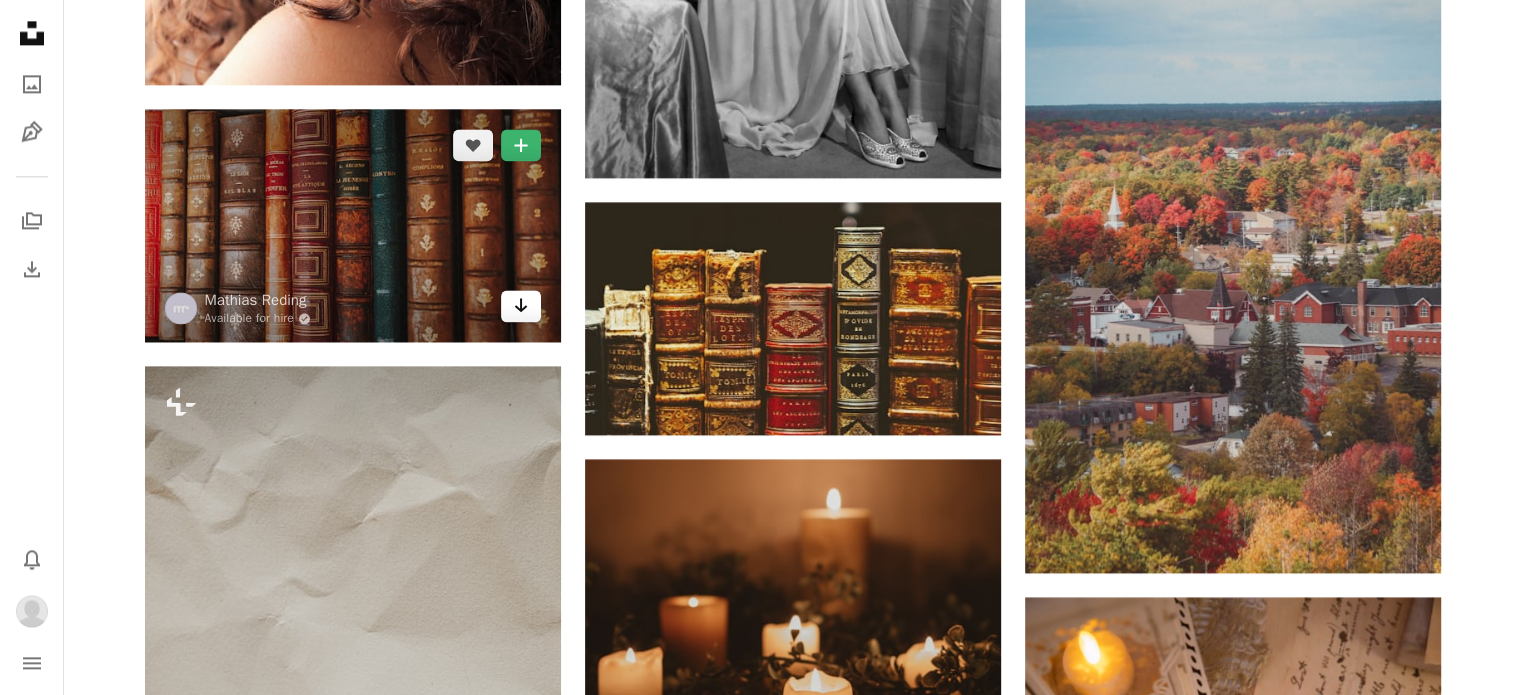 click on "Arrow pointing down" 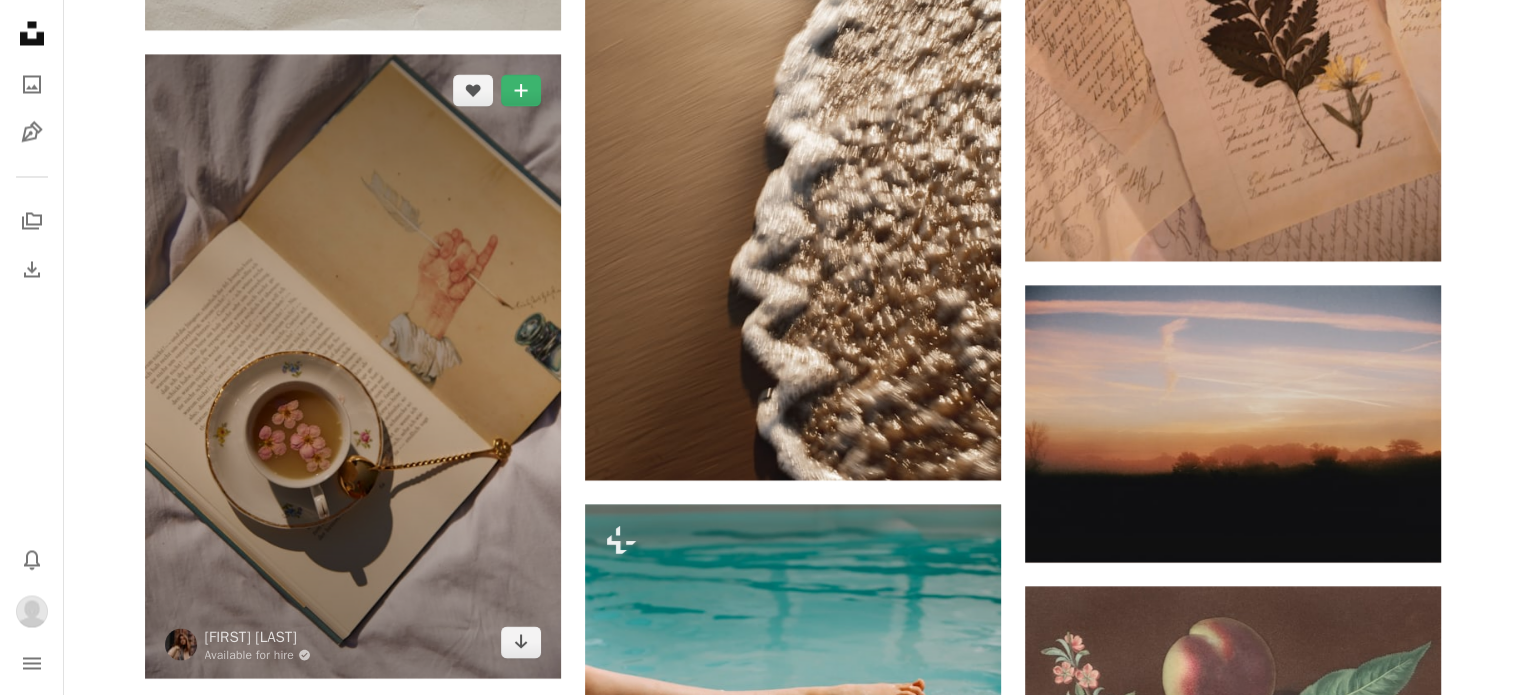 scroll, scrollTop: 3703, scrollLeft: 0, axis: vertical 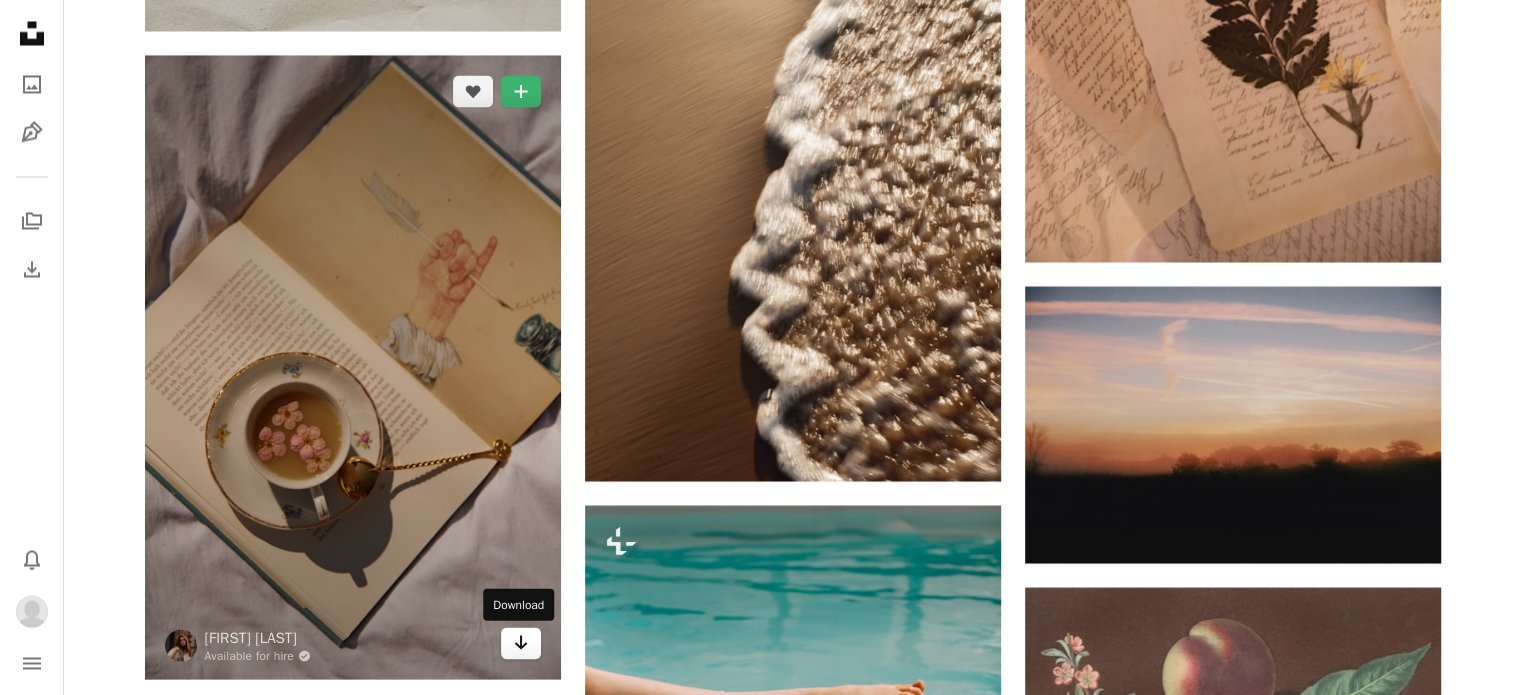 click 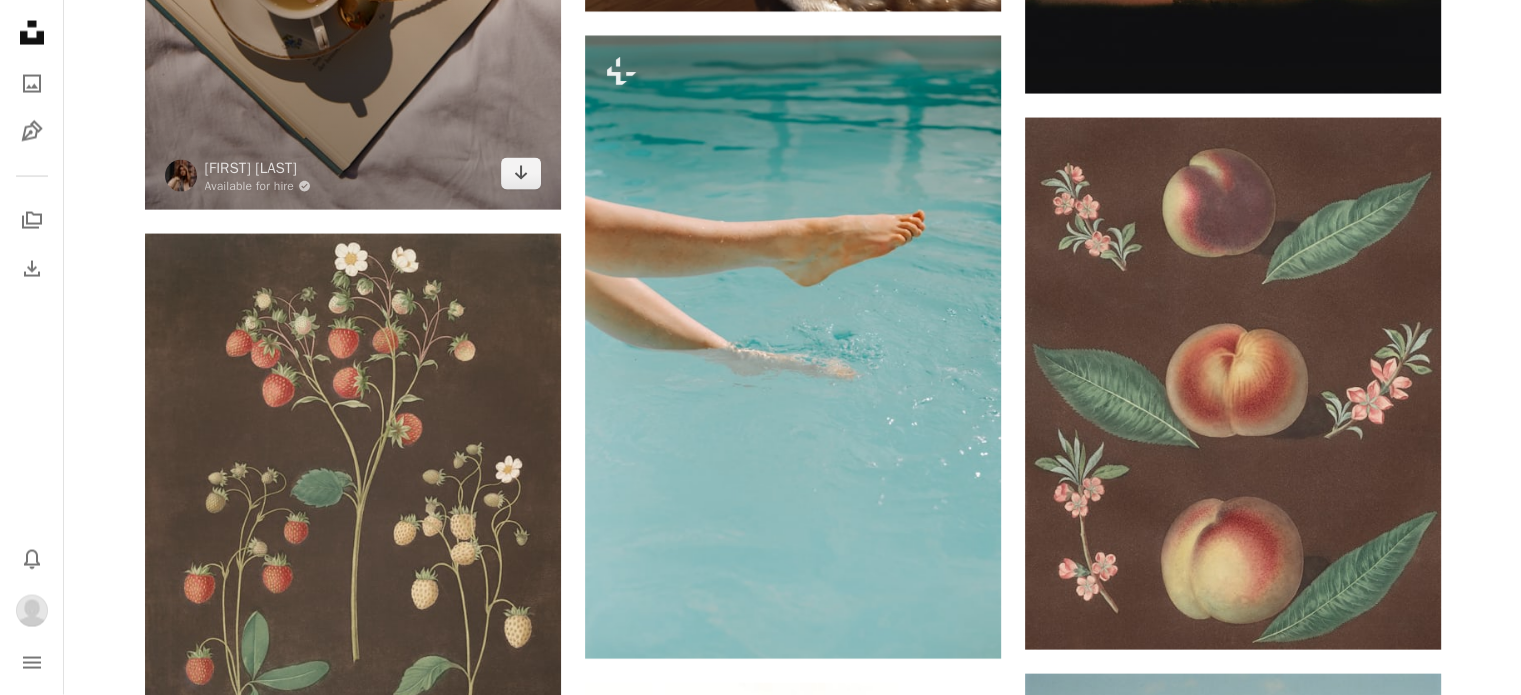 scroll, scrollTop: 4175, scrollLeft: 0, axis: vertical 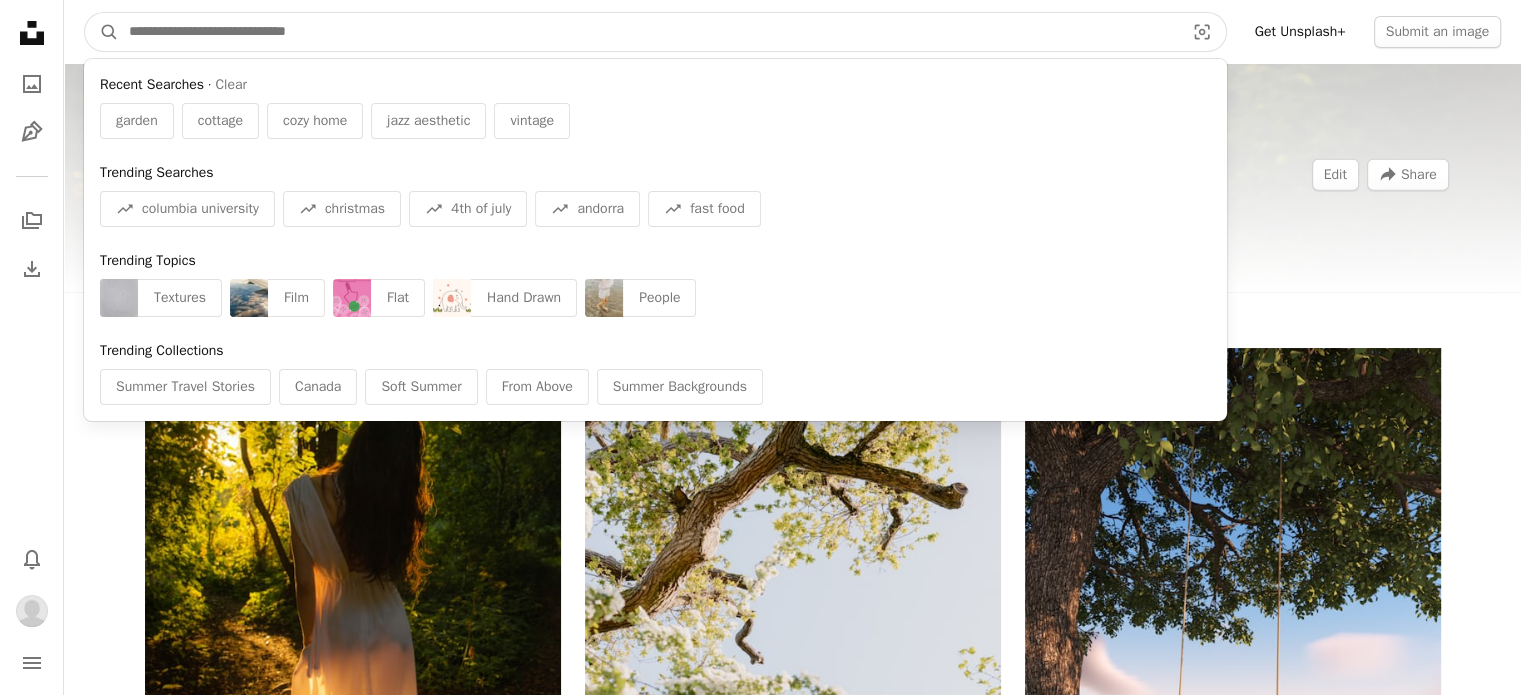 click at bounding box center (648, 32) 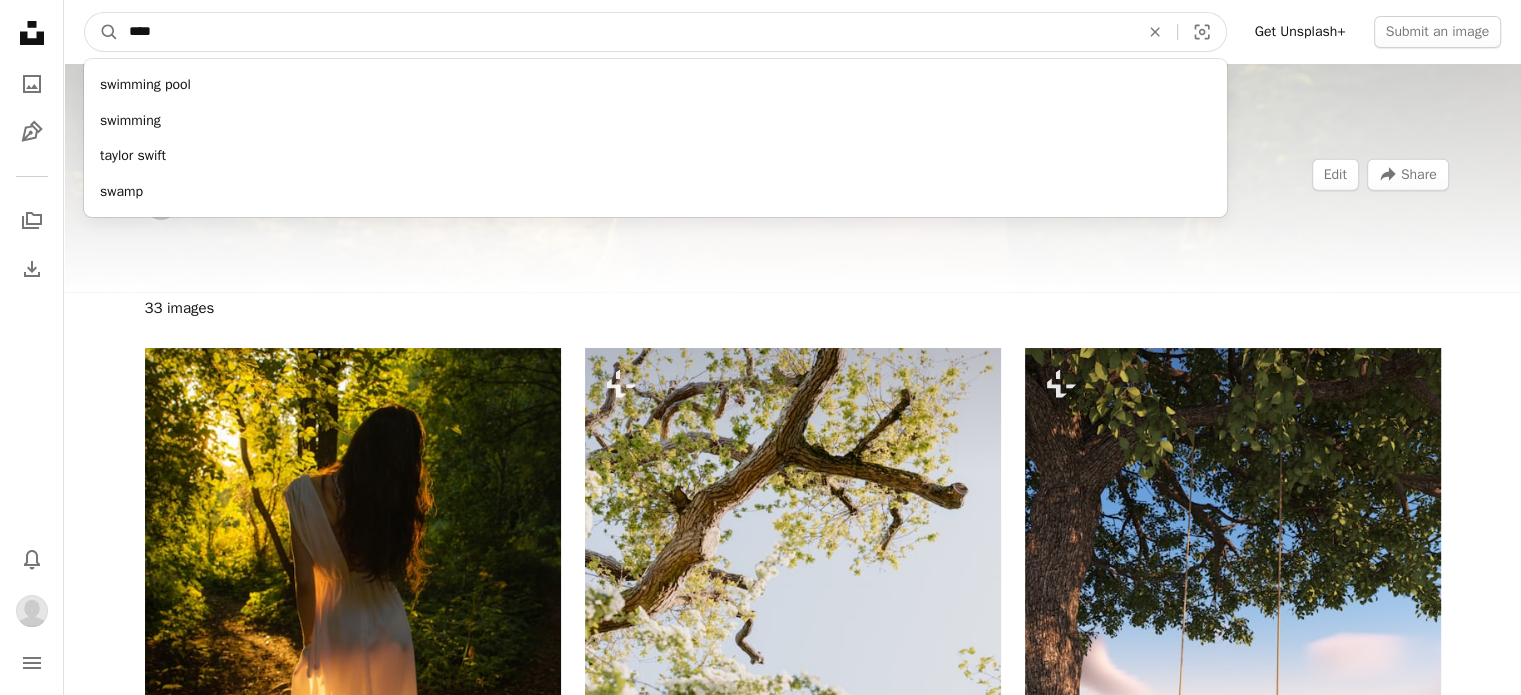 type on "****" 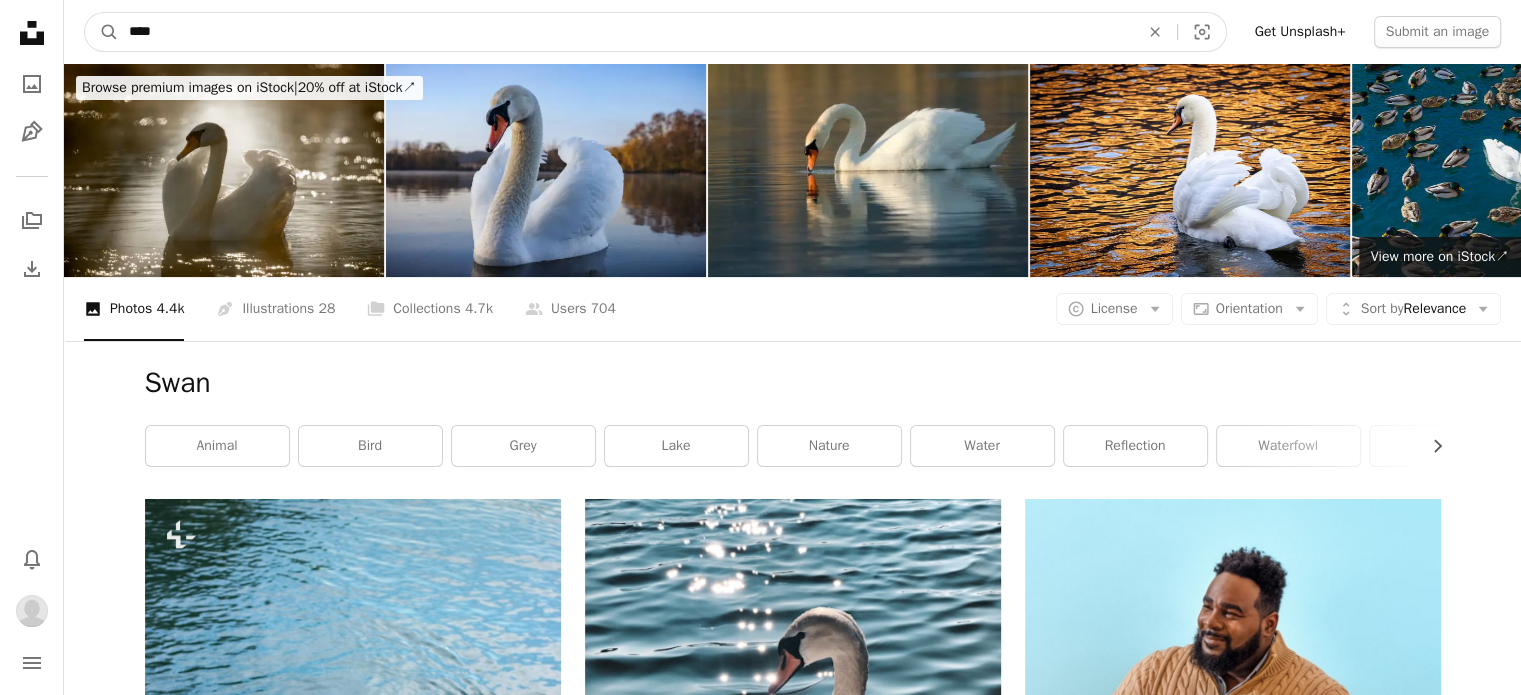 click on "****" at bounding box center [626, 32] 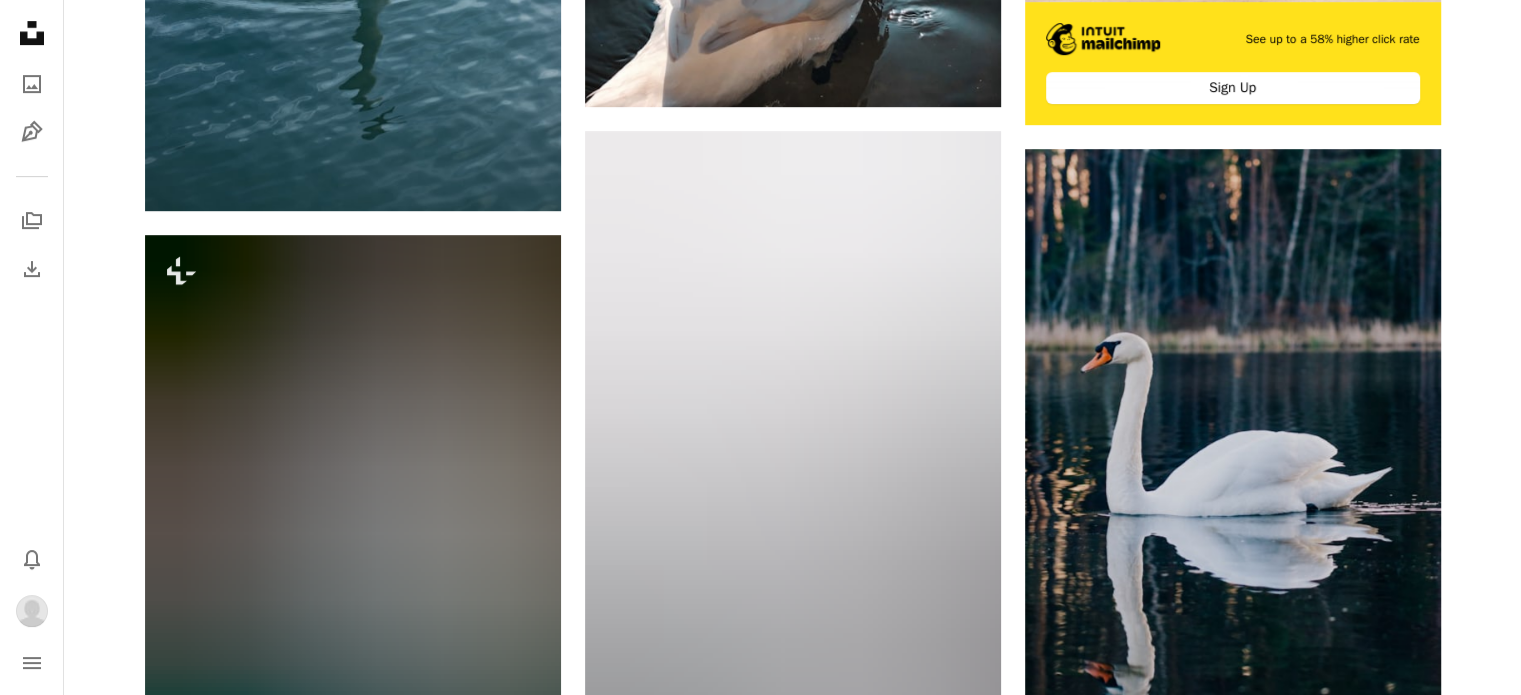 scroll, scrollTop: 916, scrollLeft: 0, axis: vertical 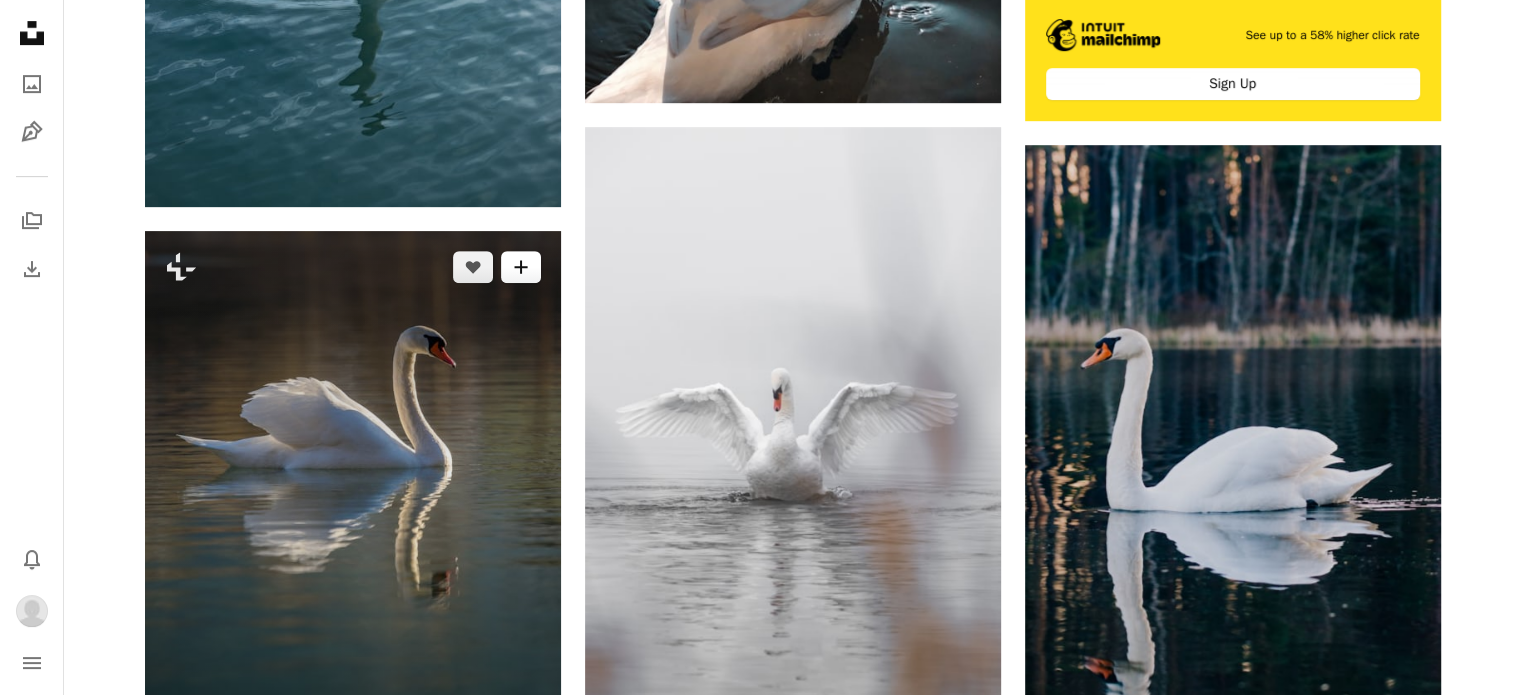 click on "A plus sign" at bounding box center [521, 267] 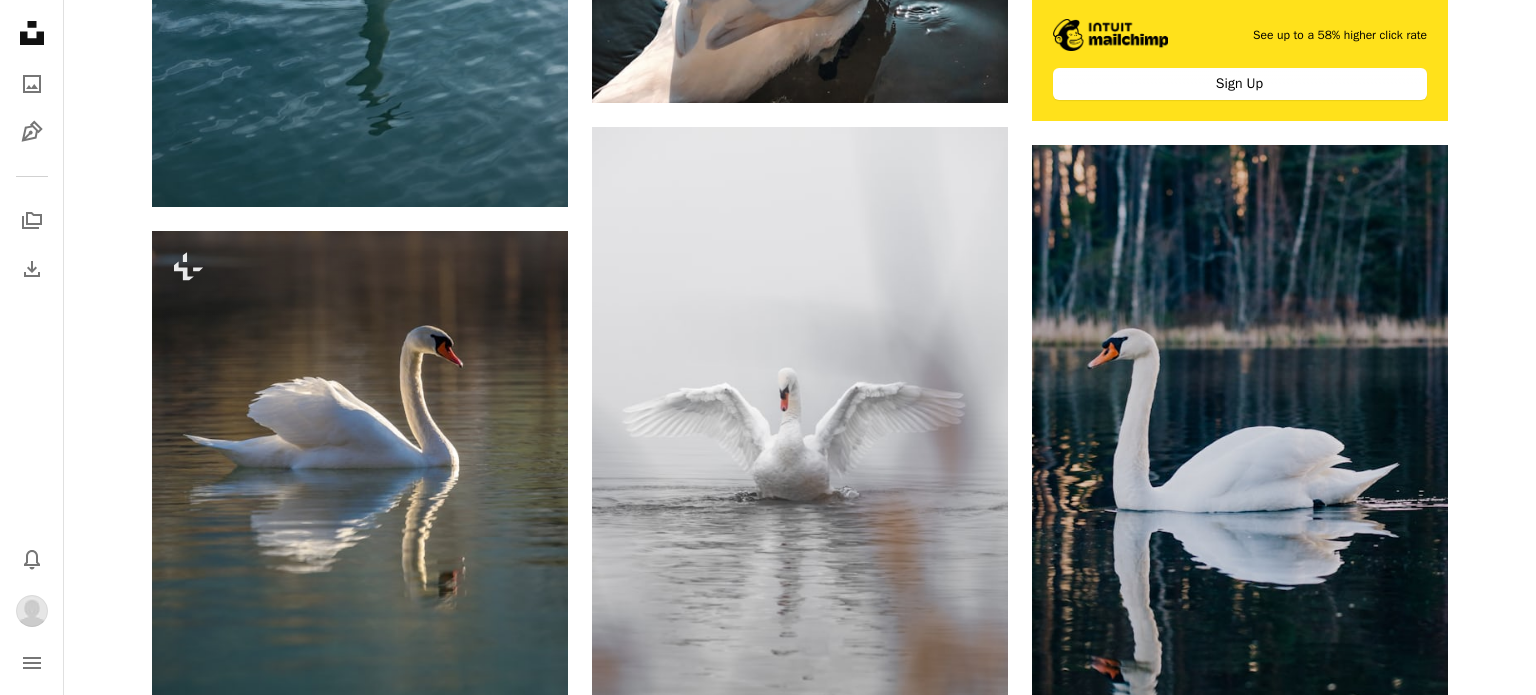 click on "Photos" at bounding box center (923, 4352) 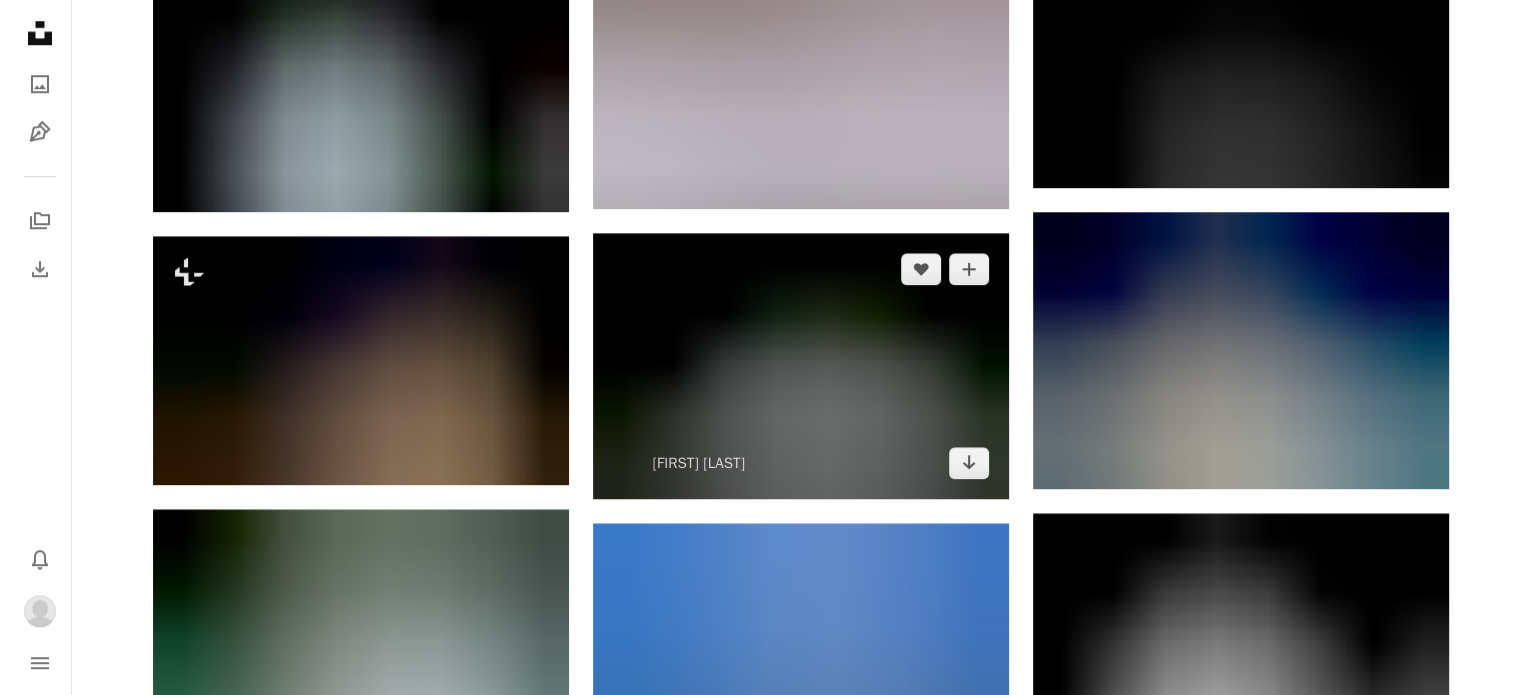 scroll, scrollTop: 1767, scrollLeft: 0, axis: vertical 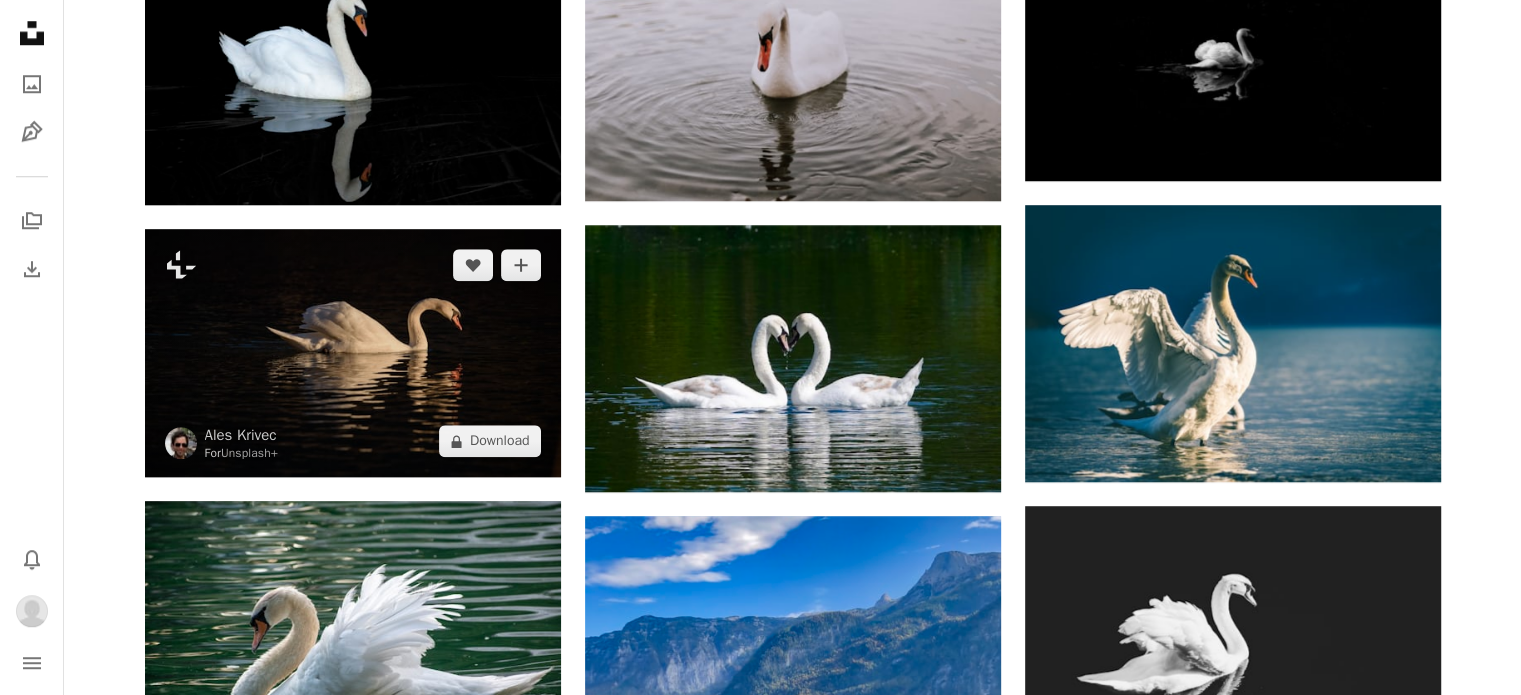 click at bounding box center (353, 353) 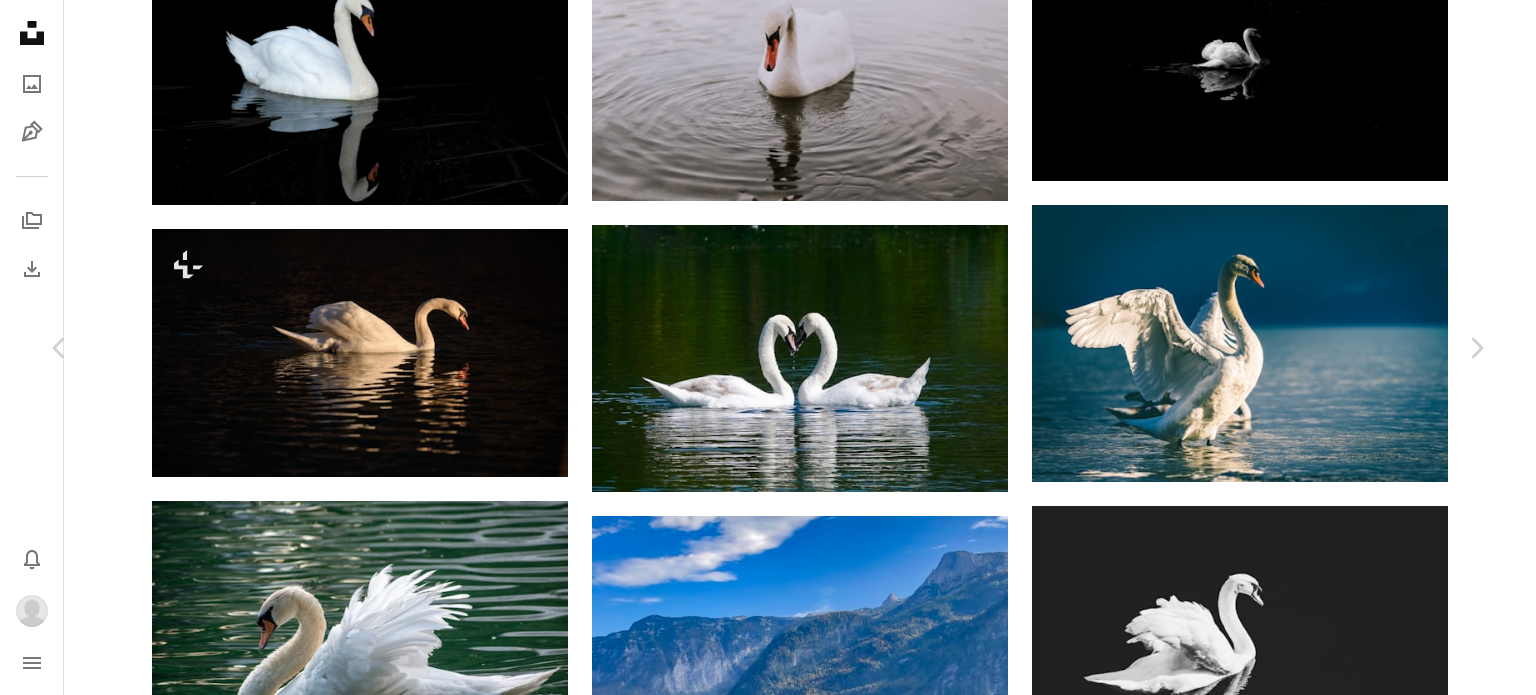 scroll, scrollTop: 4252, scrollLeft: 0, axis: vertical 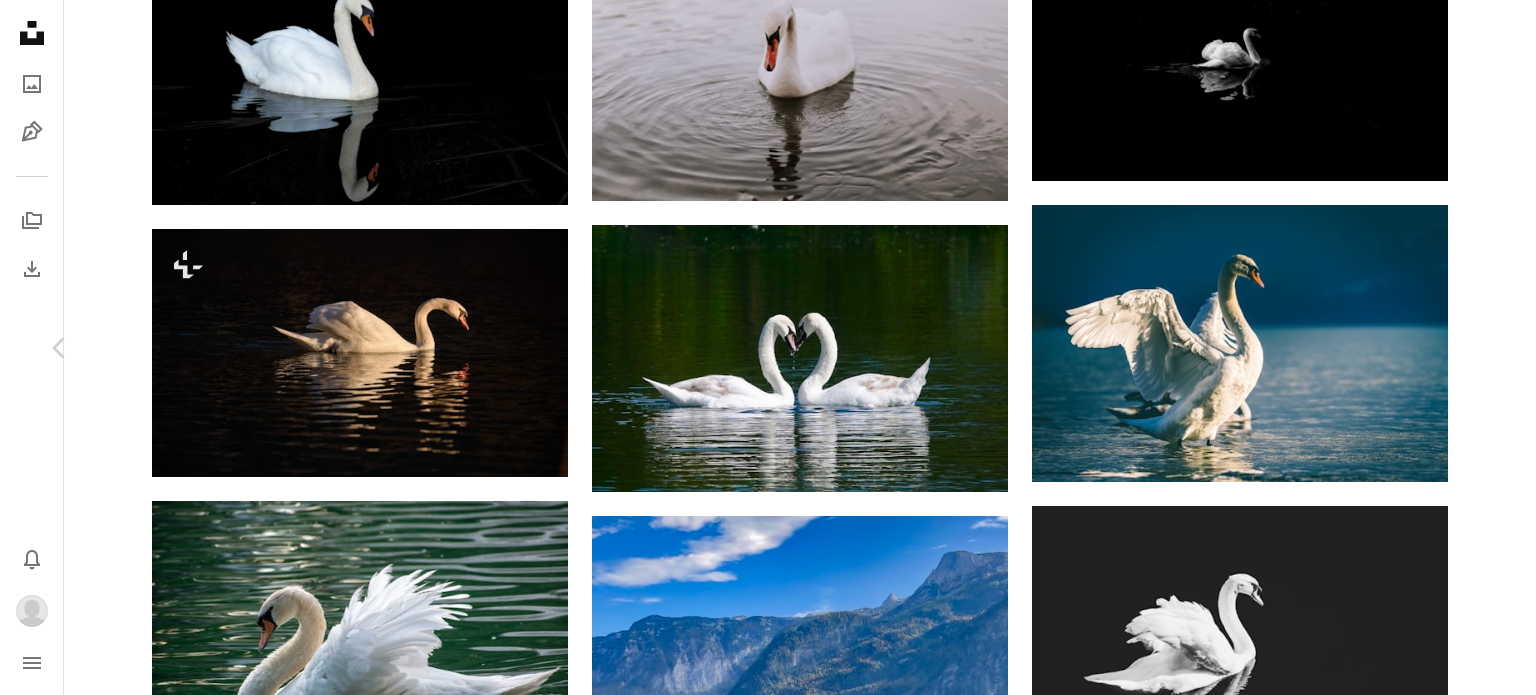 click on "Chevron right" at bounding box center [1476, 348] 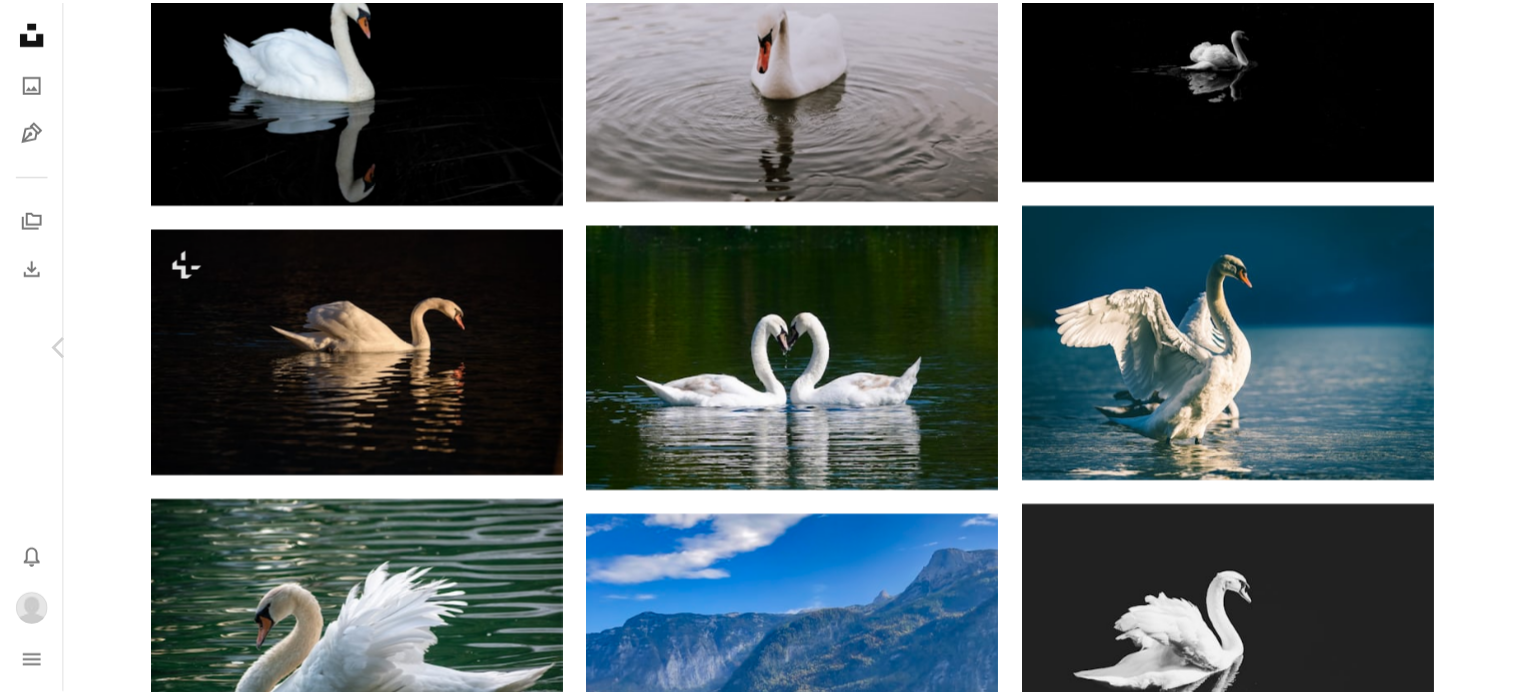 scroll, scrollTop: 736, scrollLeft: 0, axis: vertical 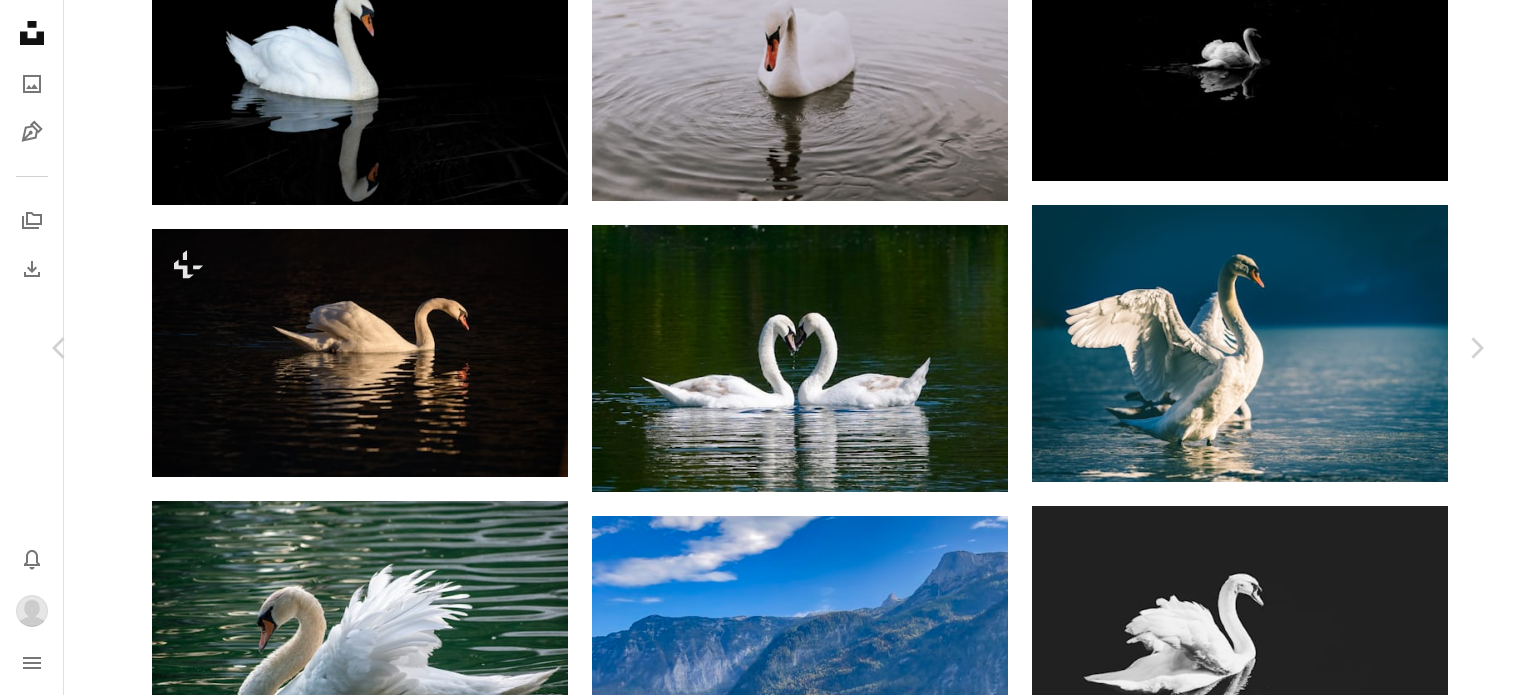 click on "An X shape Chevron left Chevron right Robert Woeger woeger A heart A plus sign Download Chevron down Zoom in Views 1,490,750 Downloads 9,434 A forward-right arrow Share Info icon Info More Actions Mute swan along lake edge. A map marker Saint Charles, MO, USA Calendar outlined Published on  June 25, 2020 Camera NIKON CORPORATION, NIKON D3500 Safety Free to use under the  Unsplash License animal outdoor bird lake reflection swan feathers missouri white swan waterfowl mute swan grey usa Browse premium related images on iStock  |  Save 20% with code UNSPLASH20 View more on iStock  ↗ Related images A heart A plus sign Robert Woeger Arrow pointing down Plus sign for Unsplash+ A heart A plus sign Ales Krivec For  Unsplash+ A lock Download Plus sign for Unsplash+ A heart A plus sign Ales Krivec For  Unsplash+ A lock Download A heart A plus sign Robert Woeger Arrow pointing down A heart A plus sign Robert Woeger Arrow pointing down A heart A plus sign Manas Kabadwal Available for hire A checkmark inside of a circle" at bounding box center (768, 6533) 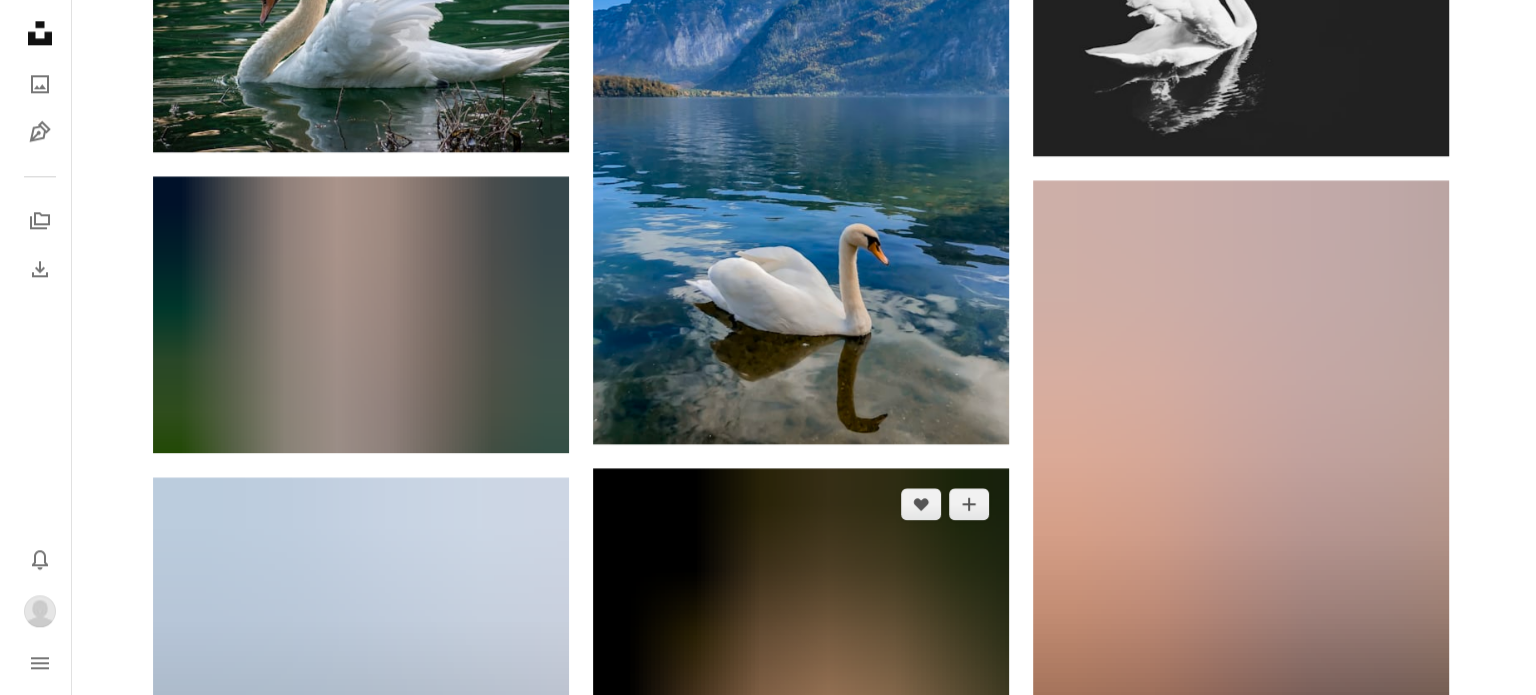 scroll, scrollTop: 2396, scrollLeft: 0, axis: vertical 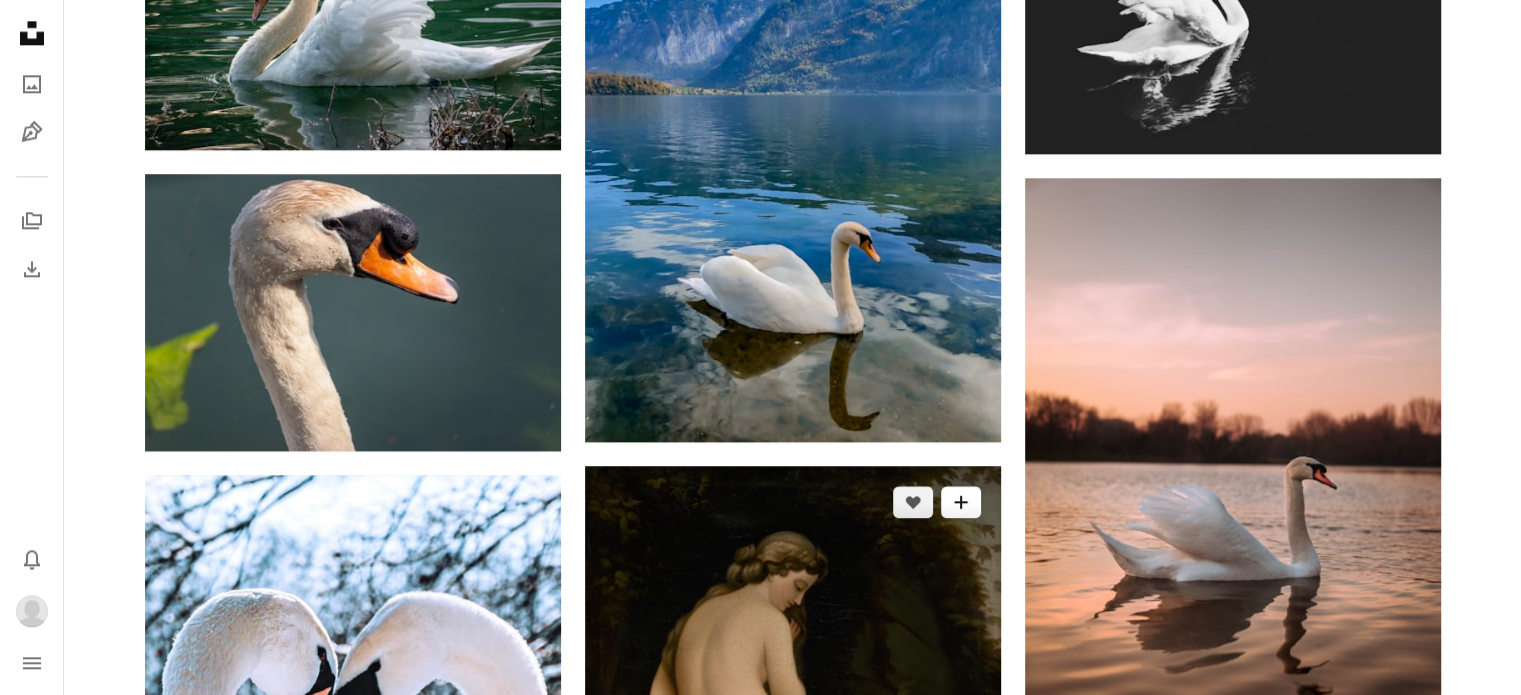 click on "A plus sign" 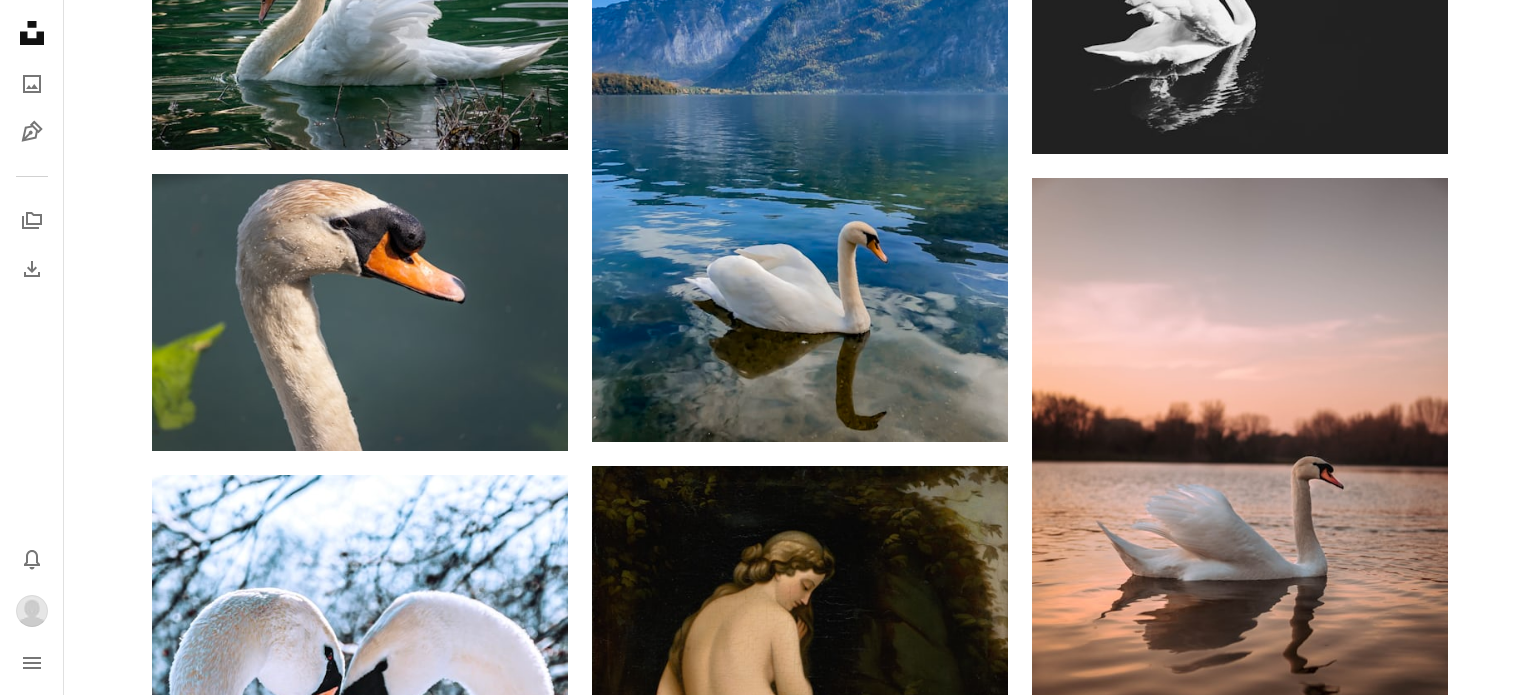 click on "Photos" at bounding box center [923, 5860] 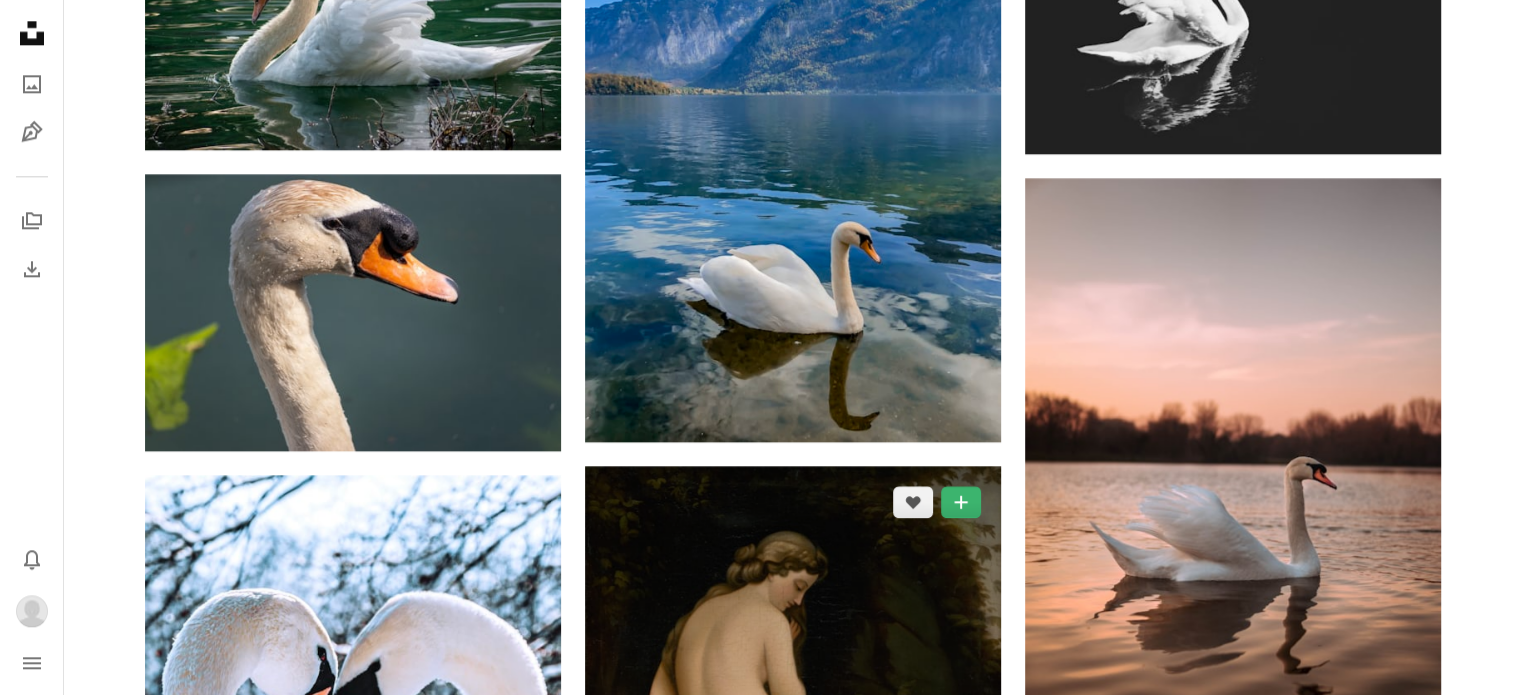 click at bounding box center (793, 732) 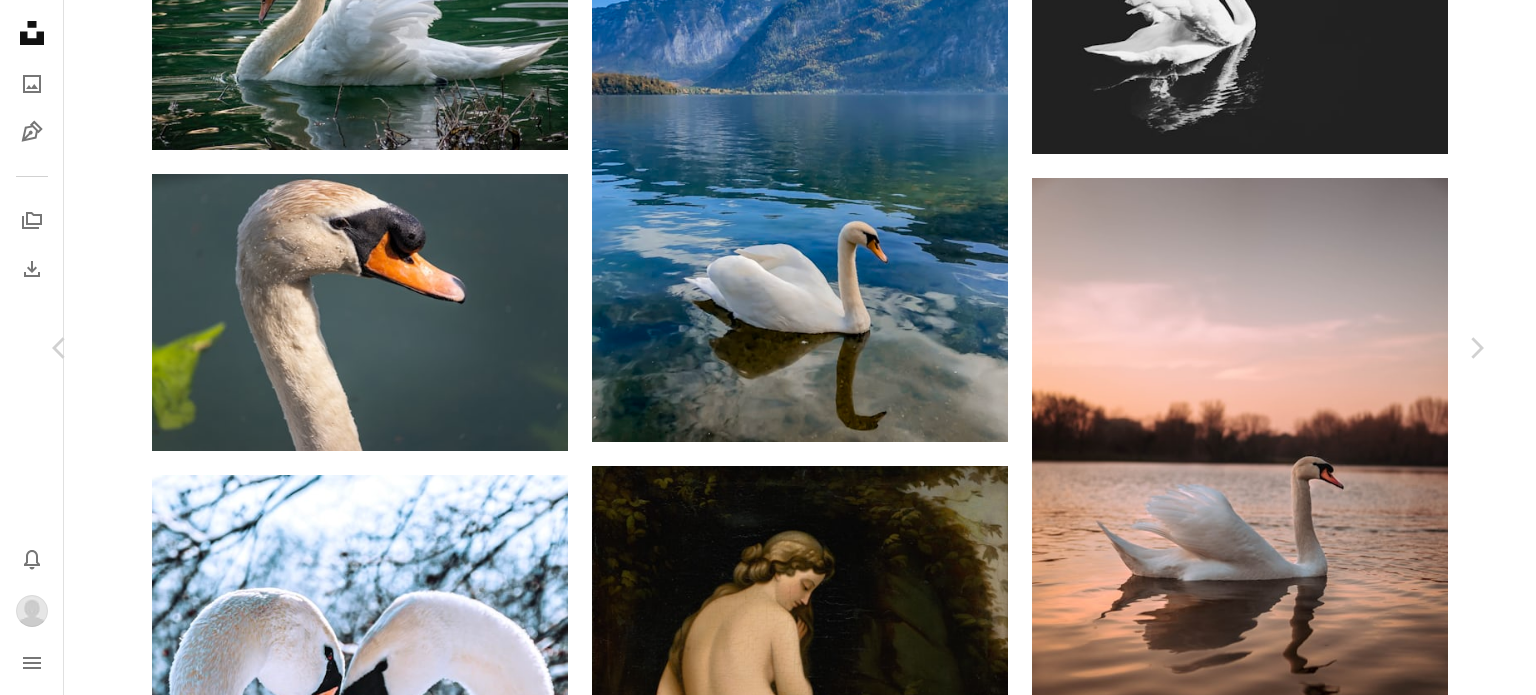 scroll, scrollTop: 3144, scrollLeft: 0, axis: vertical 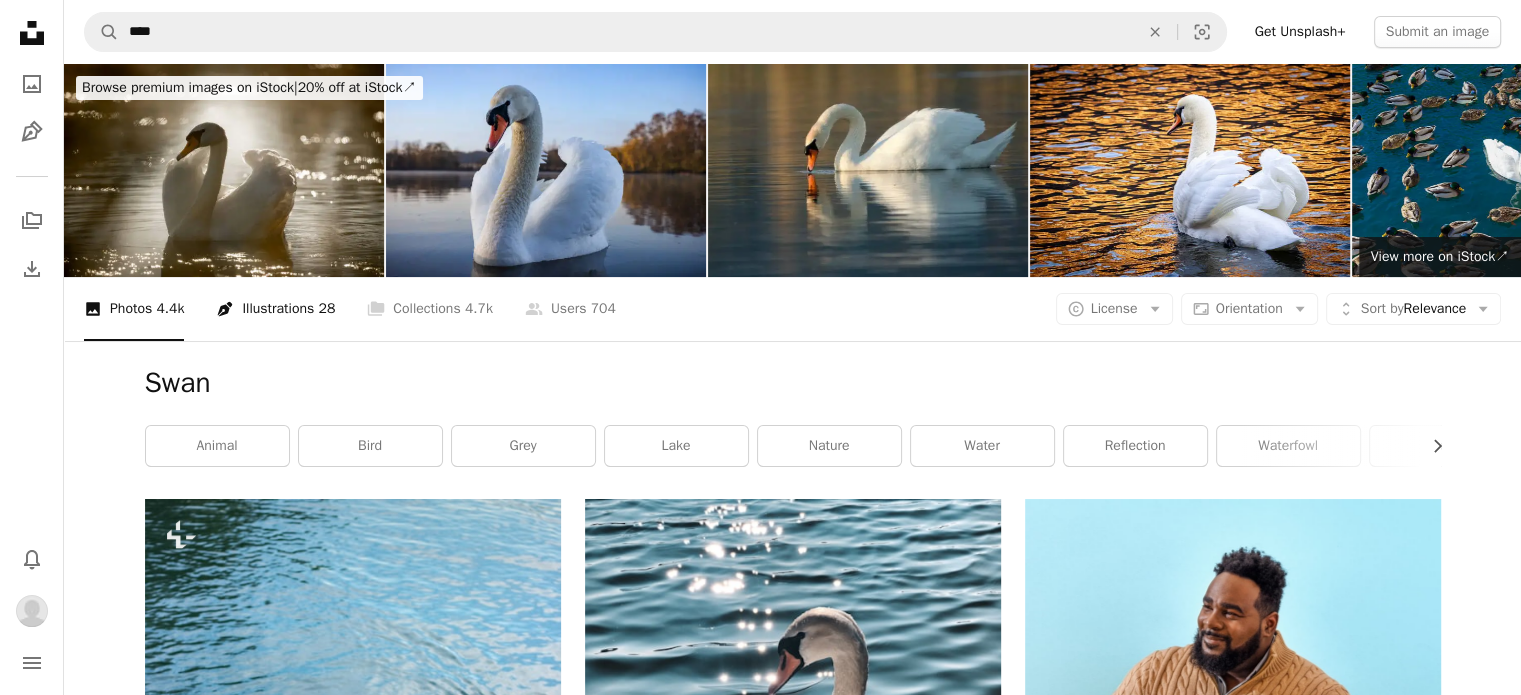 click on "Pen Tool Illustrations   28" at bounding box center (275, 309) 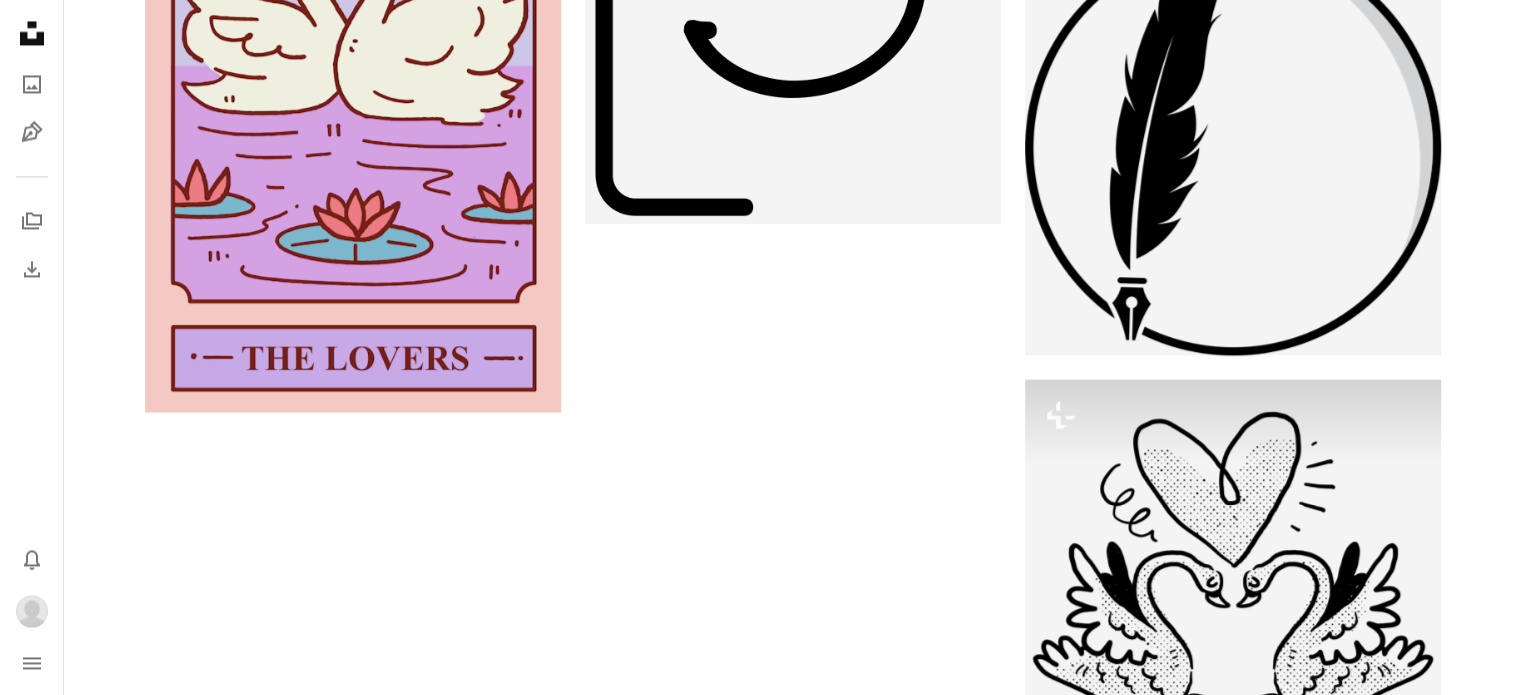 scroll, scrollTop: 3352, scrollLeft: 0, axis: vertical 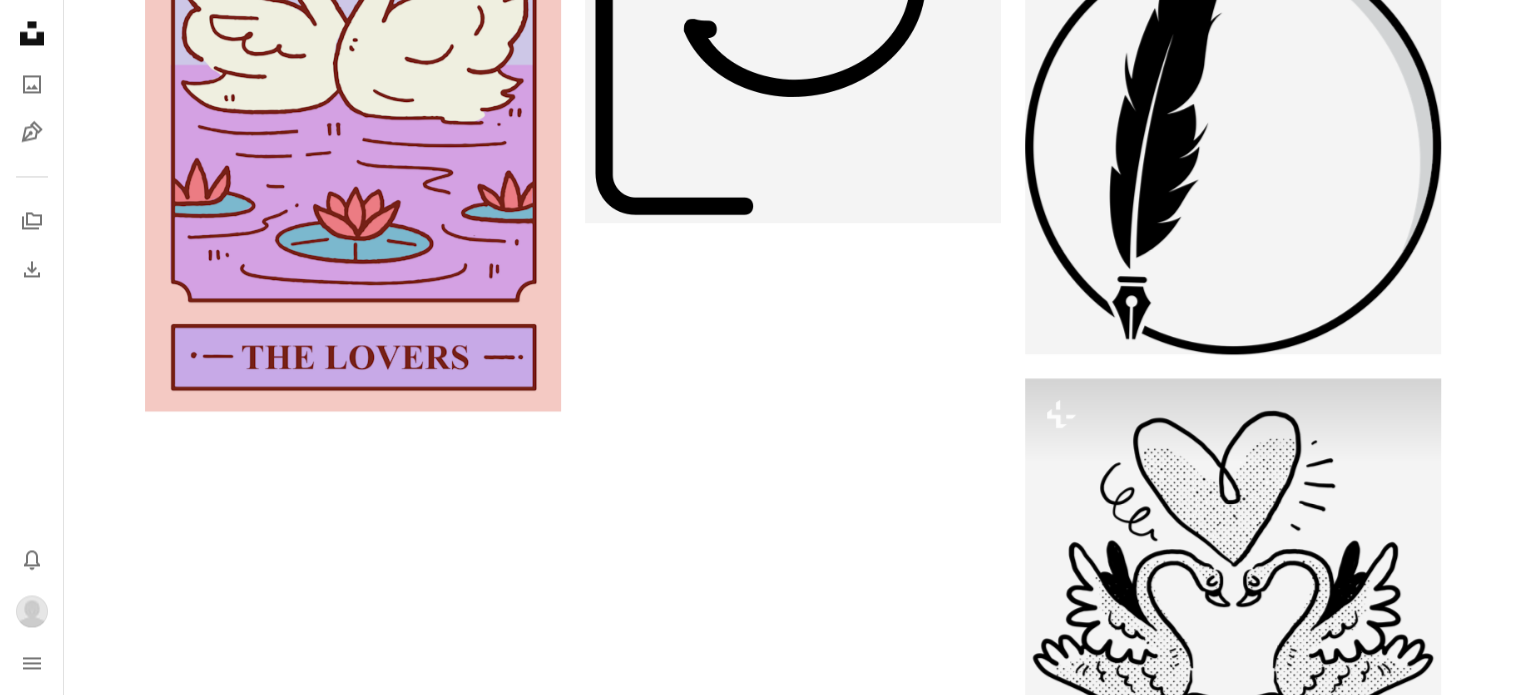 click on "Load more" at bounding box center (793, 874) 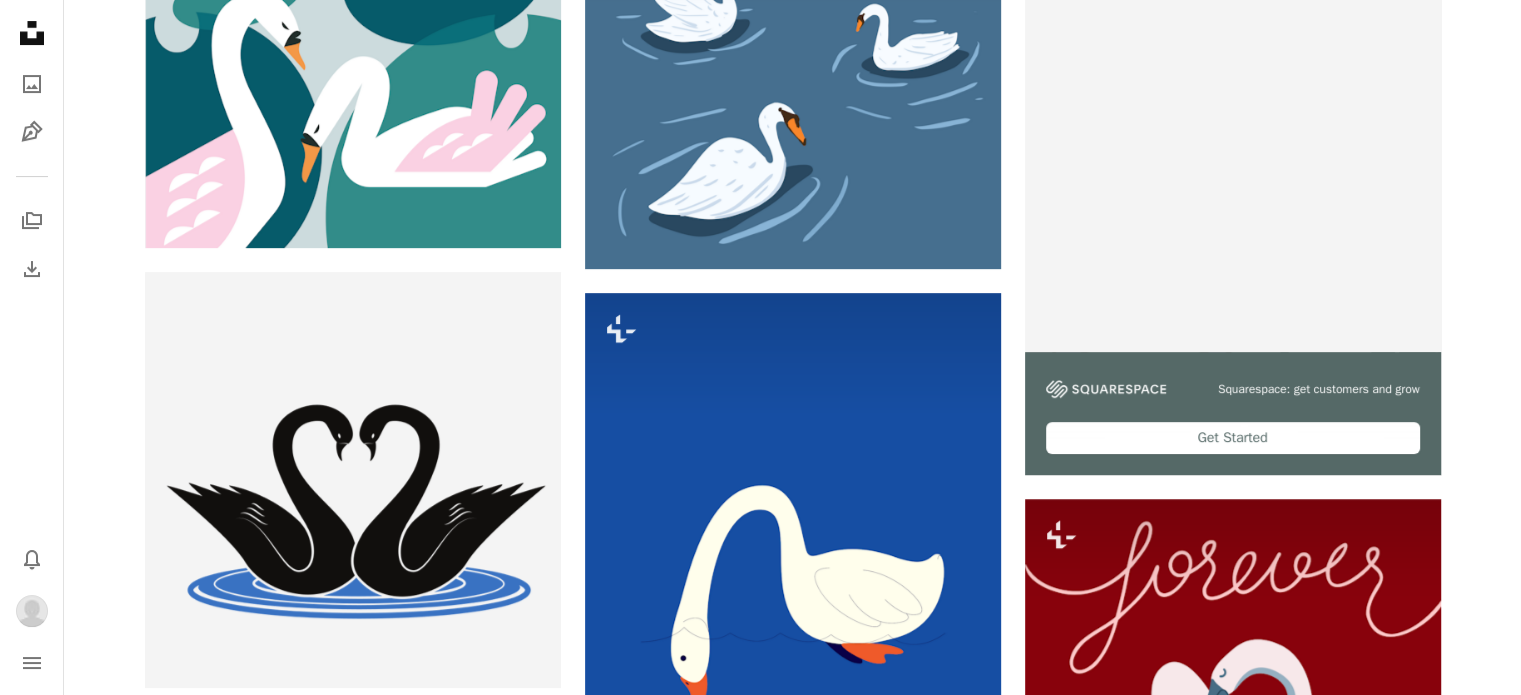 scroll, scrollTop: 0, scrollLeft: 0, axis: both 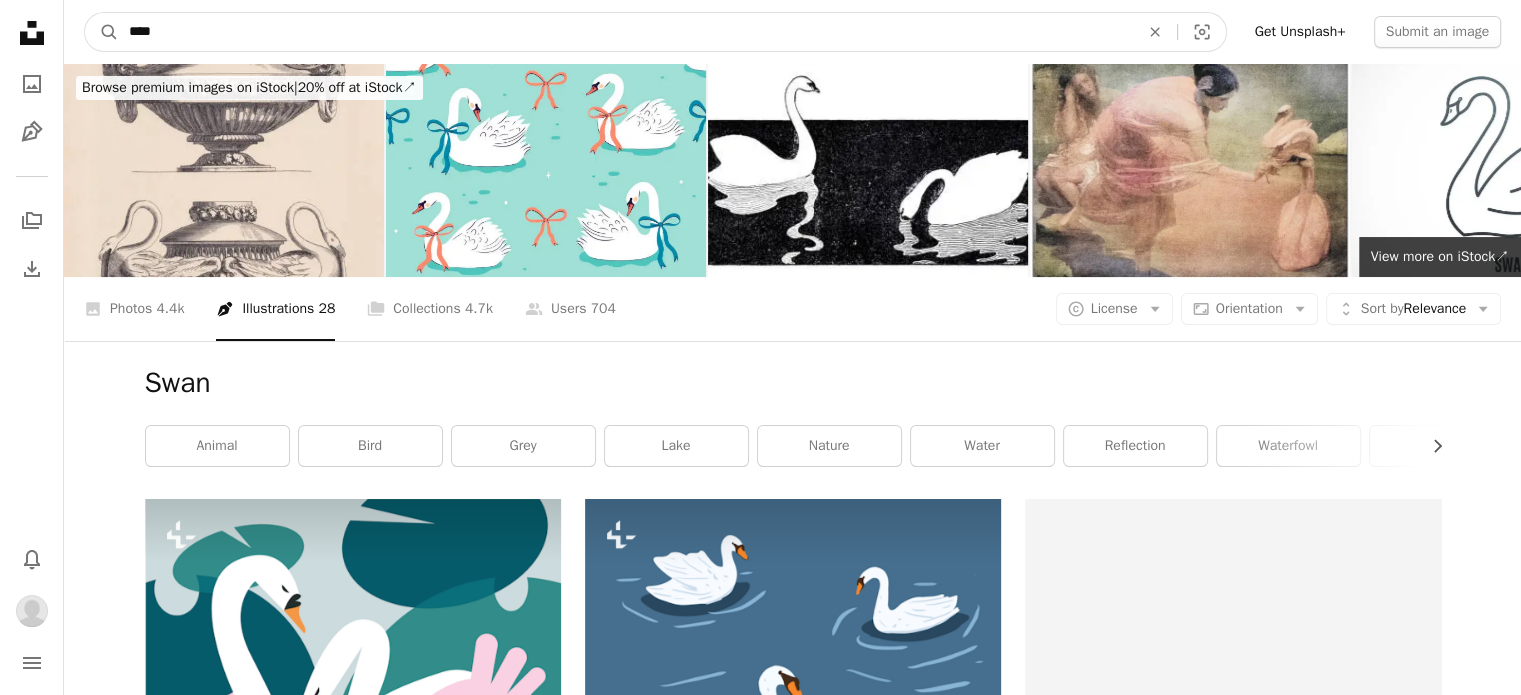 click on "****" at bounding box center (626, 32) 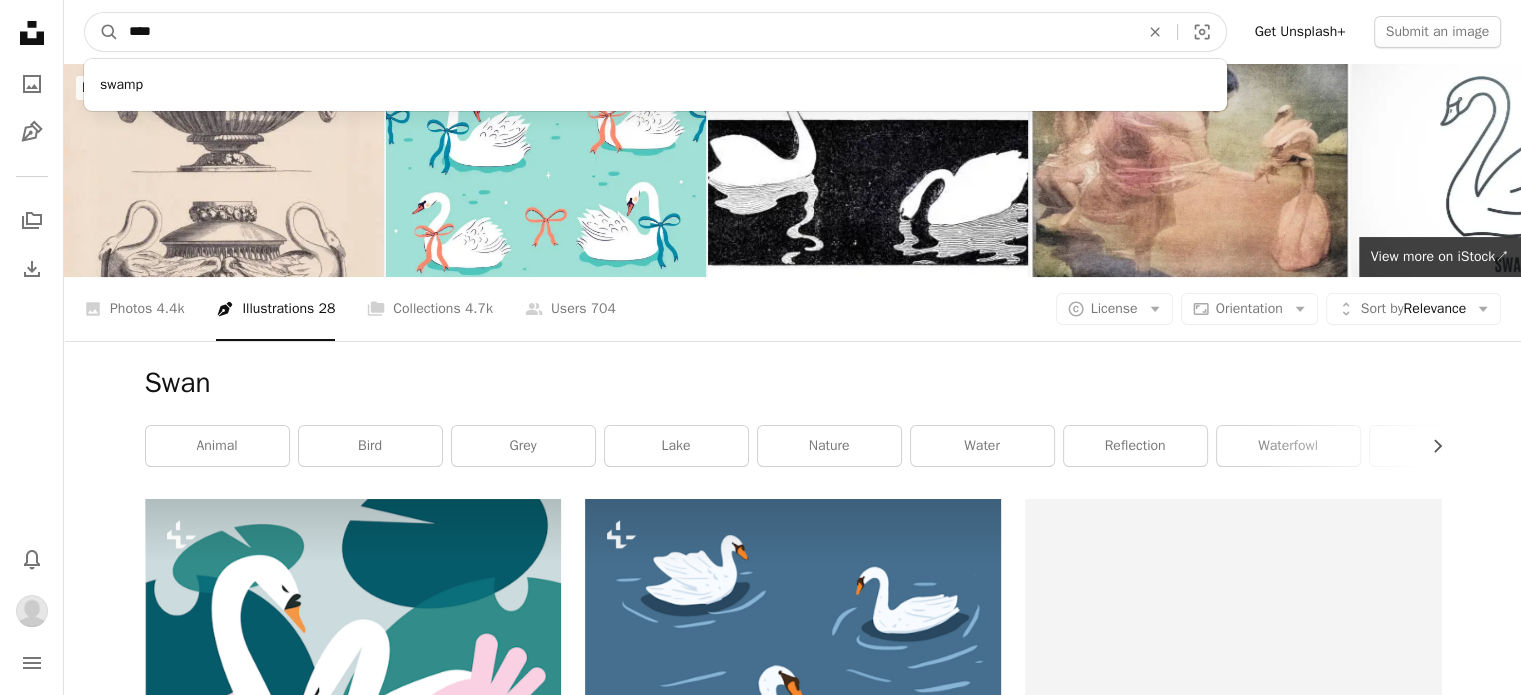 click on "****" at bounding box center [626, 32] 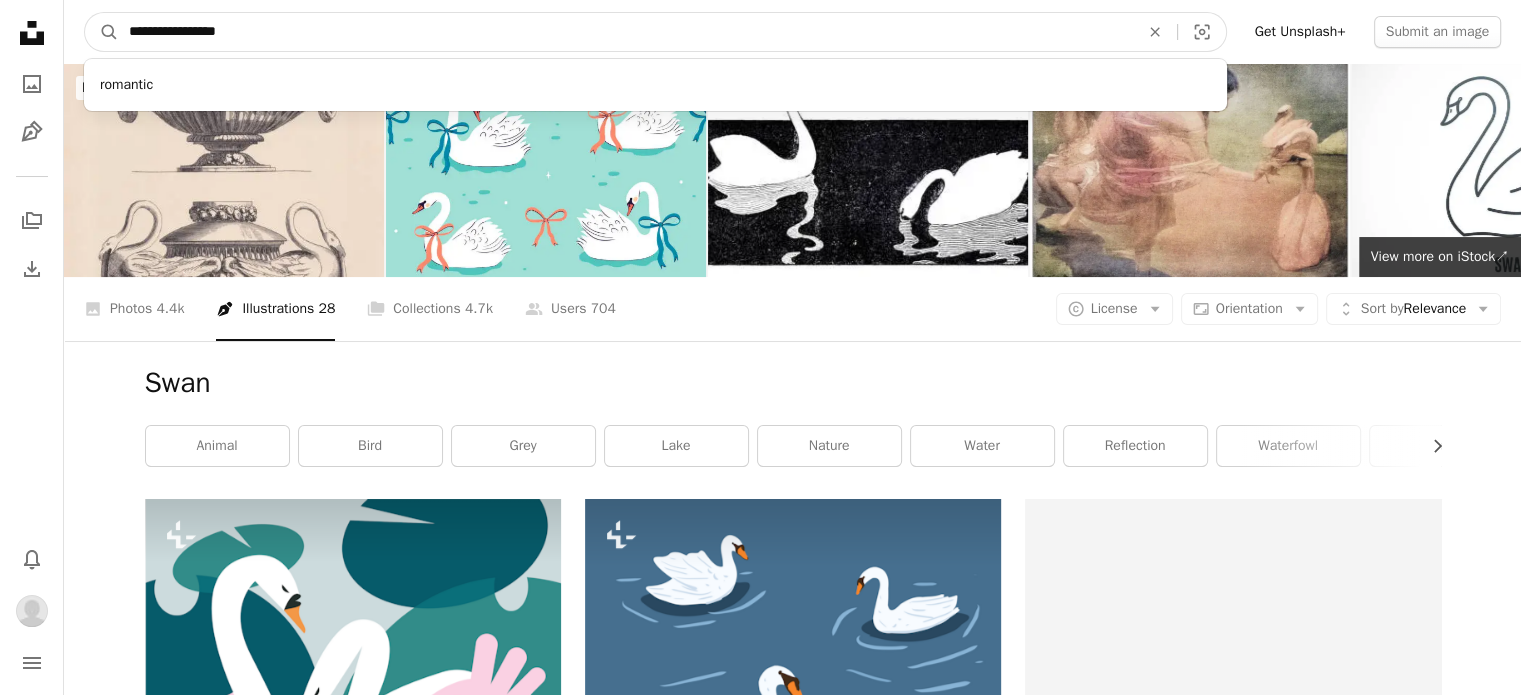 type on "**********" 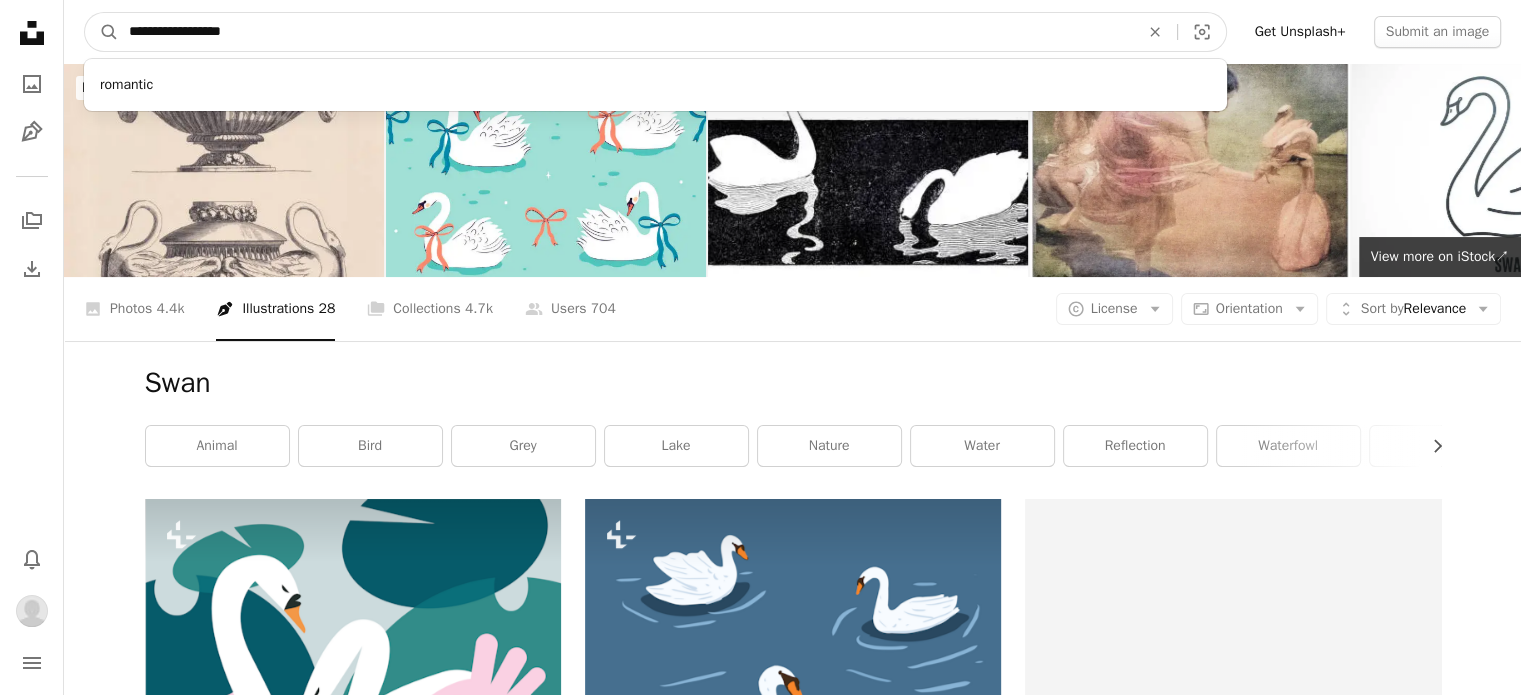 click on "A magnifying glass" at bounding box center (102, 32) 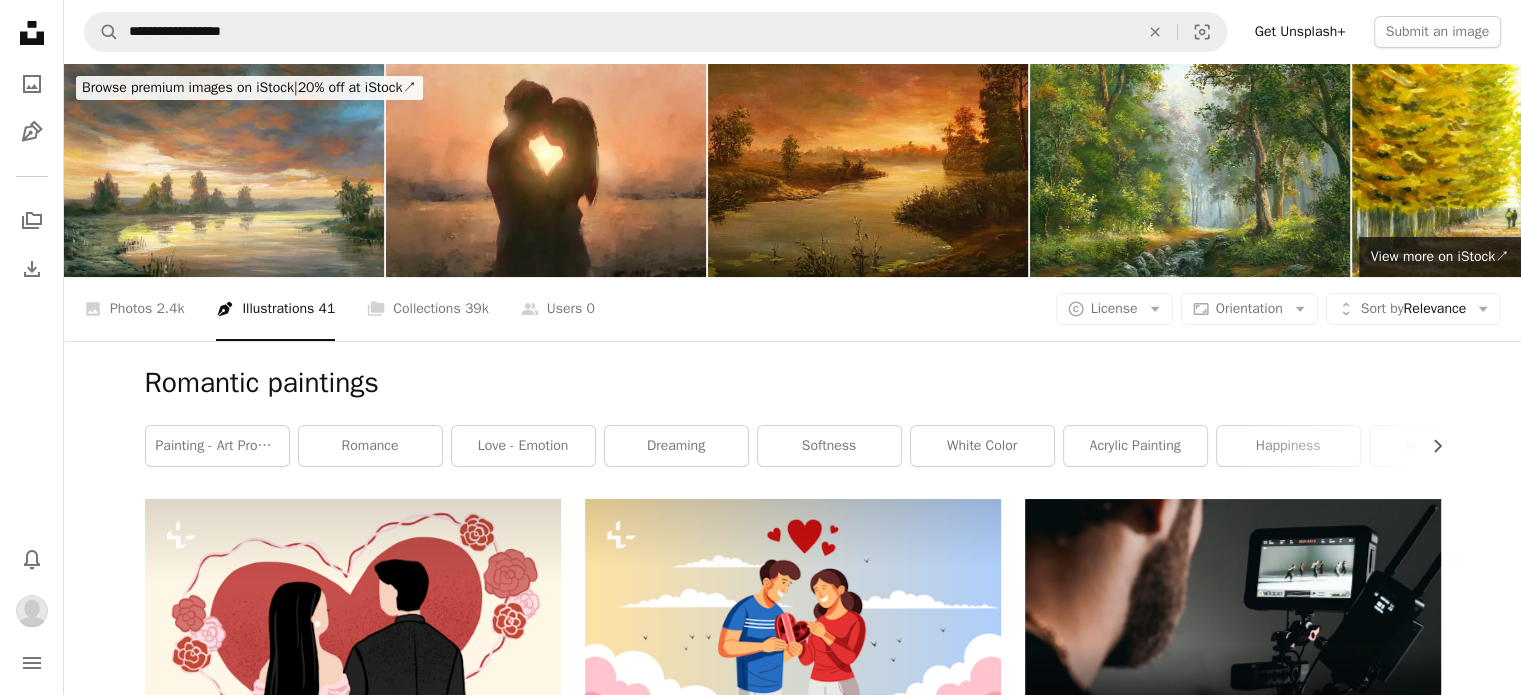 scroll, scrollTop: 12, scrollLeft: 0, axis: vertical 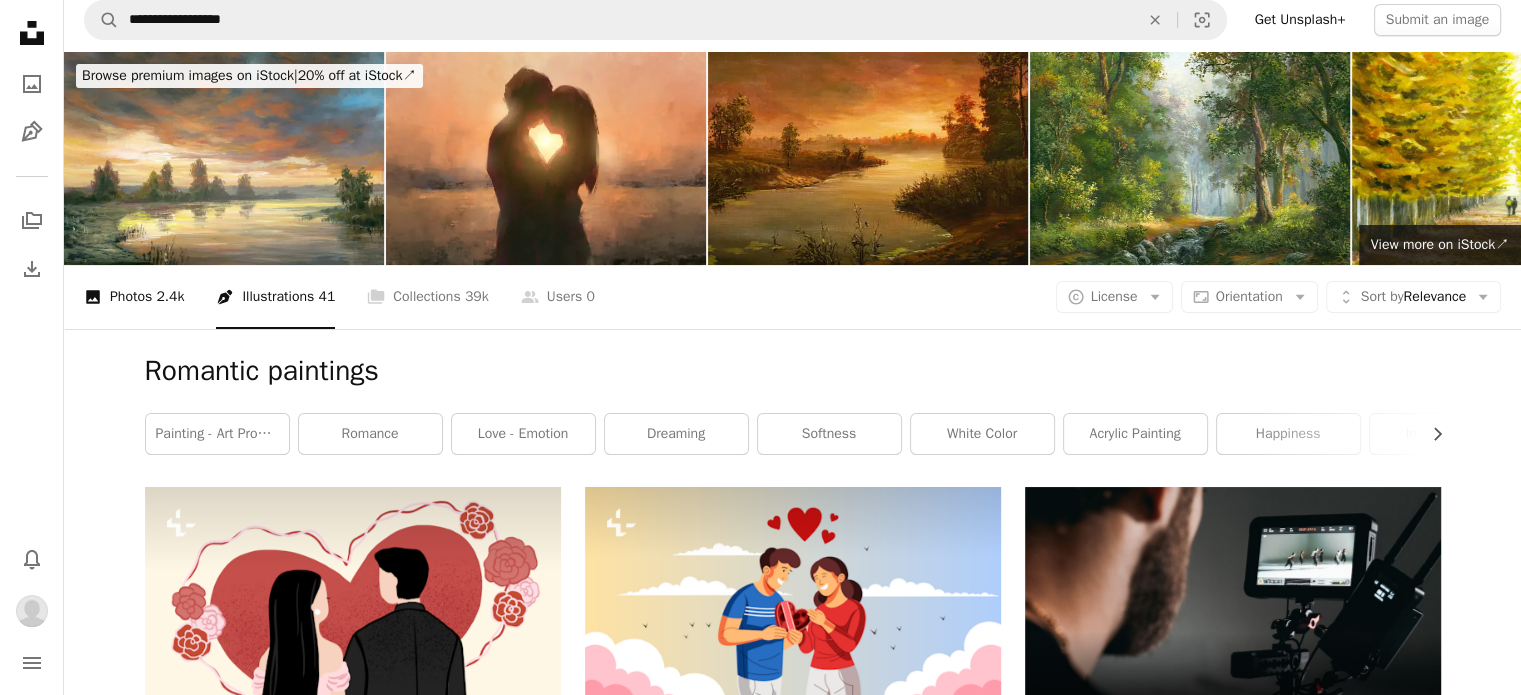 click on "A photo Photos   2.4k" at bounding box center (134, 297) 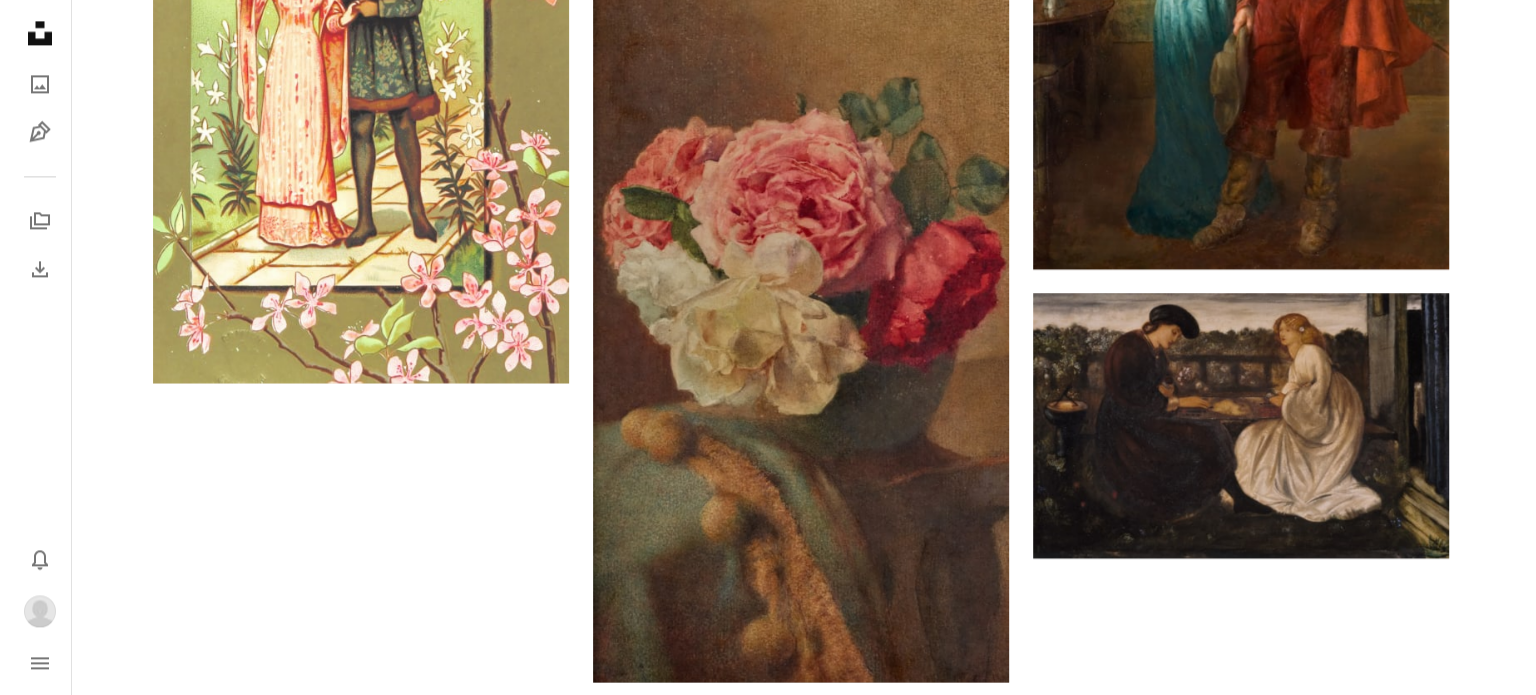 scroll, scrollTop: 2882, scrollLeft: 0, axis: vertical 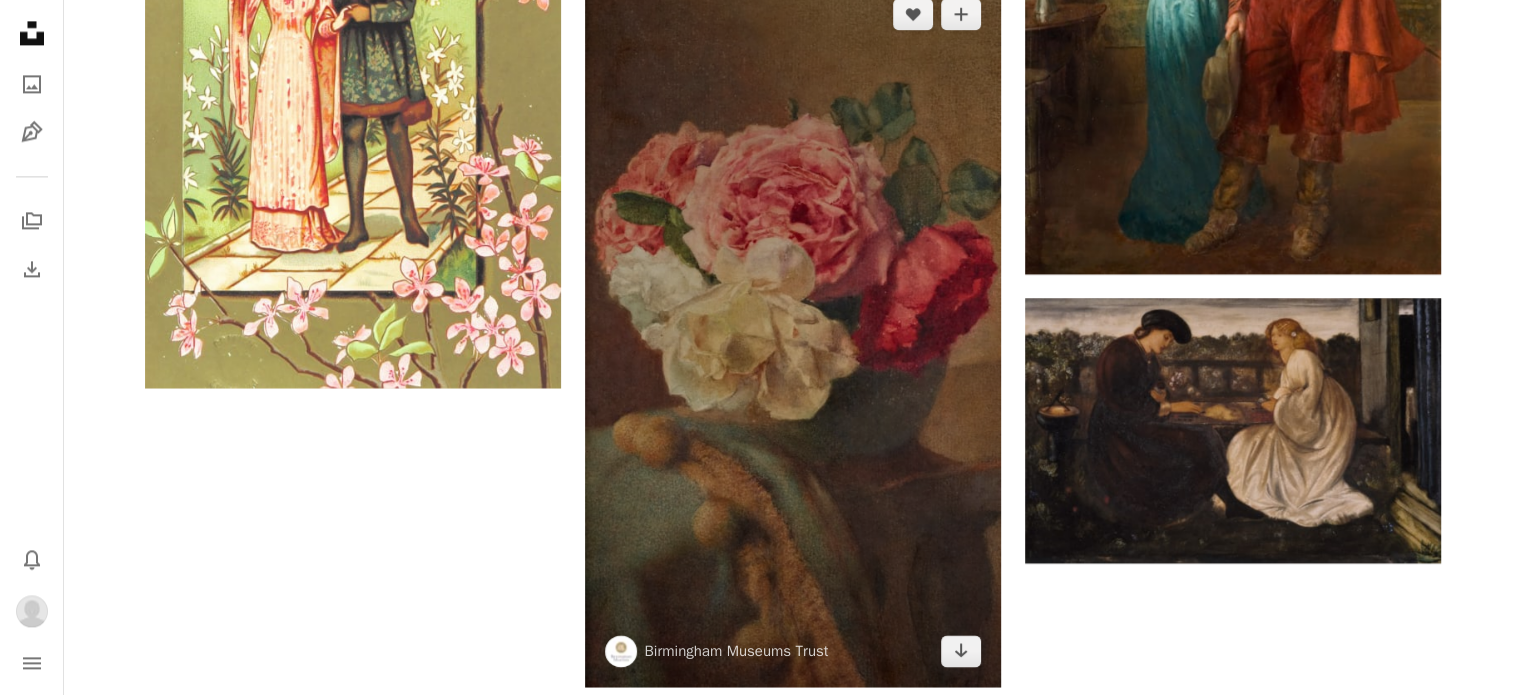 click at bounding box center [793, 332] 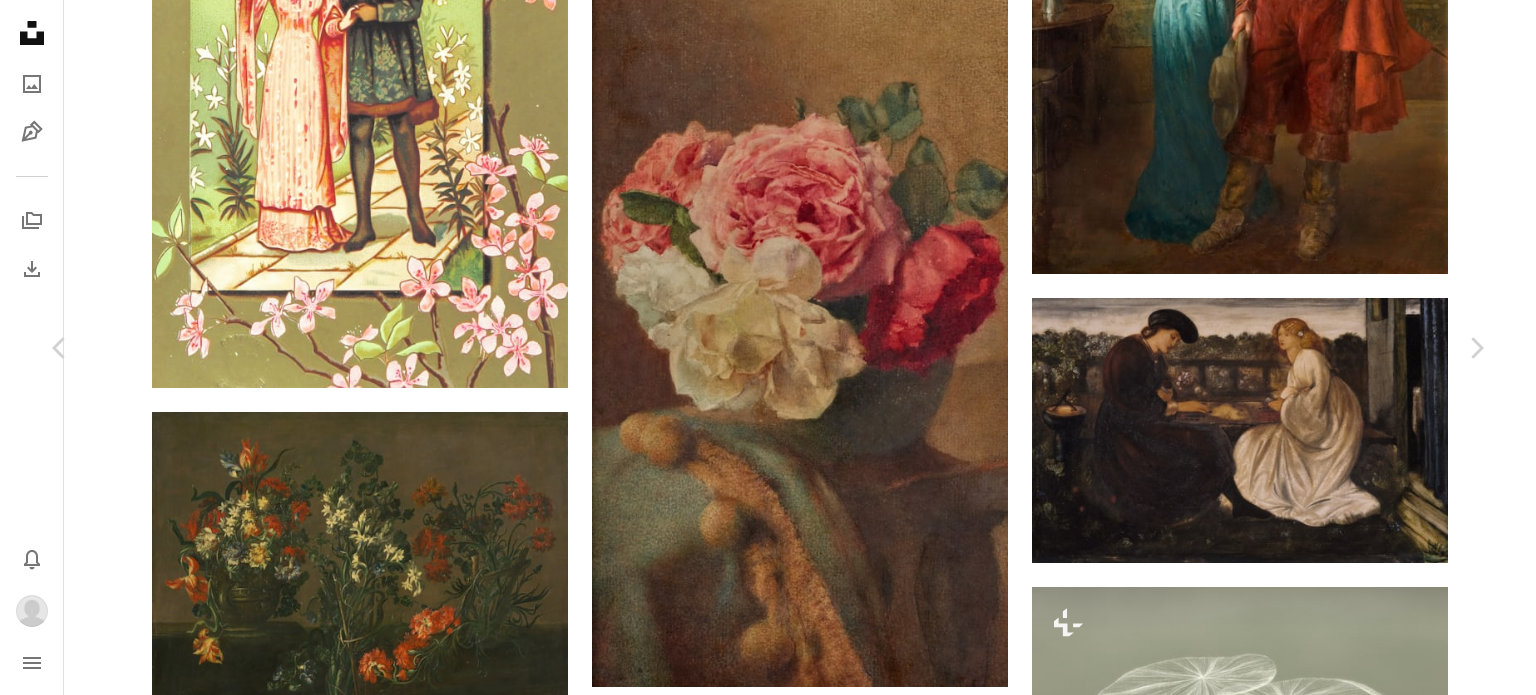 click on "A plus sign" 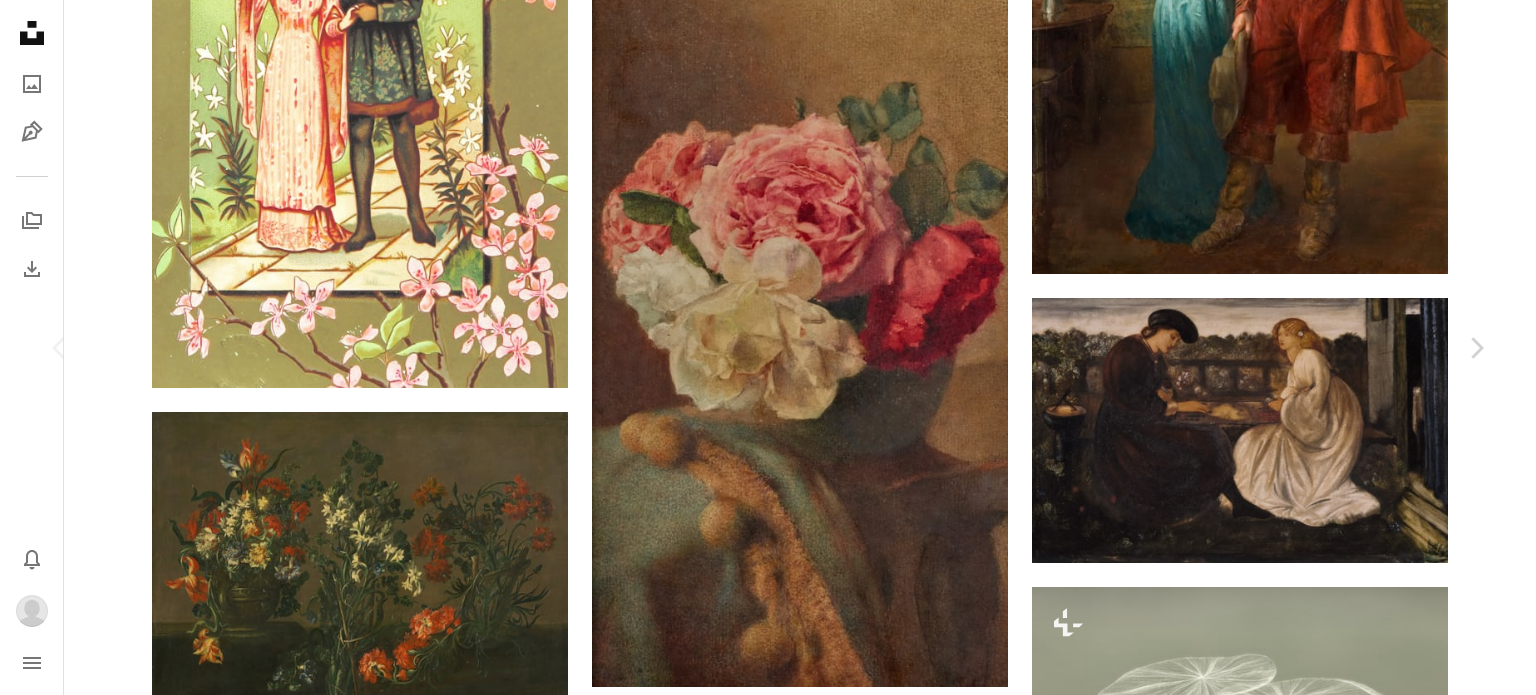 click on "A plus sign" 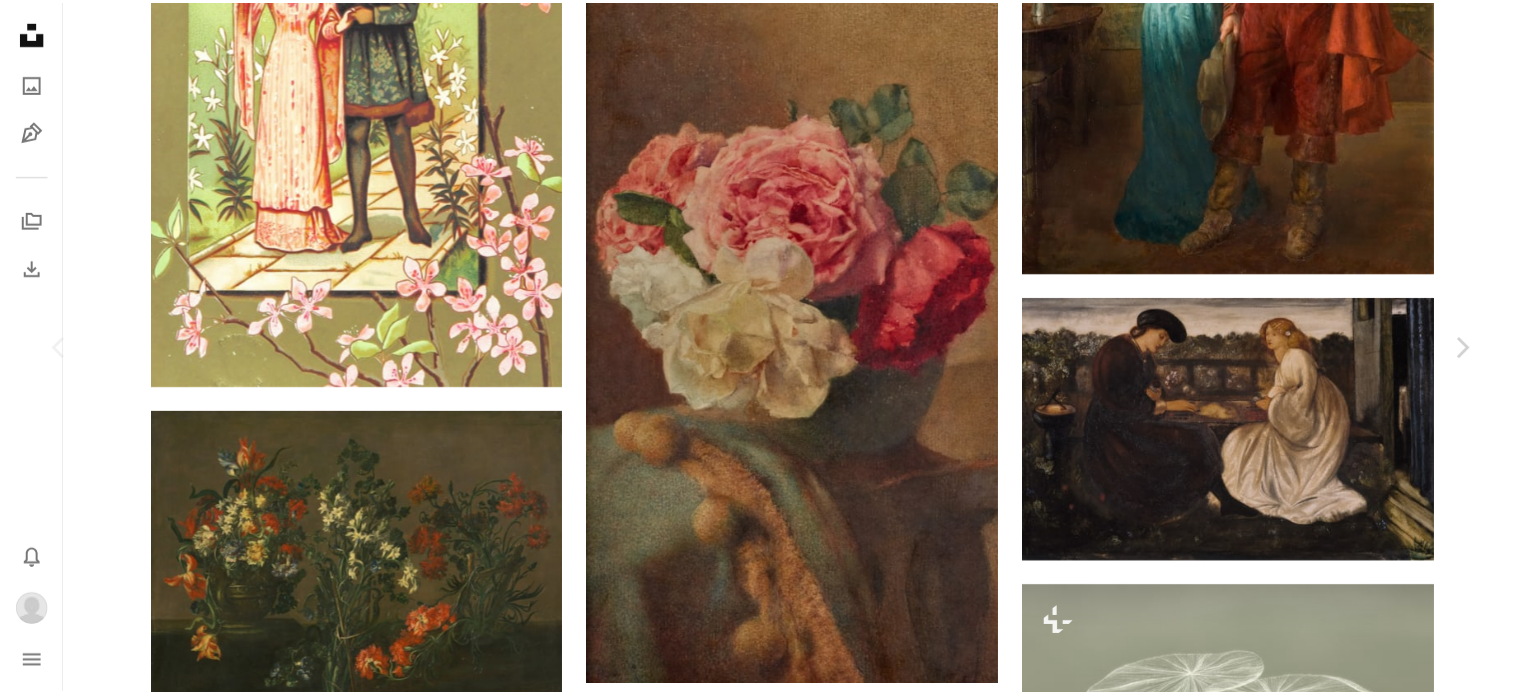 scroll, scrollTop: 4896, scrollLeft: 0, axis: vertical 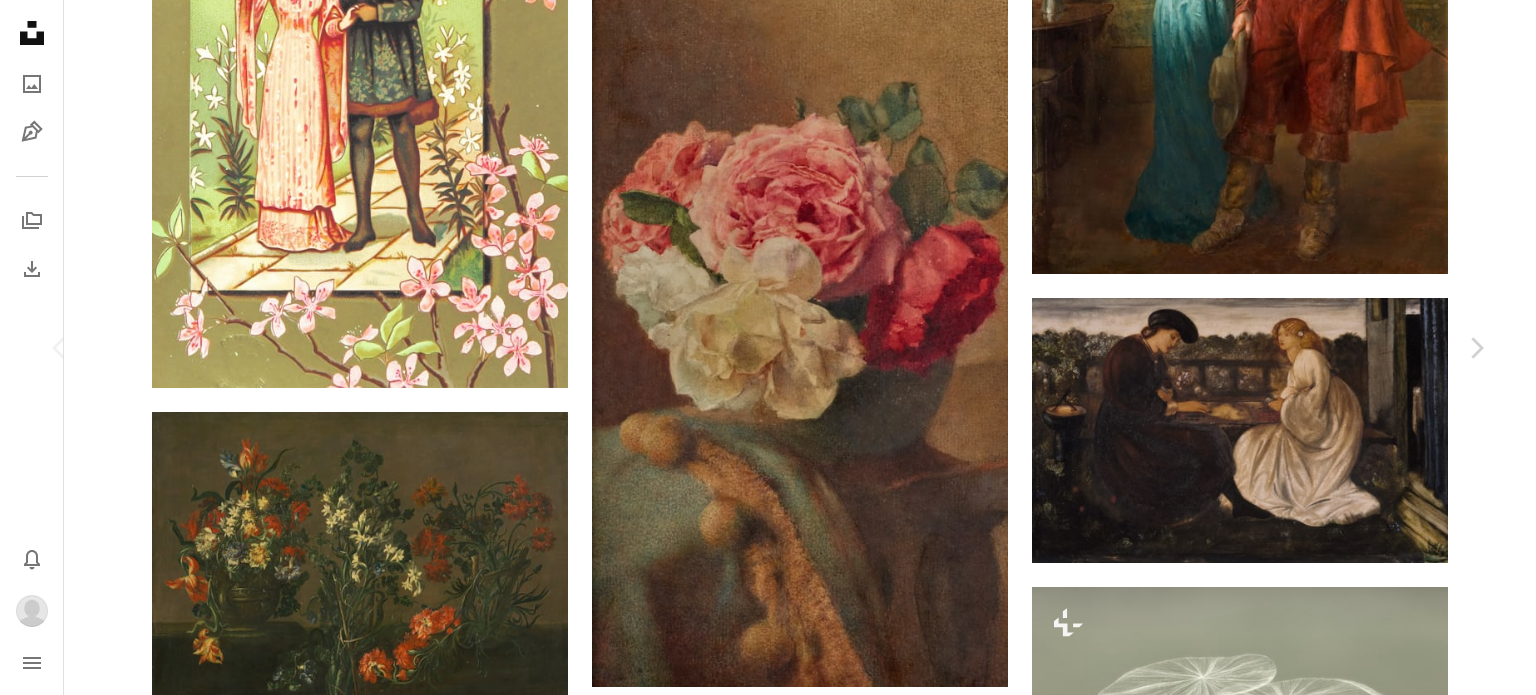 click on "An X shape Chevron left Chevron right Birmingham Museums Trust birminghammuseumstrust A heart A plus sign Download Chevron down Zoom in Views 48,952 Downloads 519 A forward-right arrow Share Info icon Info More Actions Title: 2020.13.21 Roses Description: 2020.13.21 Roses, 1916-20 Artist: William John Wainwright (d.1931) Keywords: Birmingham Museums Trust/Birmingham Museum & Art Gallery, Watercolour, Flower/Rose, Still life, Works on Paper, Framed Works https://dams.birminghammuseums.org.uk/asset-bank/action/viewAsset?id=23122 Read more Calendar outlined Published on  September 13, 2023 Safety Free to use under the  Unsplash License still life flower painting watercolor painting flower art floral art still life painting floral painting watercolor art painted flowers watercolour painting watercolour art still life art flower food art rose painting flower bouquet peony meat Browse premium related images on iStock  |  Save 20% with code UNSPLASH20 View more on iStock  ↗ Related images A heart A plus sign For" at bounding box center [768, 4962] 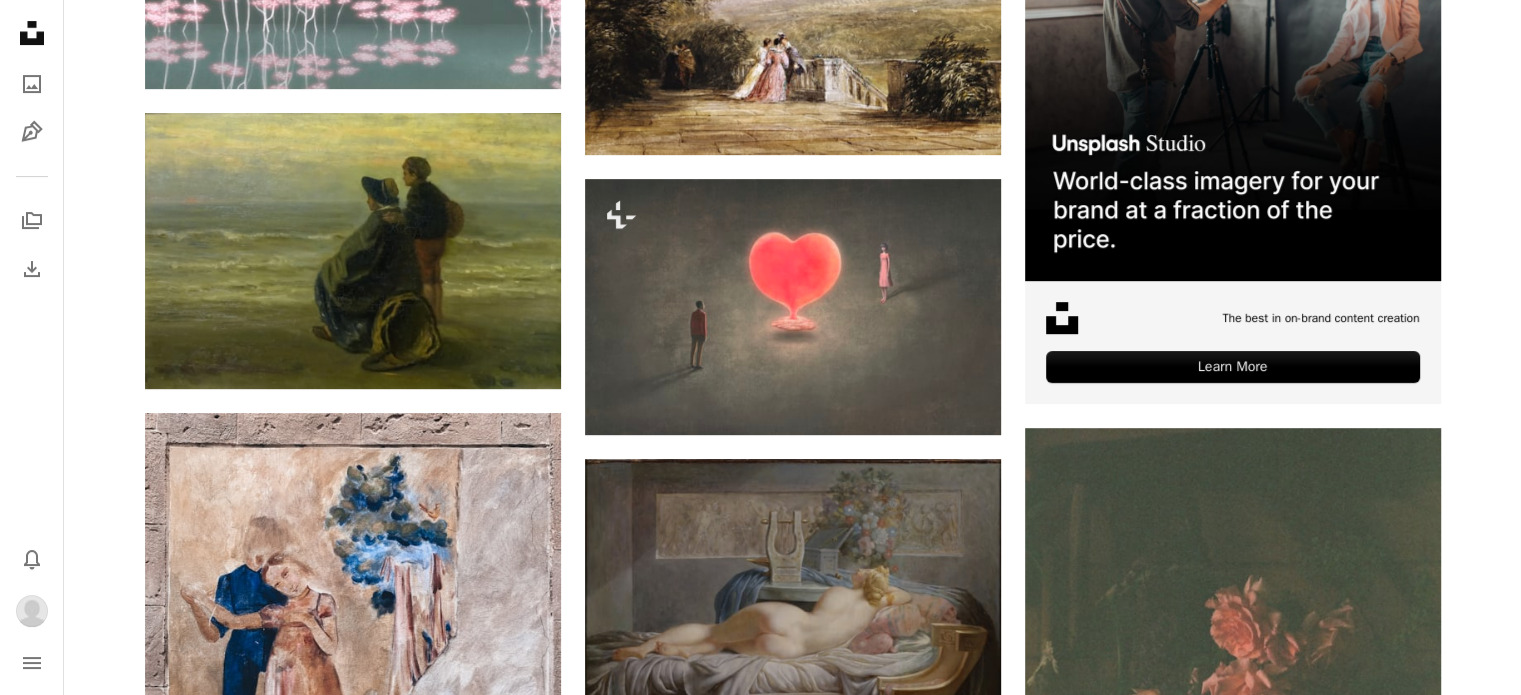 scroll, scrollTop: 0, scrollLeft: 0, axis: both 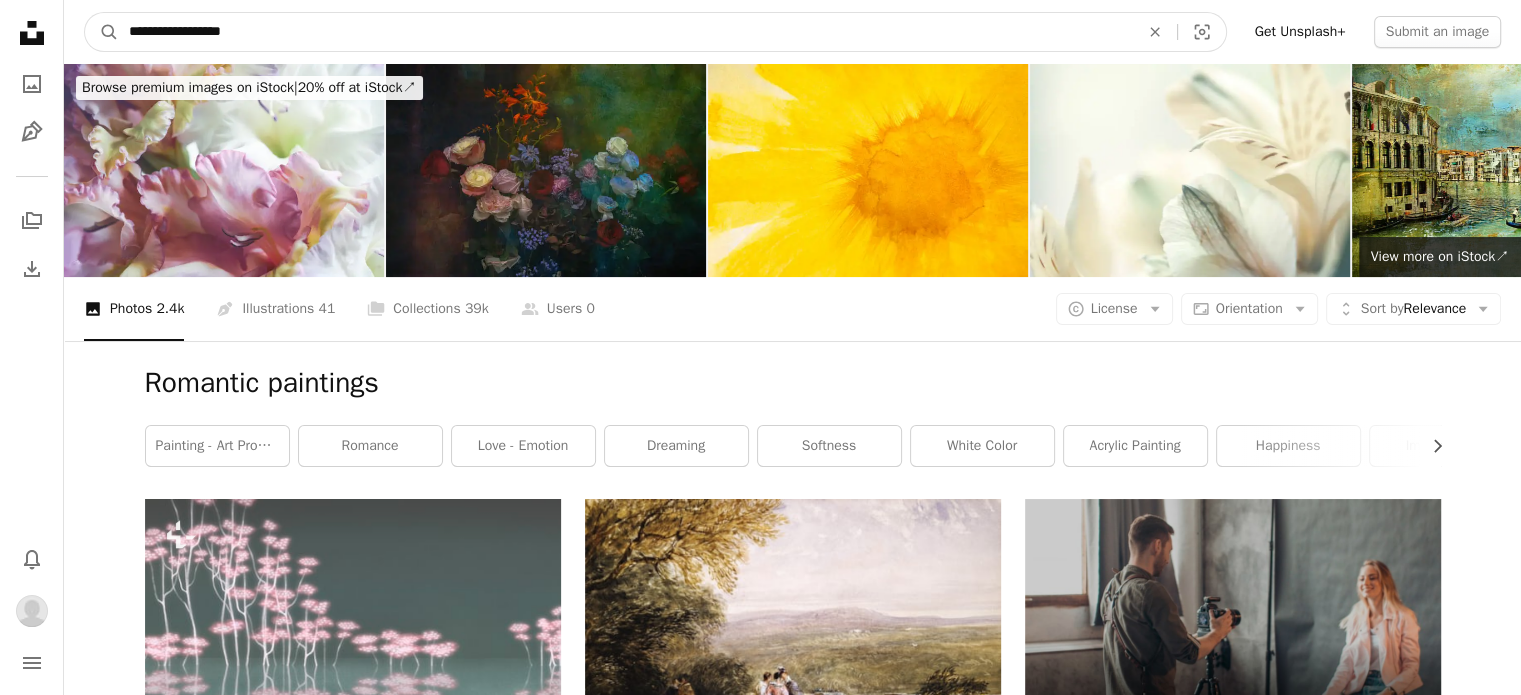 click on "**********" at bounding box center [626, 32] 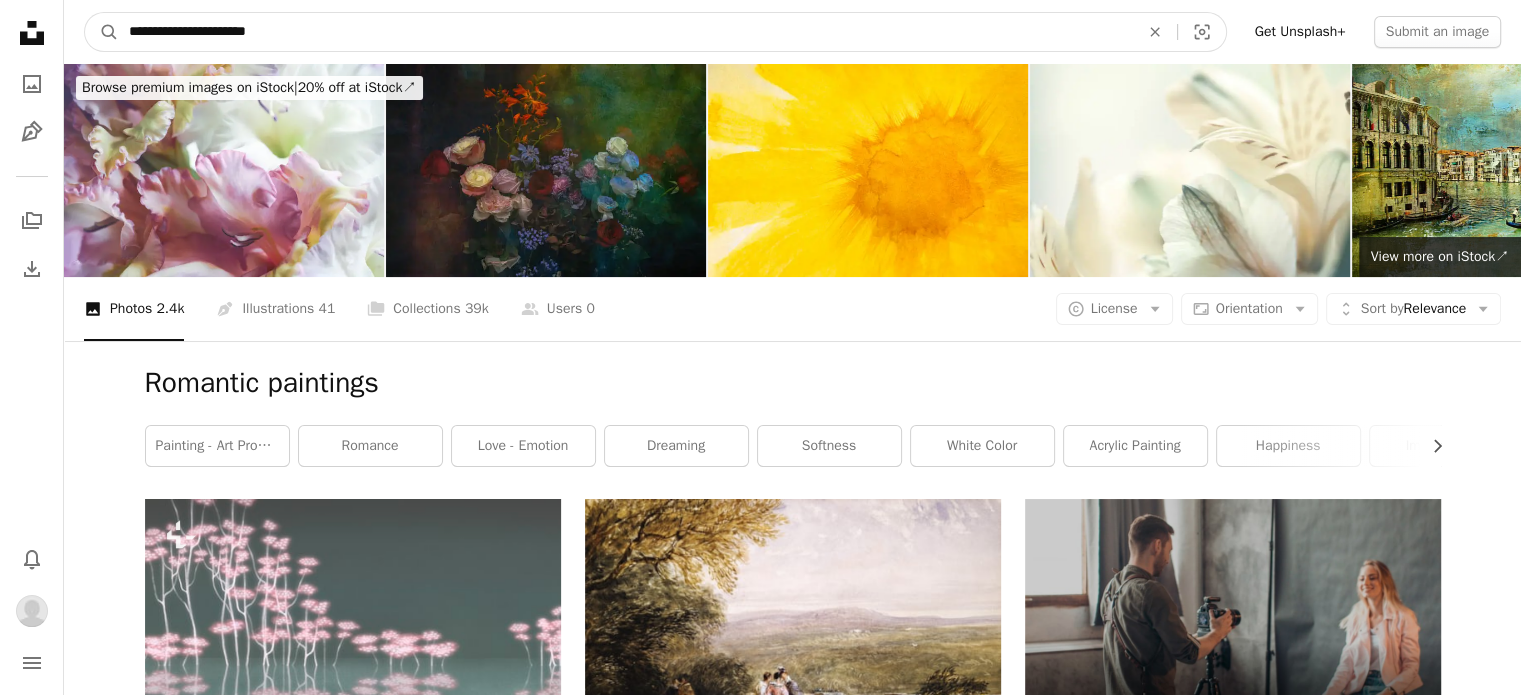 type on "**********" 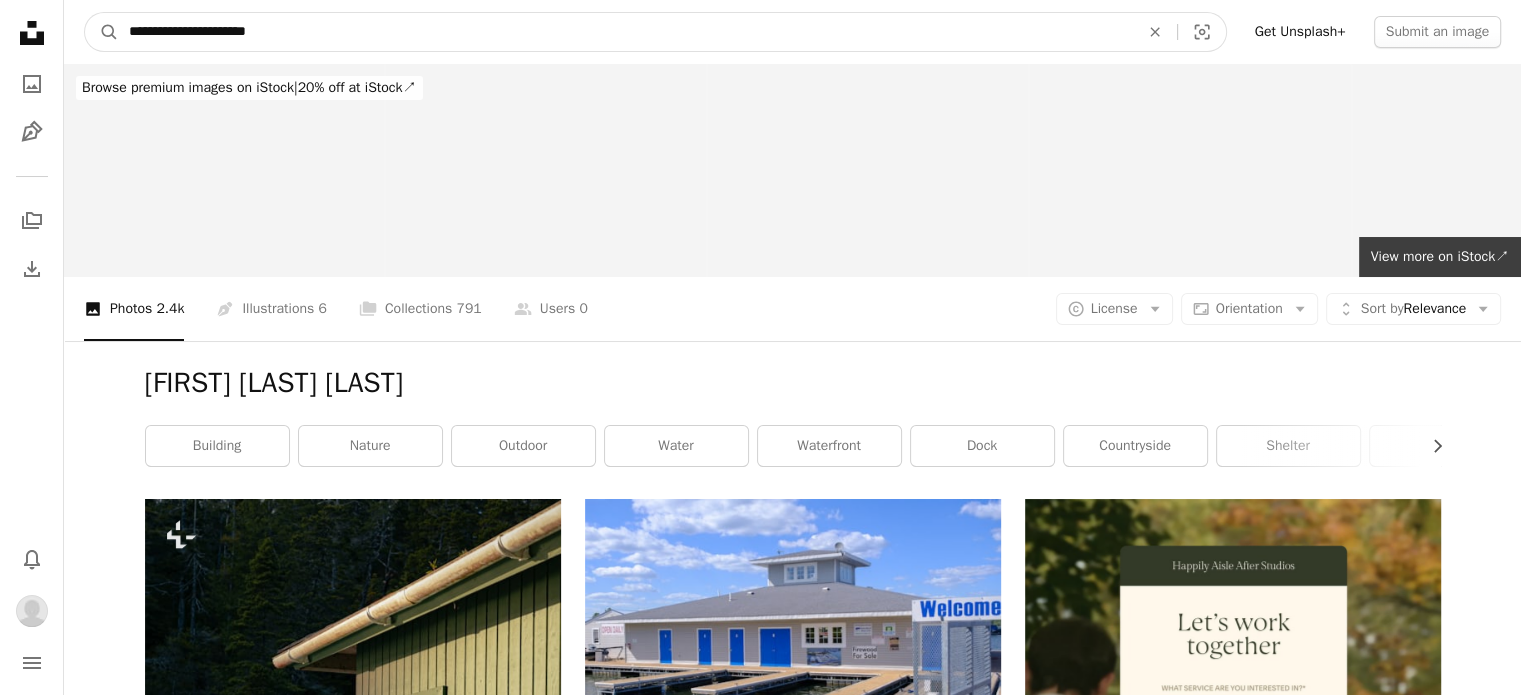click on "**********" at bounding box center (626, 32) 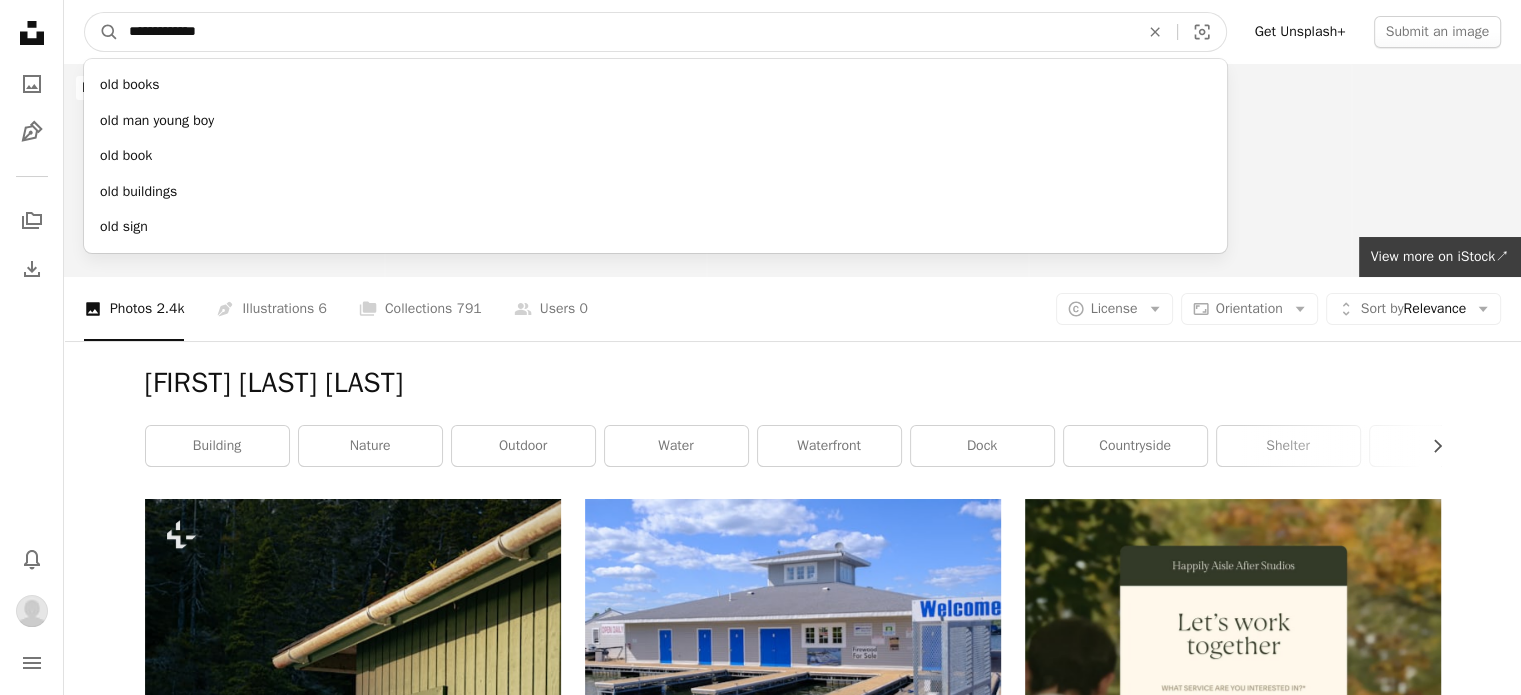 type on "**********" 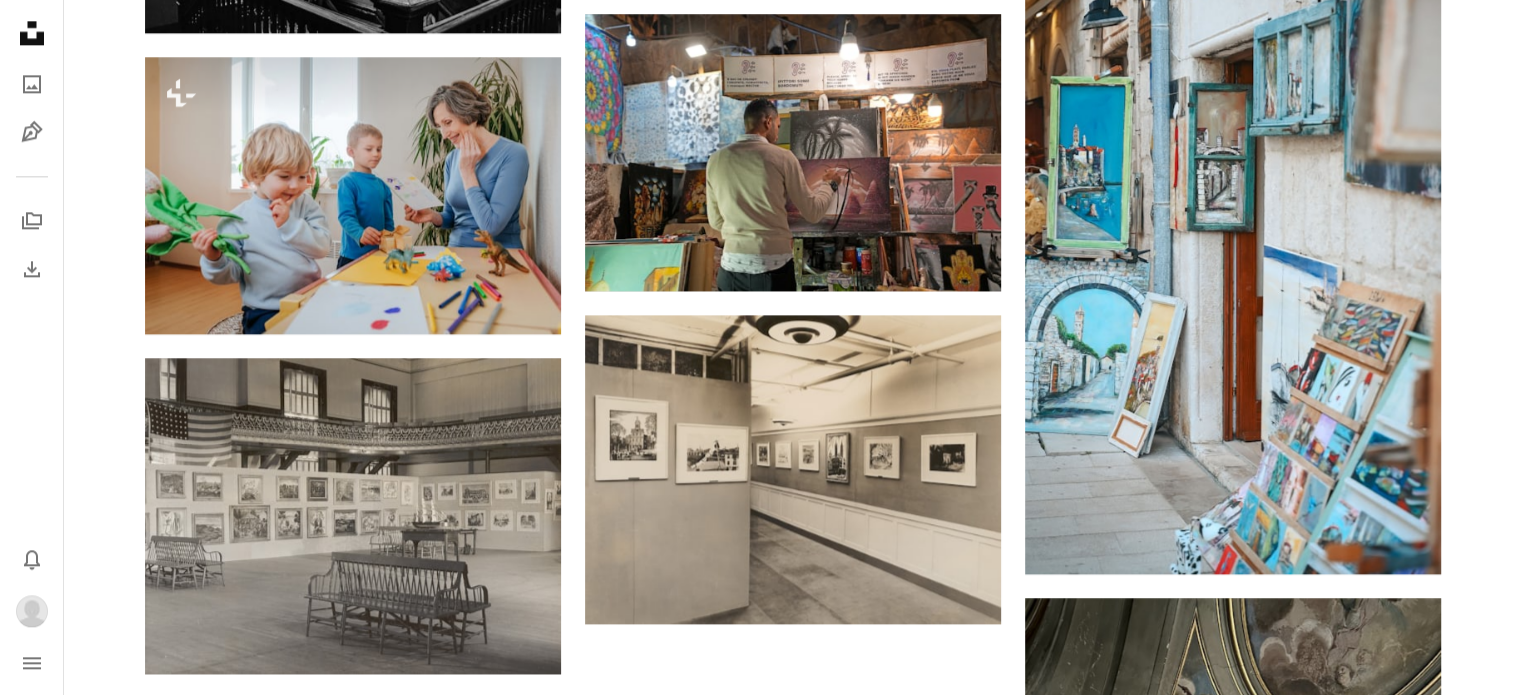 scroll, scrollTop: 2539, scrollLeft: 0, axis: vertical 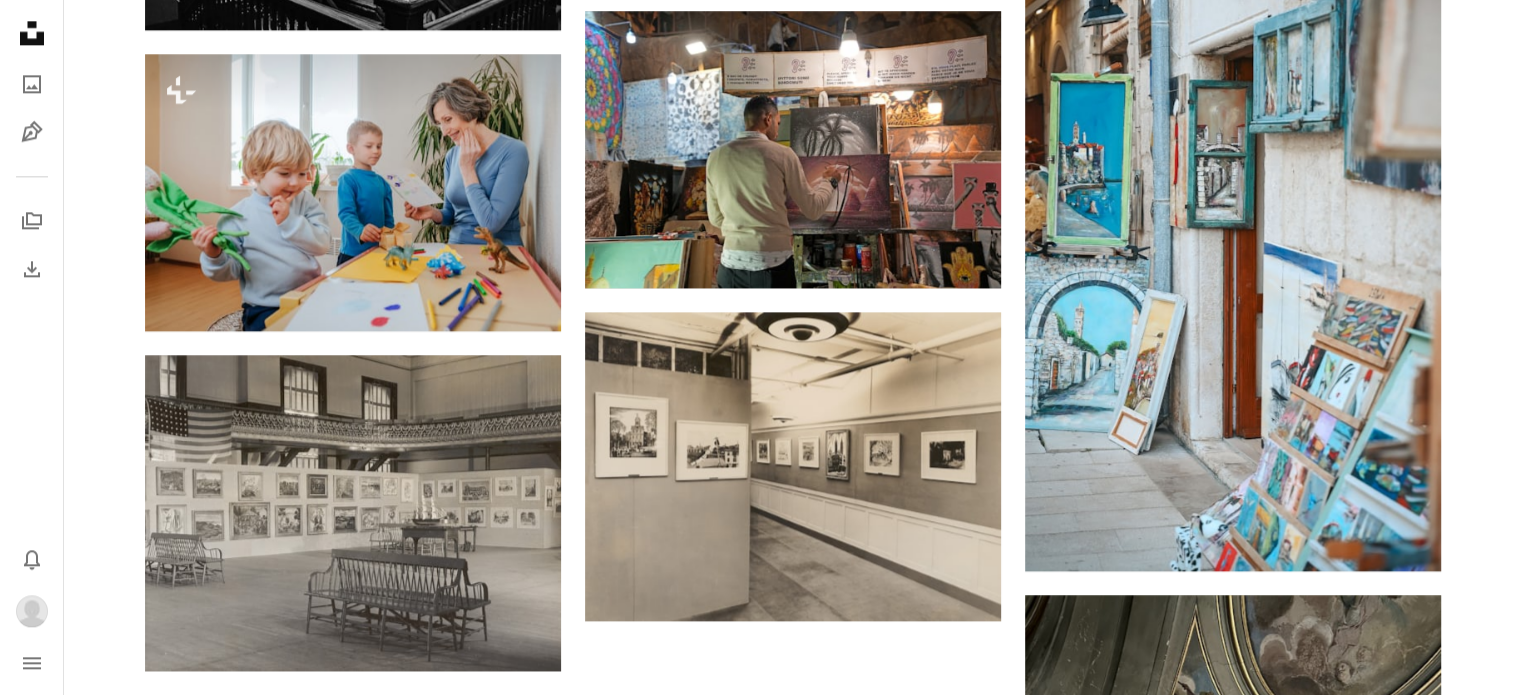 click on "Load more" at bounding box center [793, 1230] 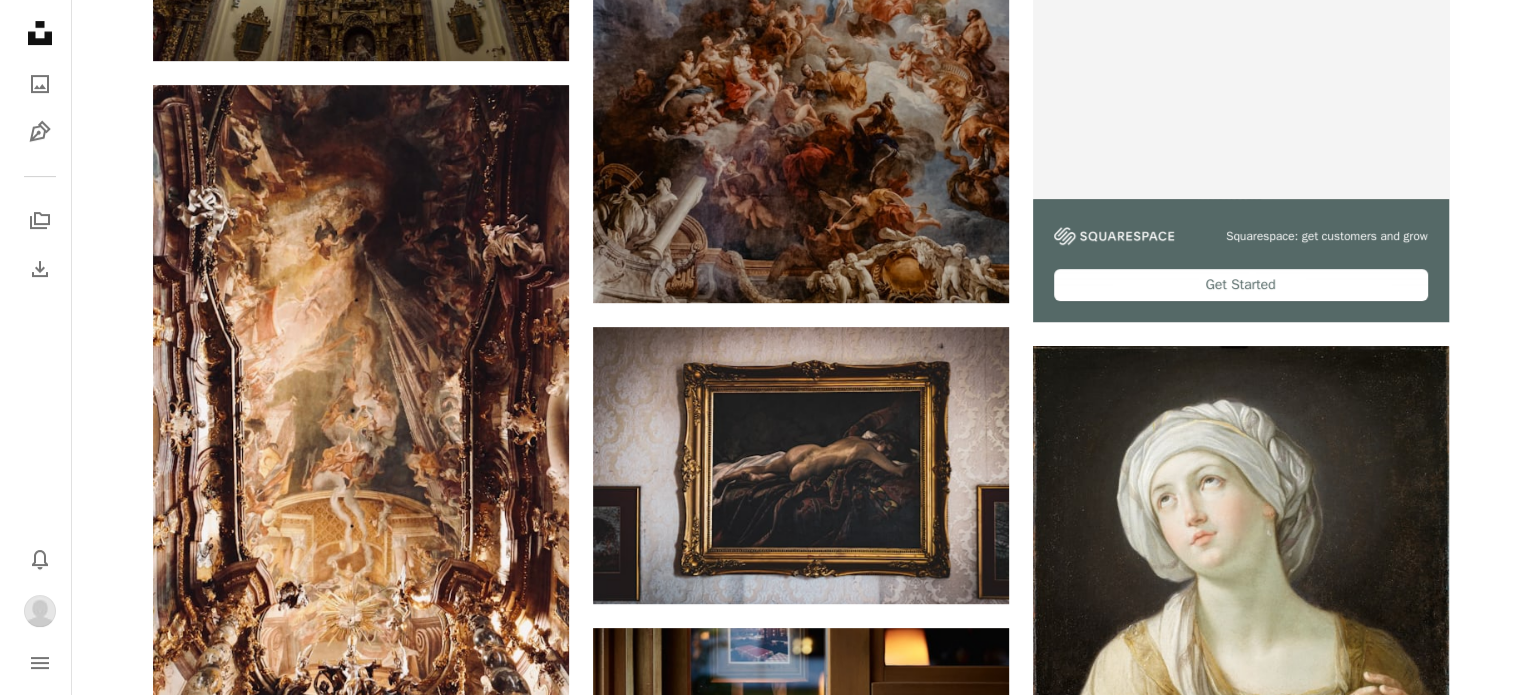 scroll, scrollTop: 0, scrollLeft: 0, axis: both 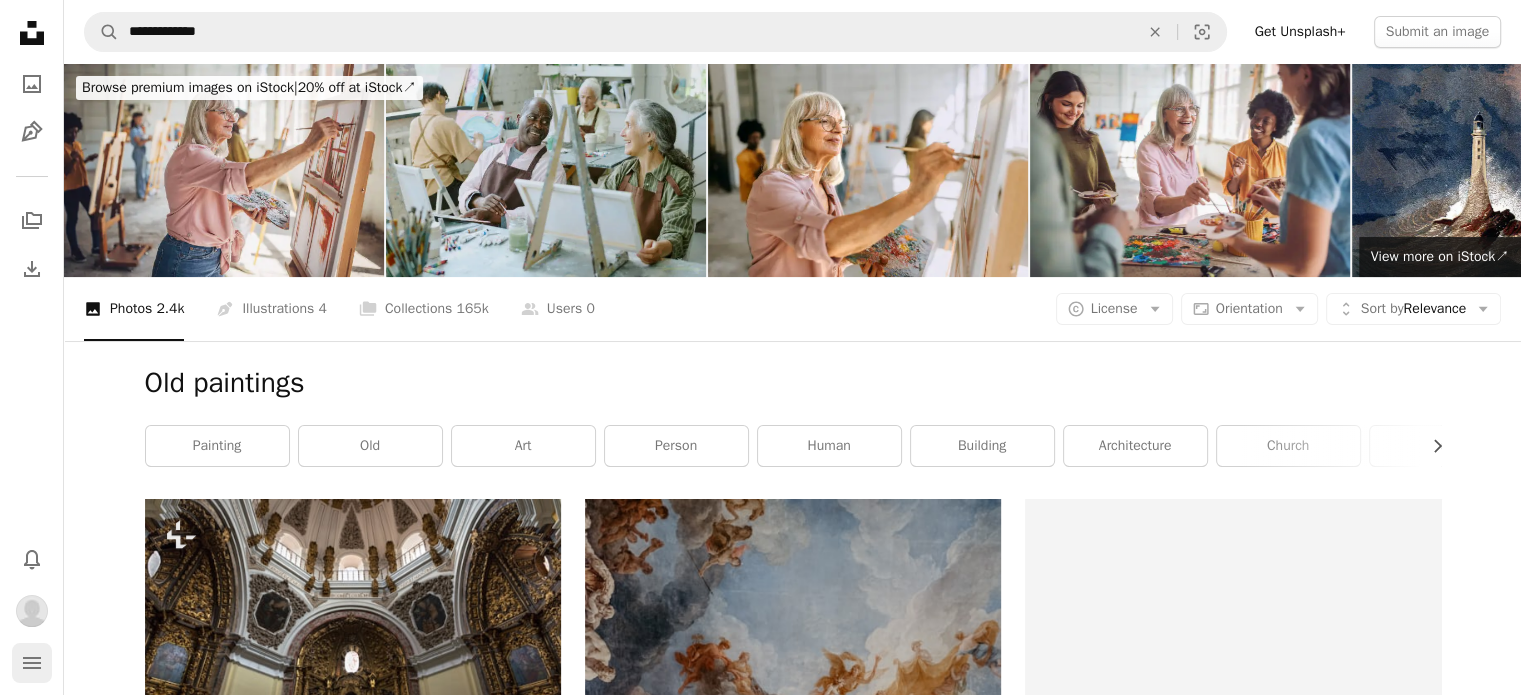 click on "navigation menu" 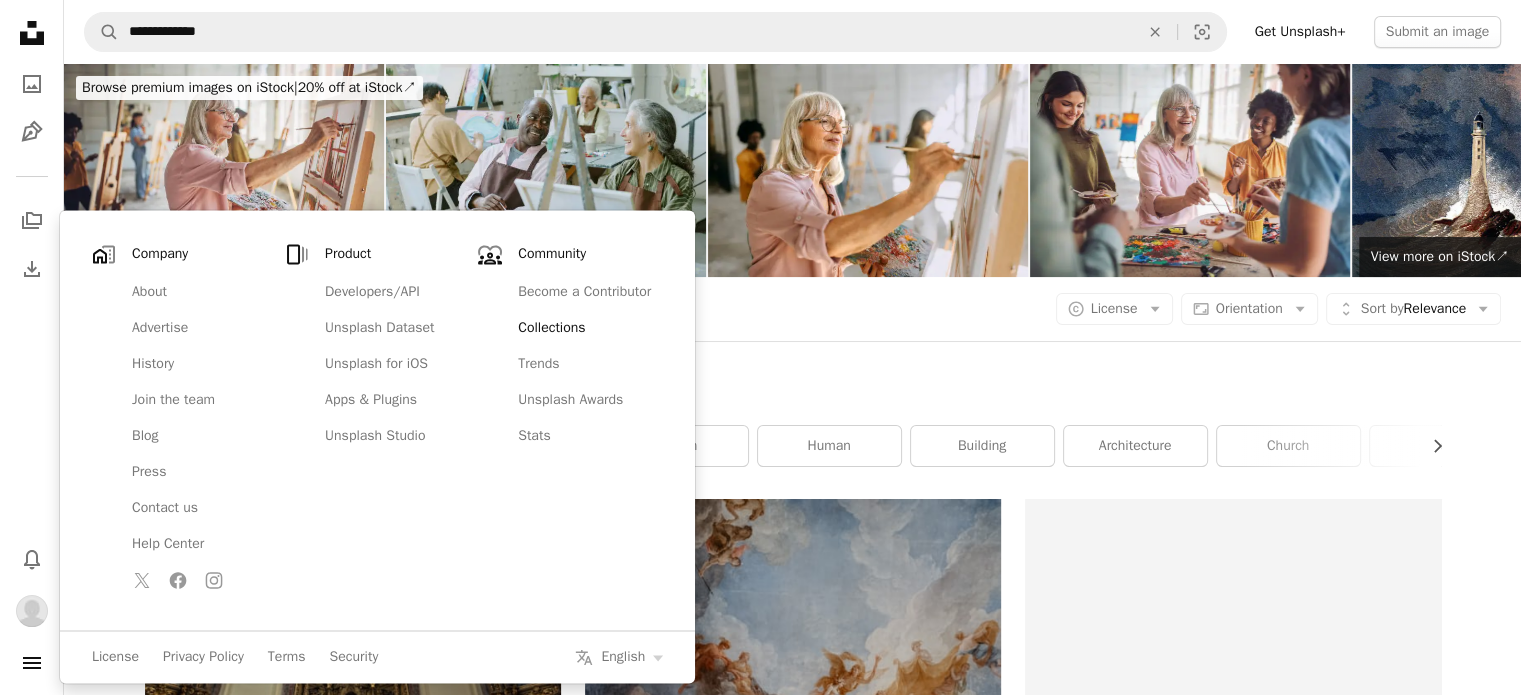 click on "Collections" at bounding box center [584, 328] 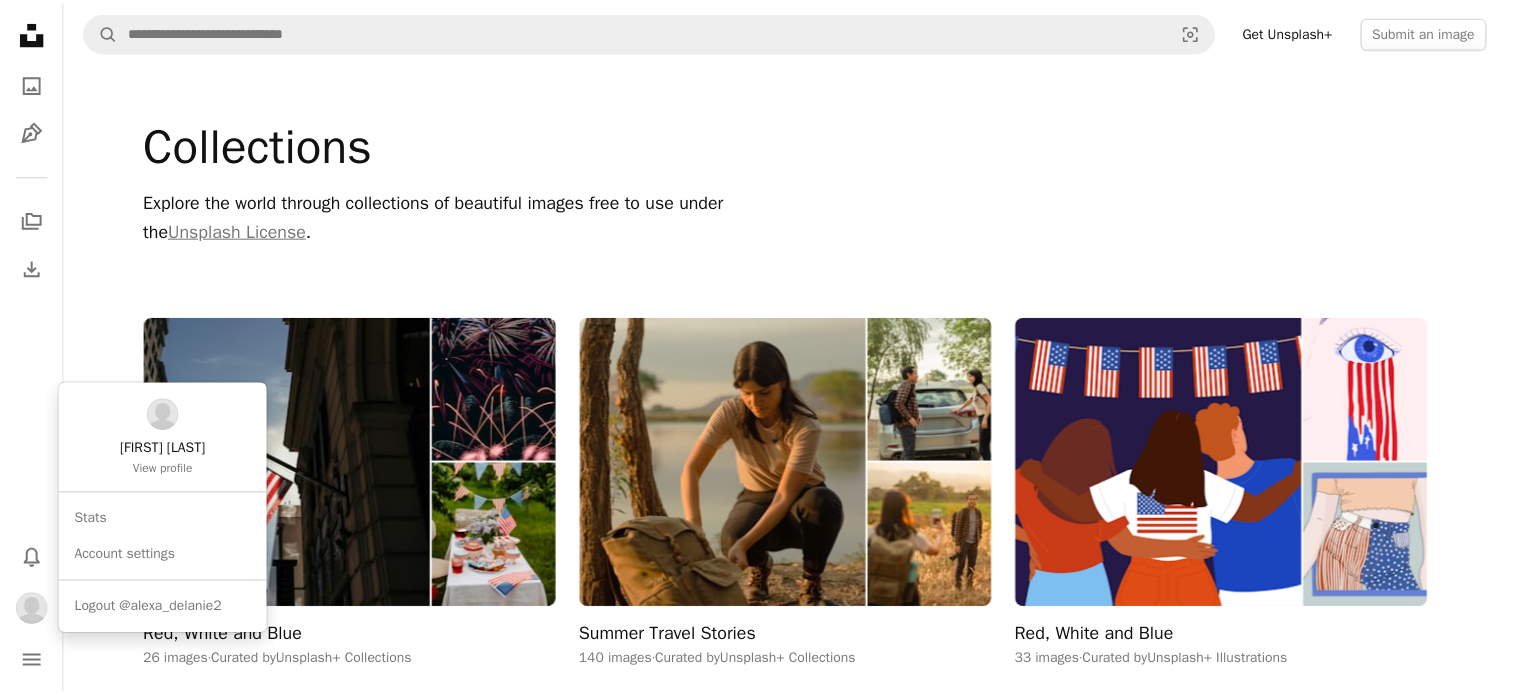 scroll, scrollTop: 0, scrollLeft: 0, axis: both 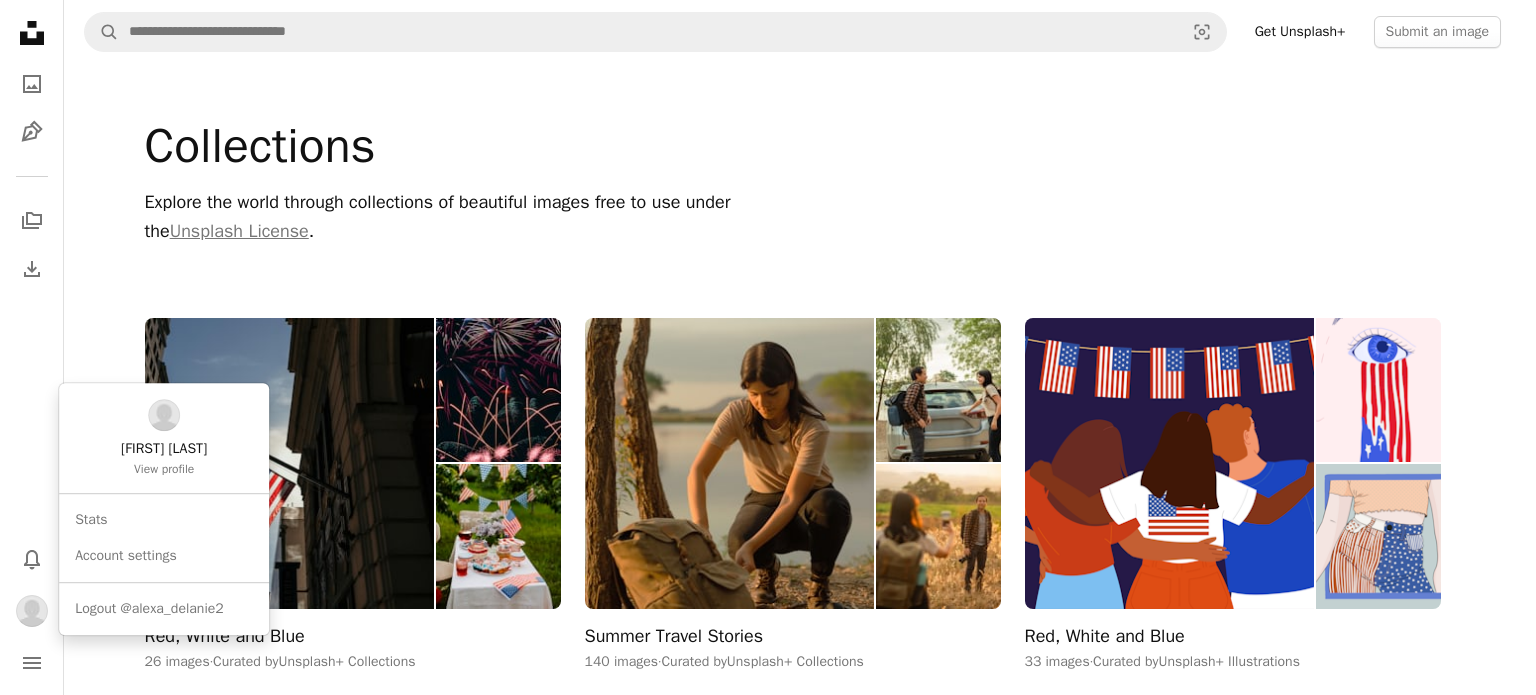 click at bounding box center (32, 611) 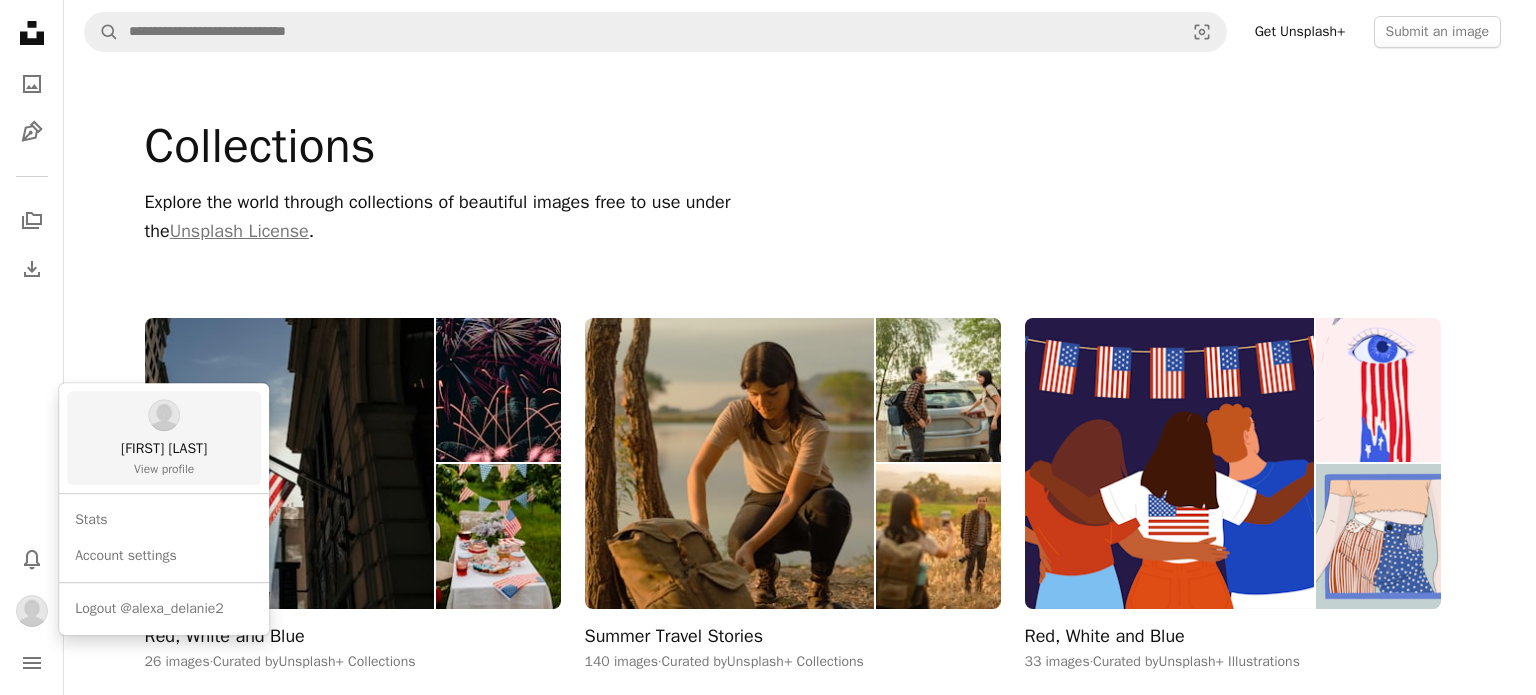 click on "[FIRST] [LAST] View profile" at bounding box center [164, 438] 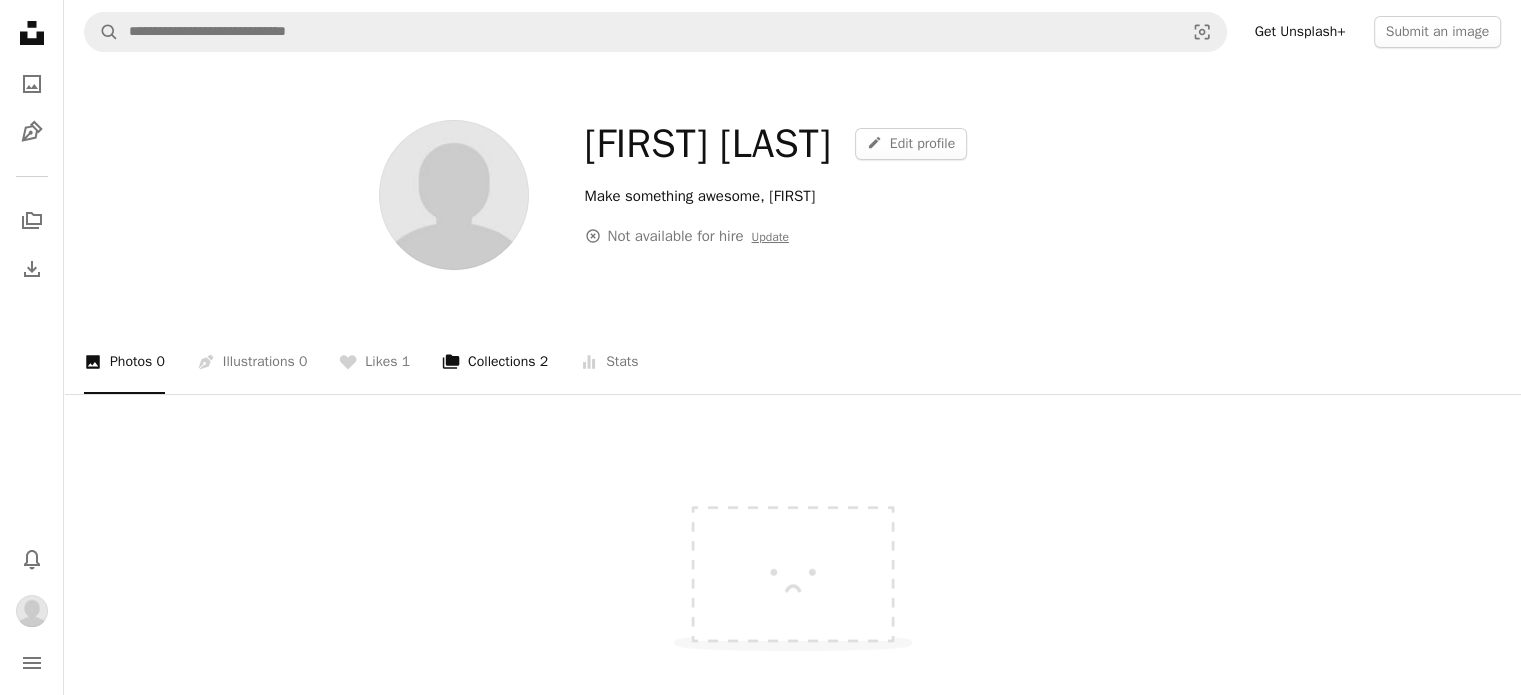 click on "A stack of folders Collections   2" at bounding box center [495, 362] 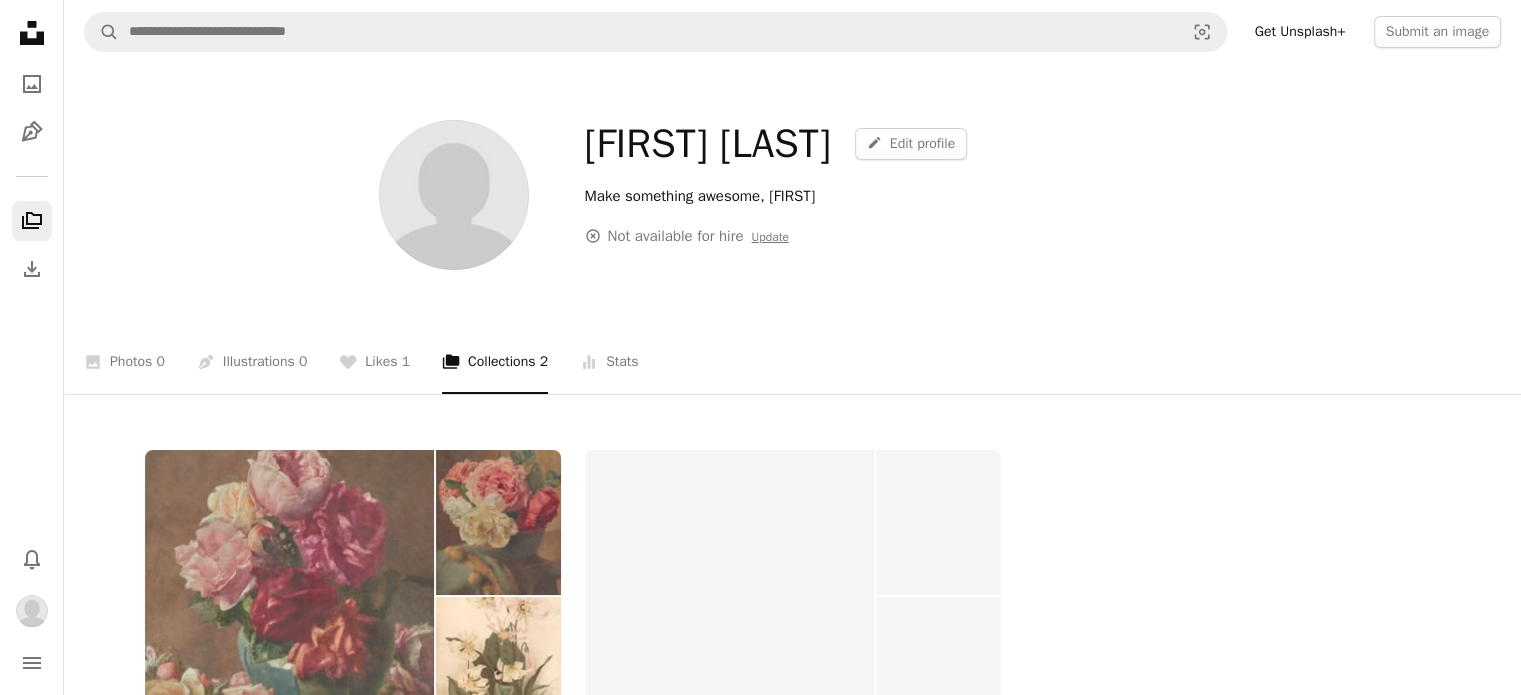 click at bounding box center (498, 522) 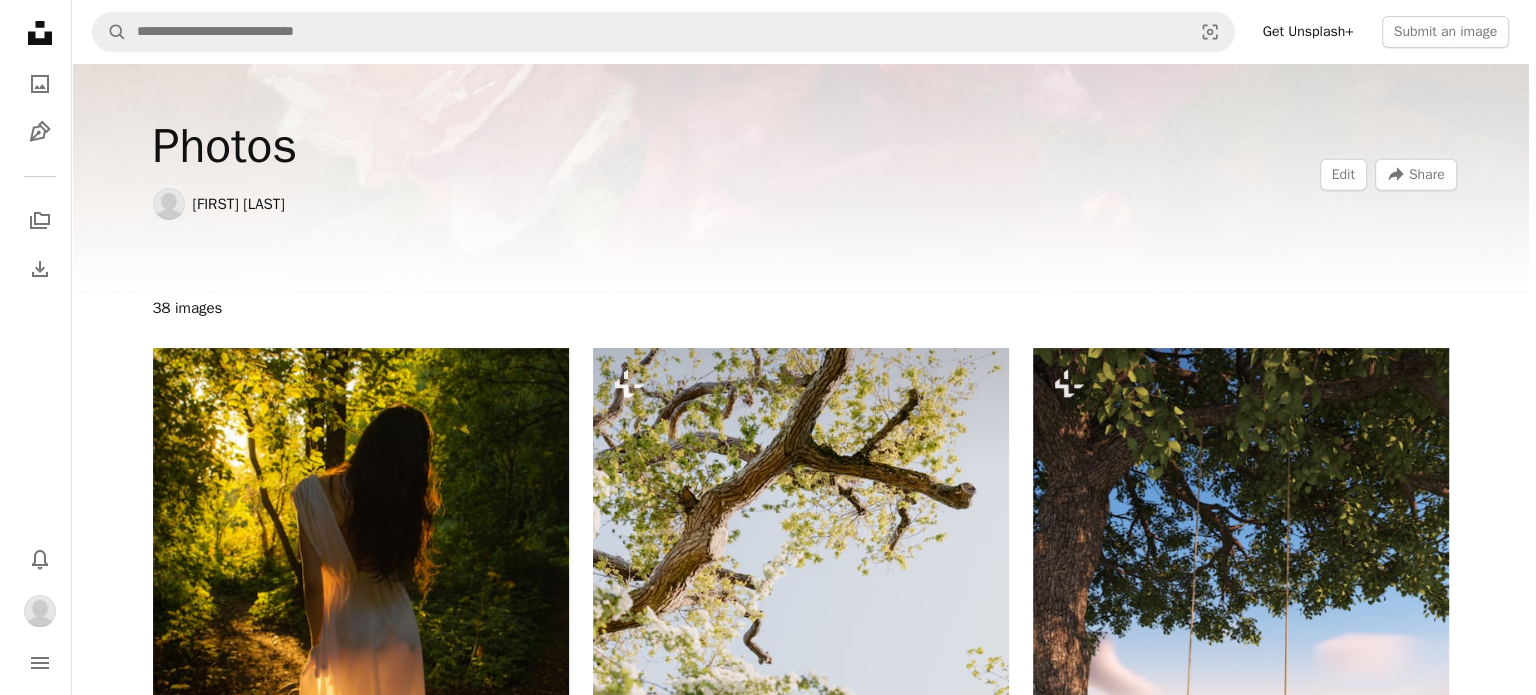 scroll, scrollTop: 1988, scrollLeft: 0, axis: vertical 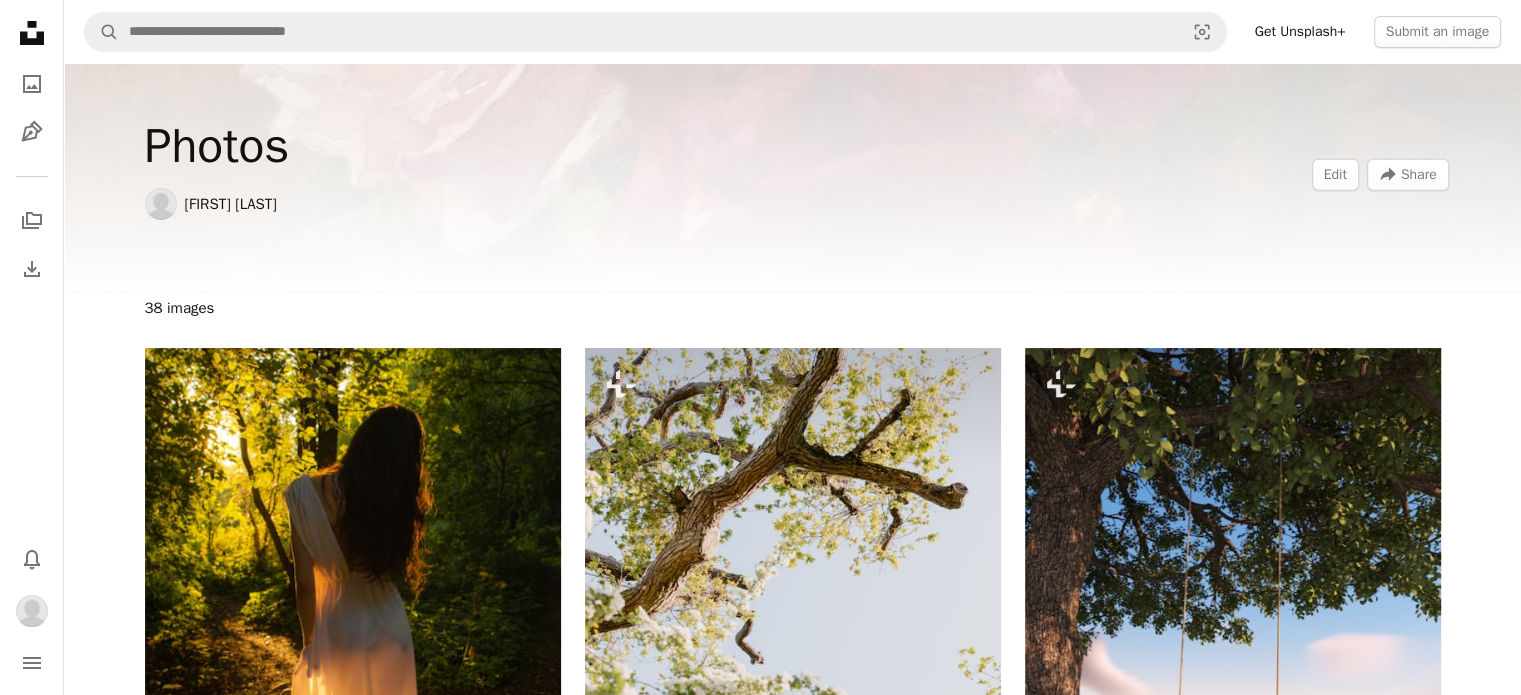 click at bounding box center [353, 2215] 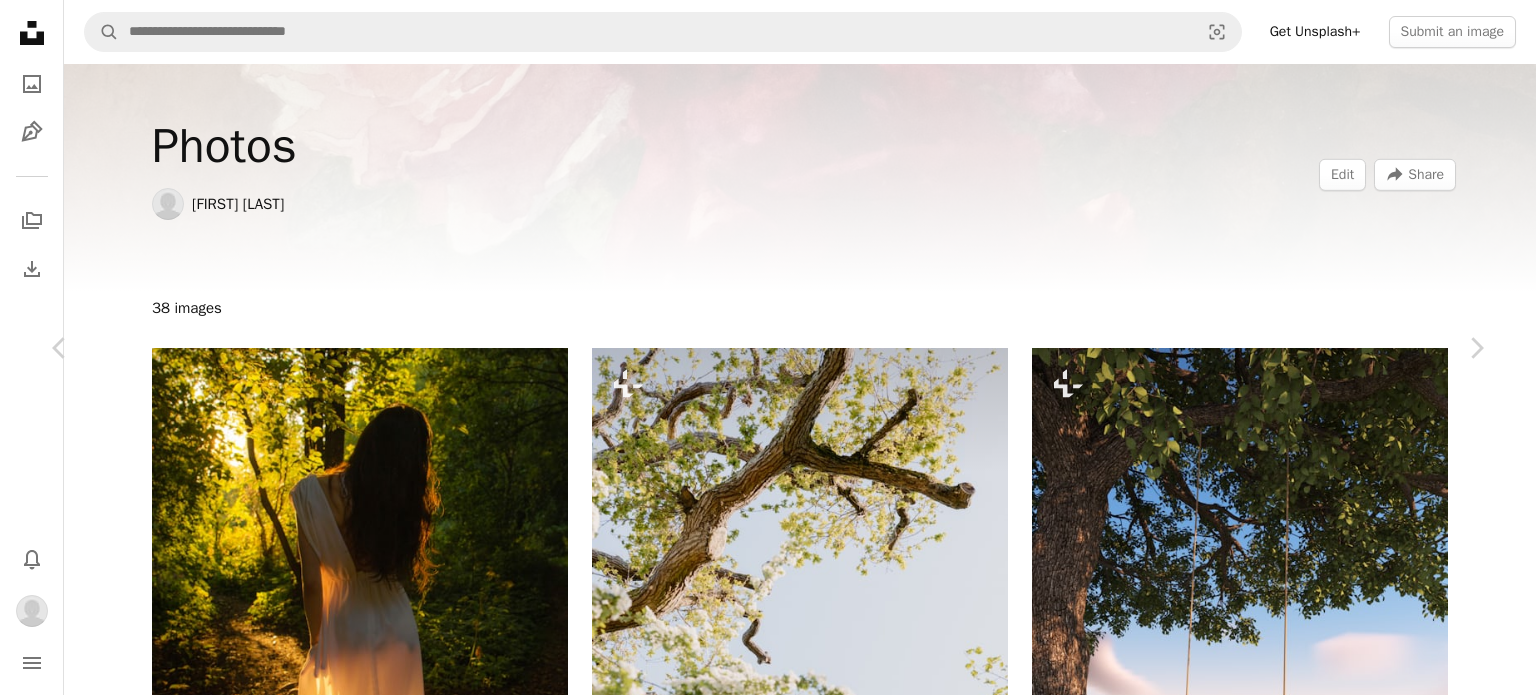 scroll, scrollTop: 779, scrollLeft: 0, axis: vertical 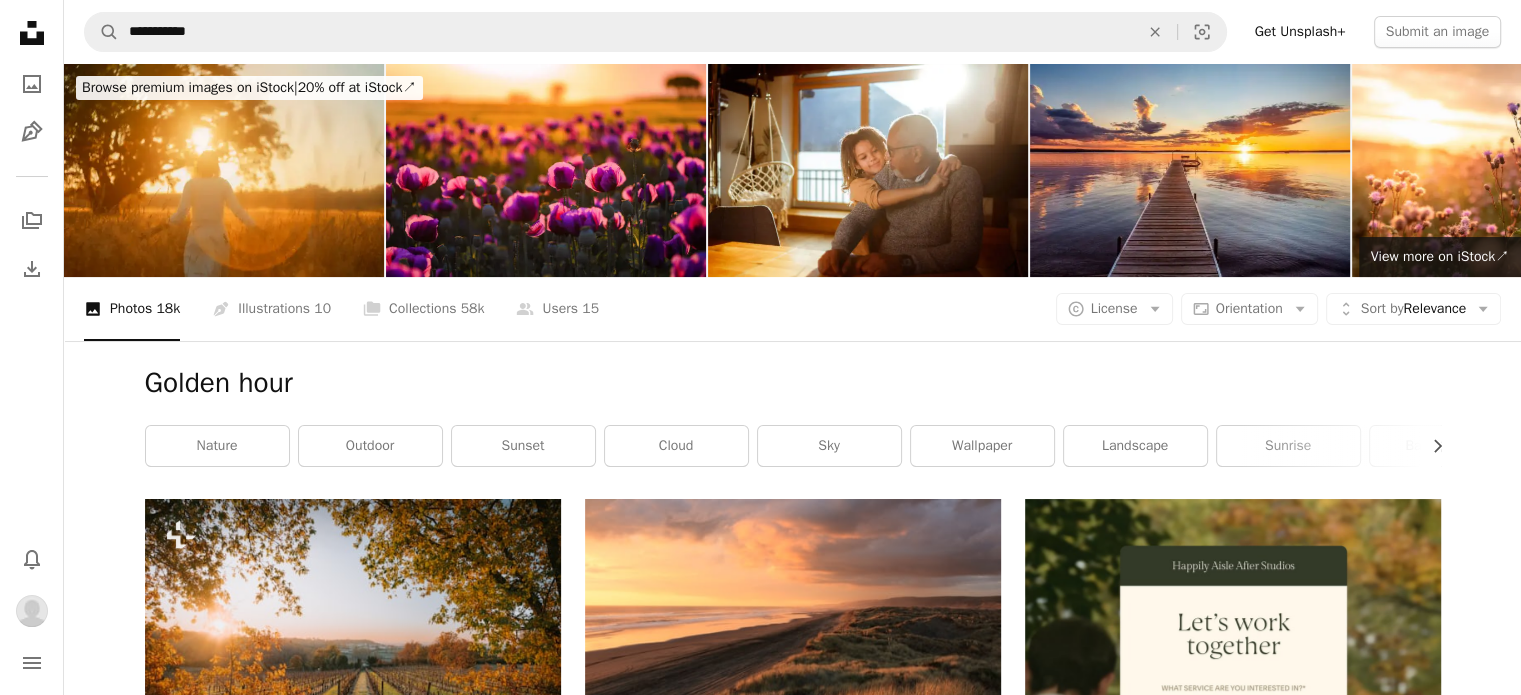 click at bounding box center [793, 2842] 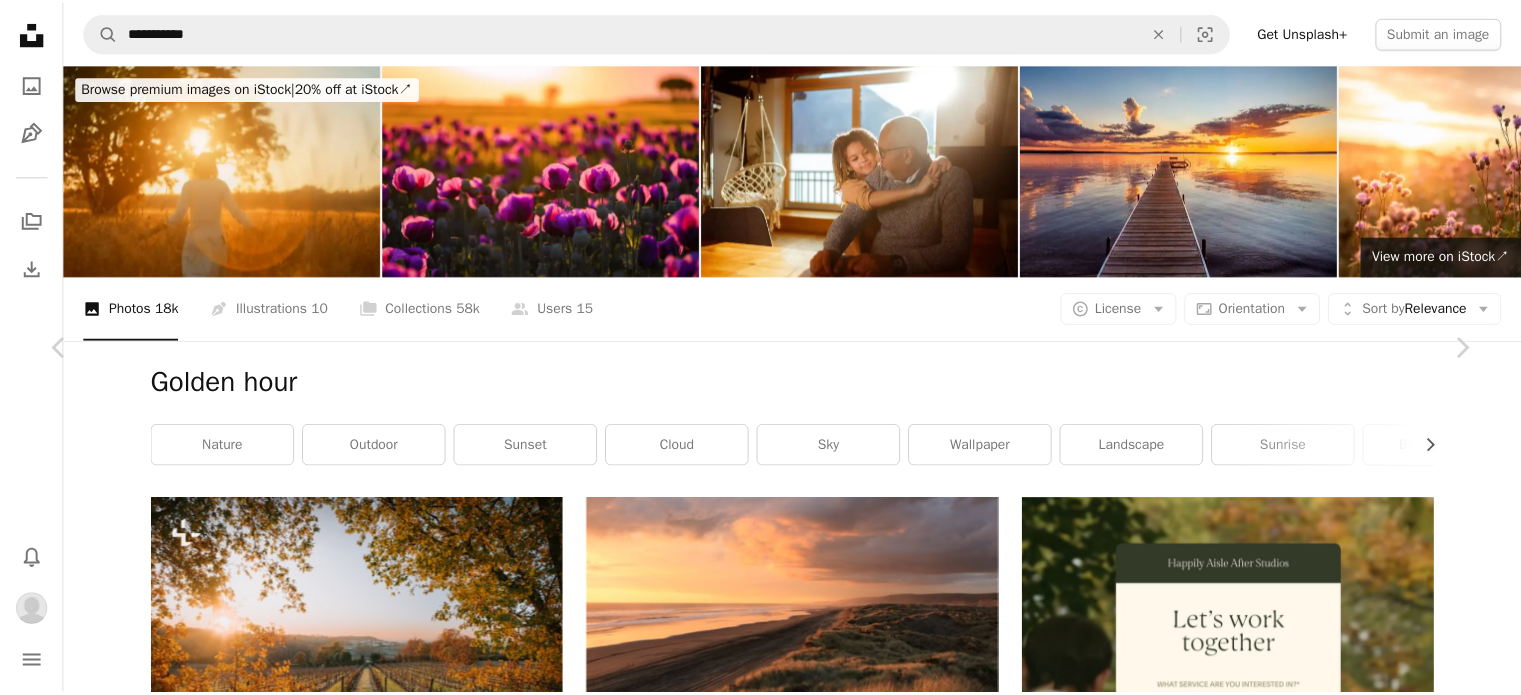 scroll, scrollTop: 2392, scrollLeft: 0, axis: vertical 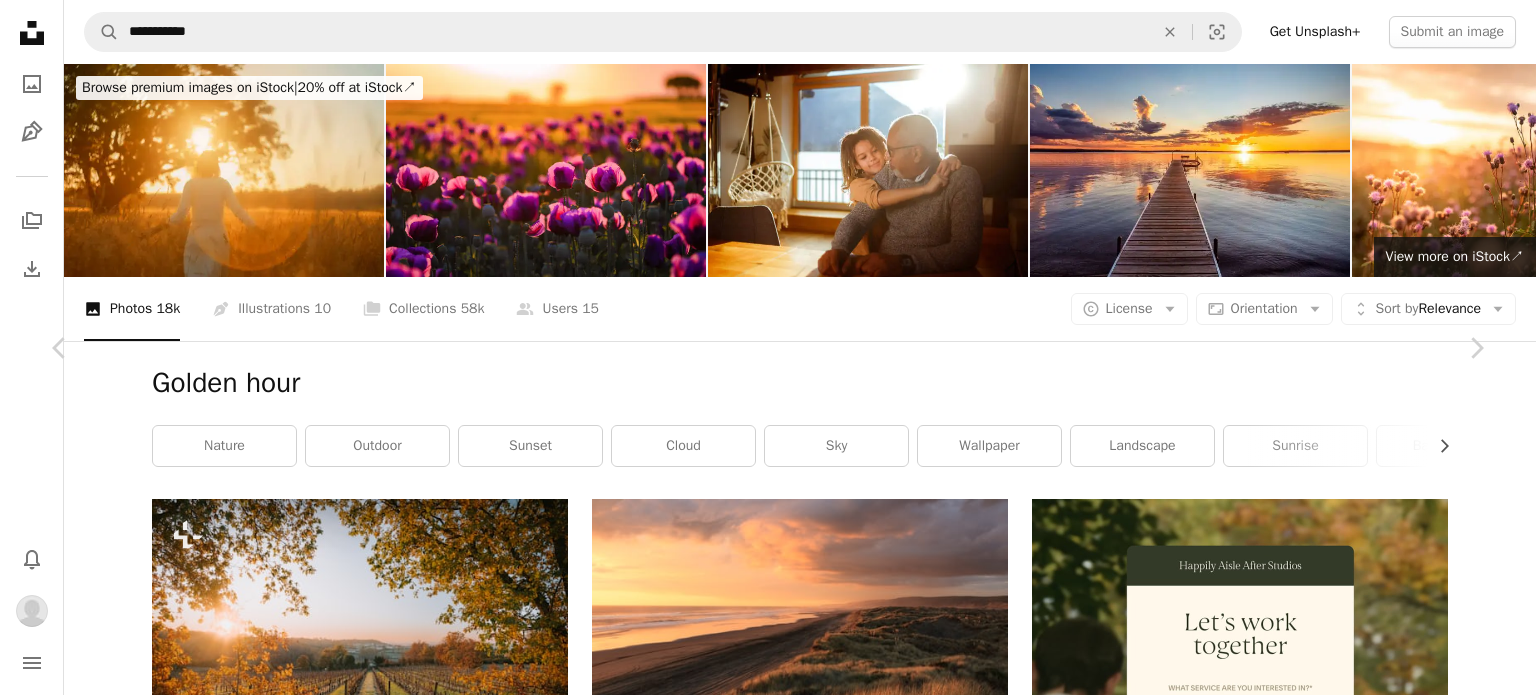 click on "A plus sign" at bounding box center [498, 8687] 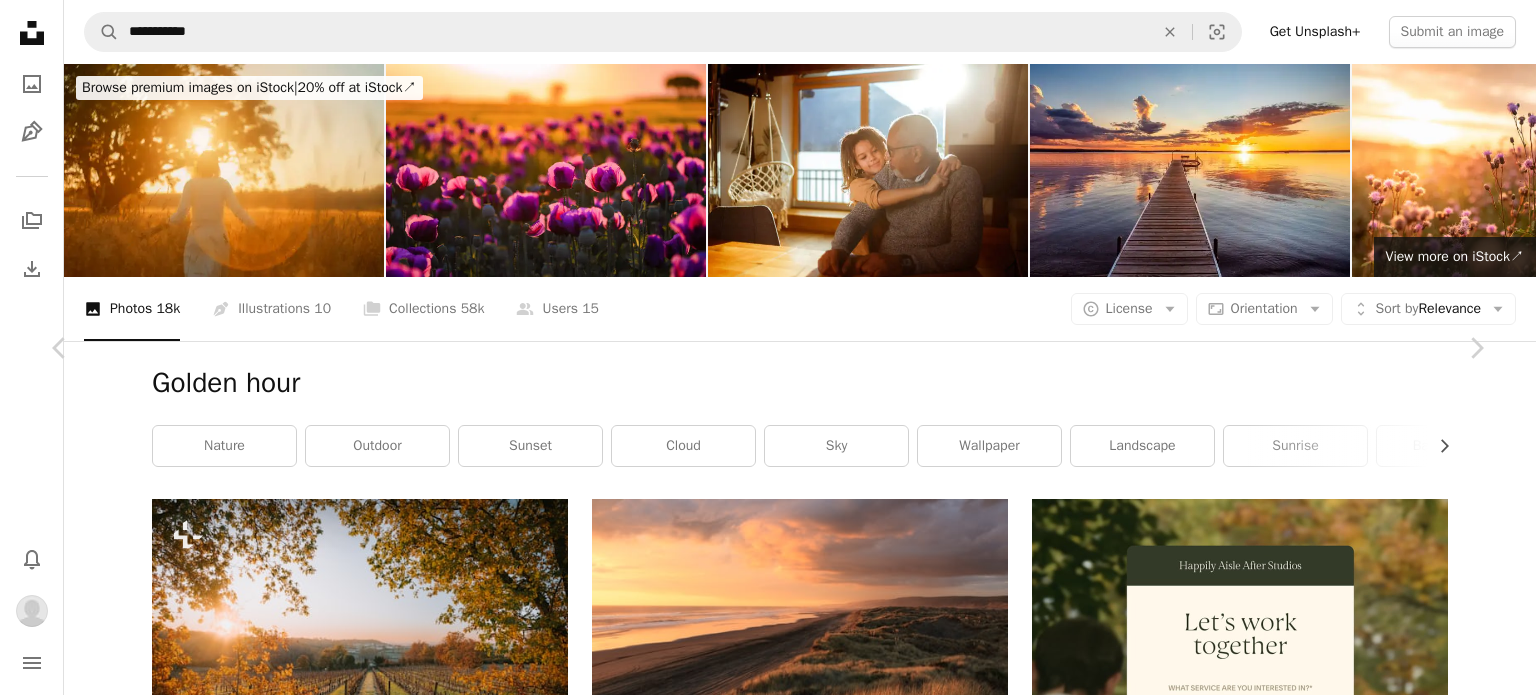 click on "A plus sign" 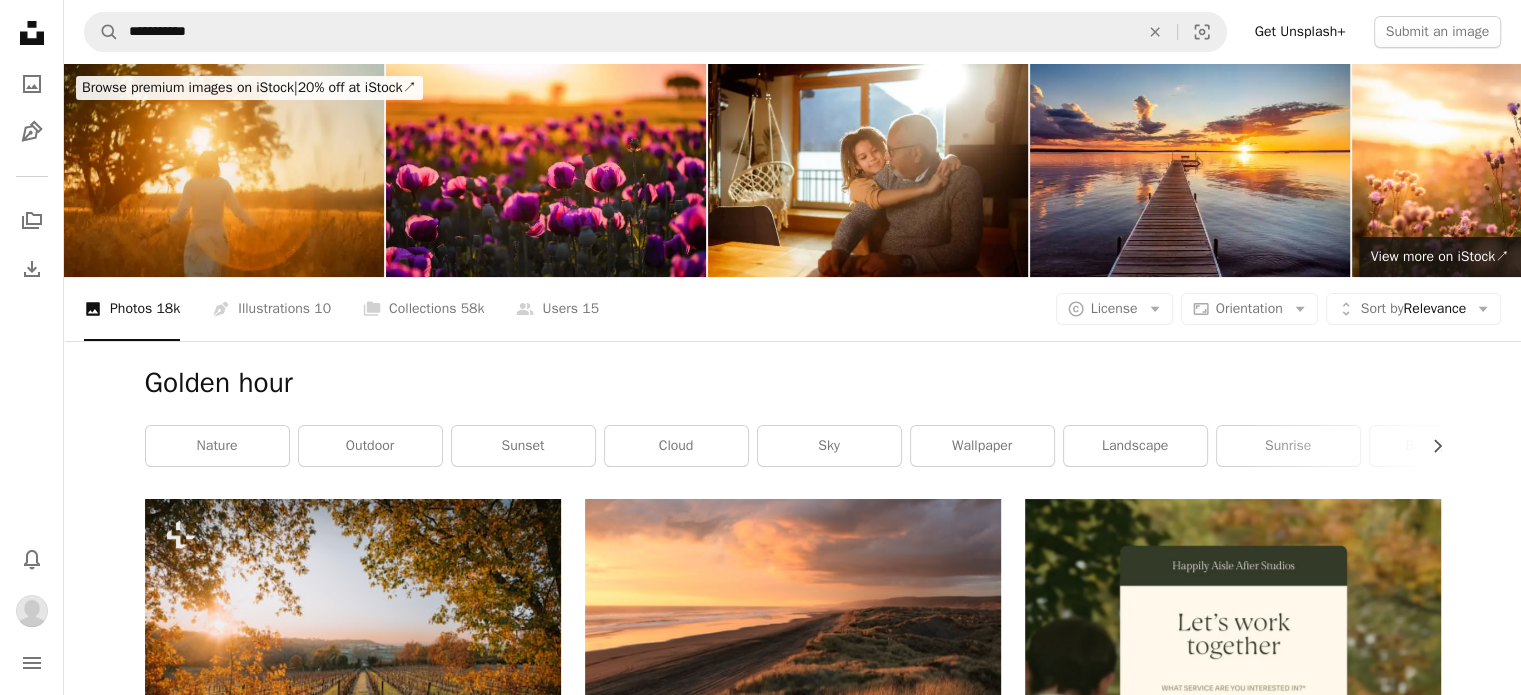 scroll, scrollTop: 6124, scrollLeft: 0, axis: vertical 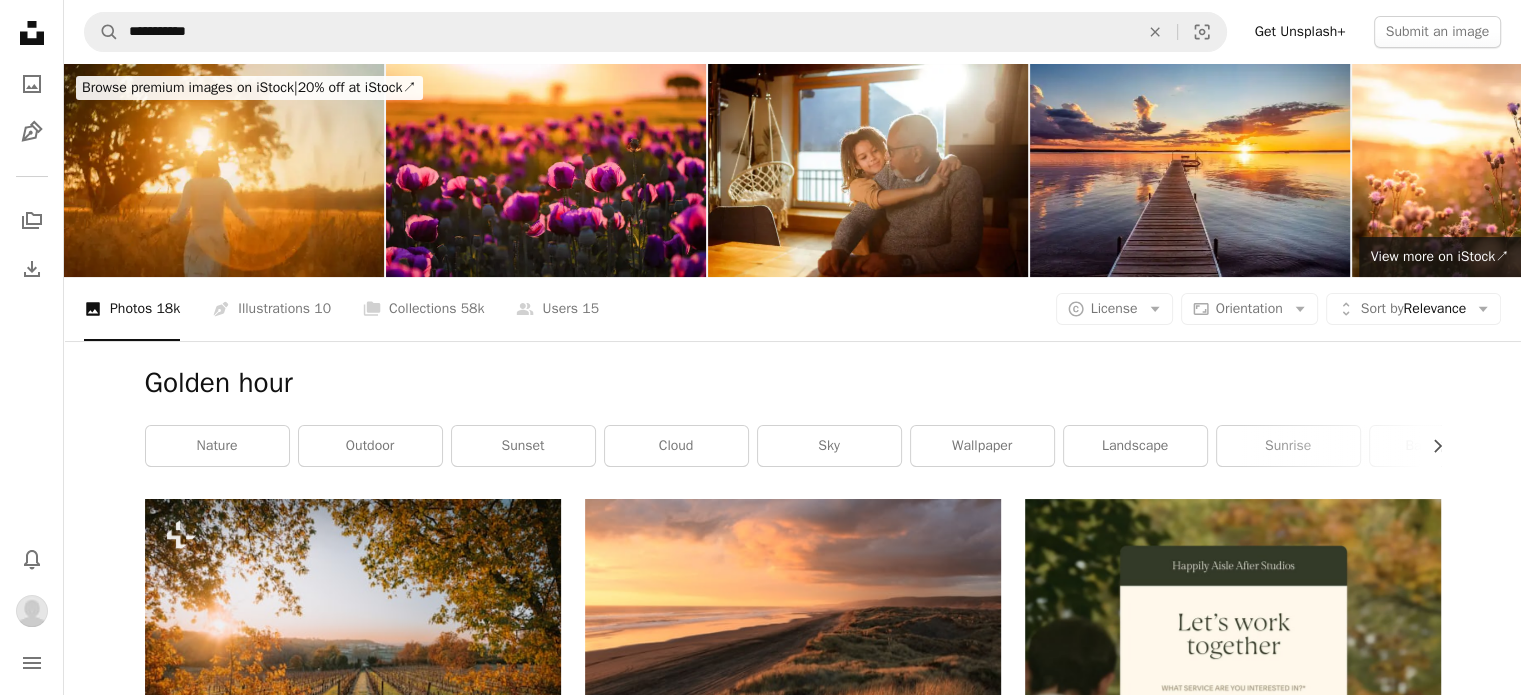 click at bounding box center (353, 7690) 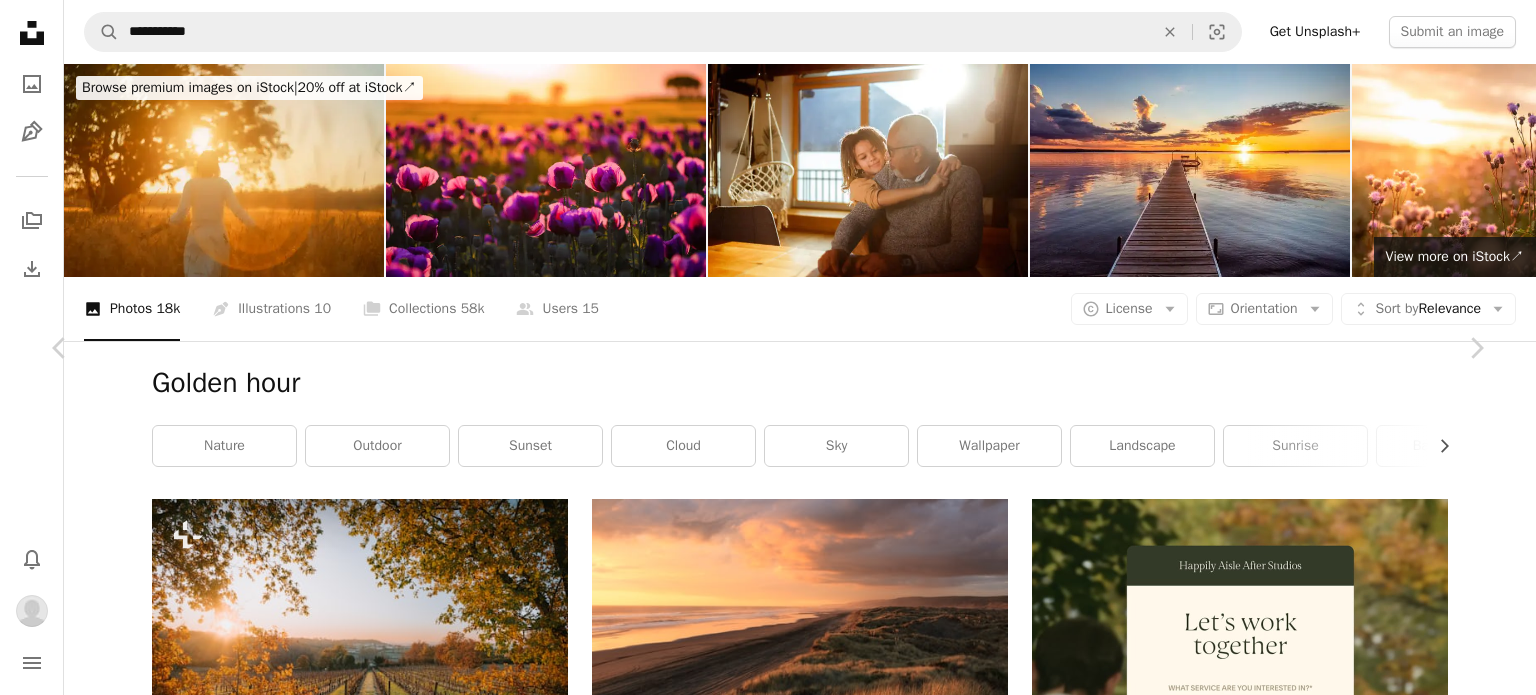 click on "A plus sign" 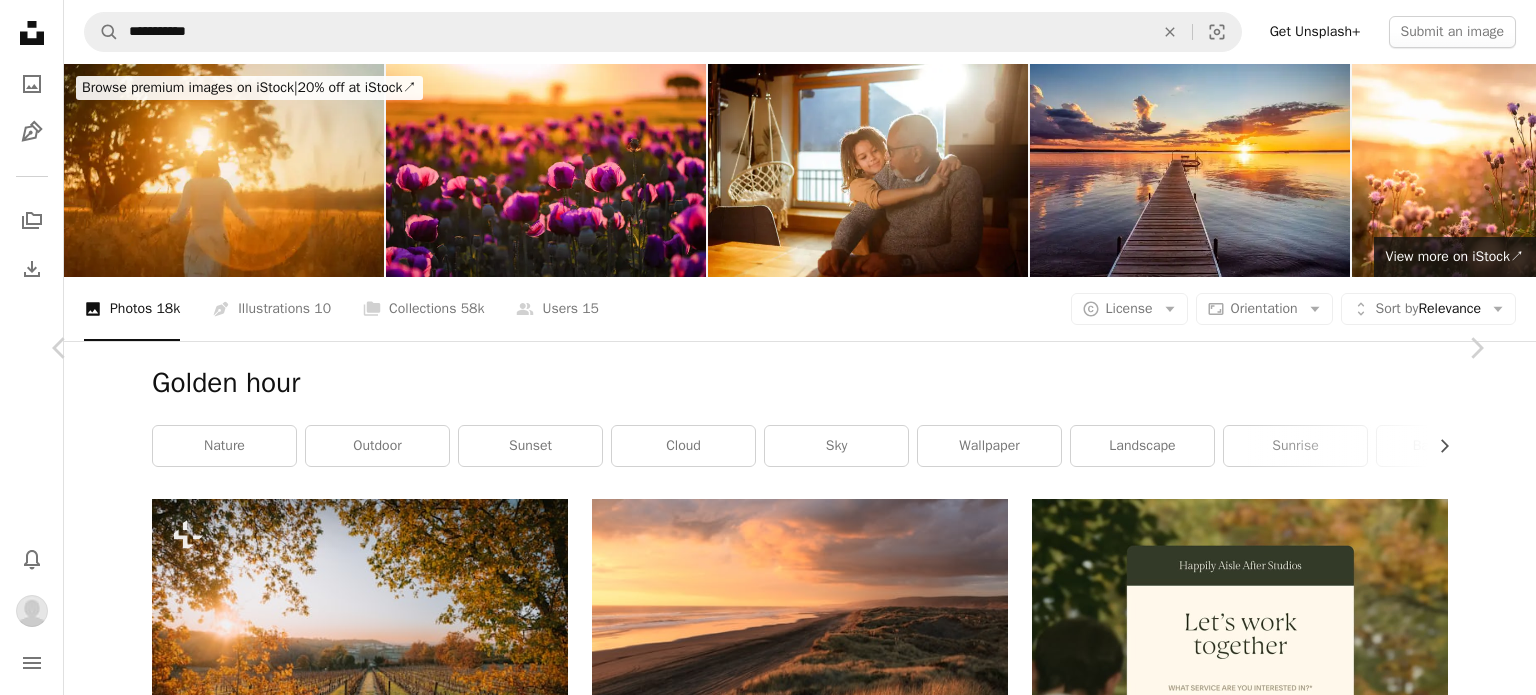 click on "A plus sign" 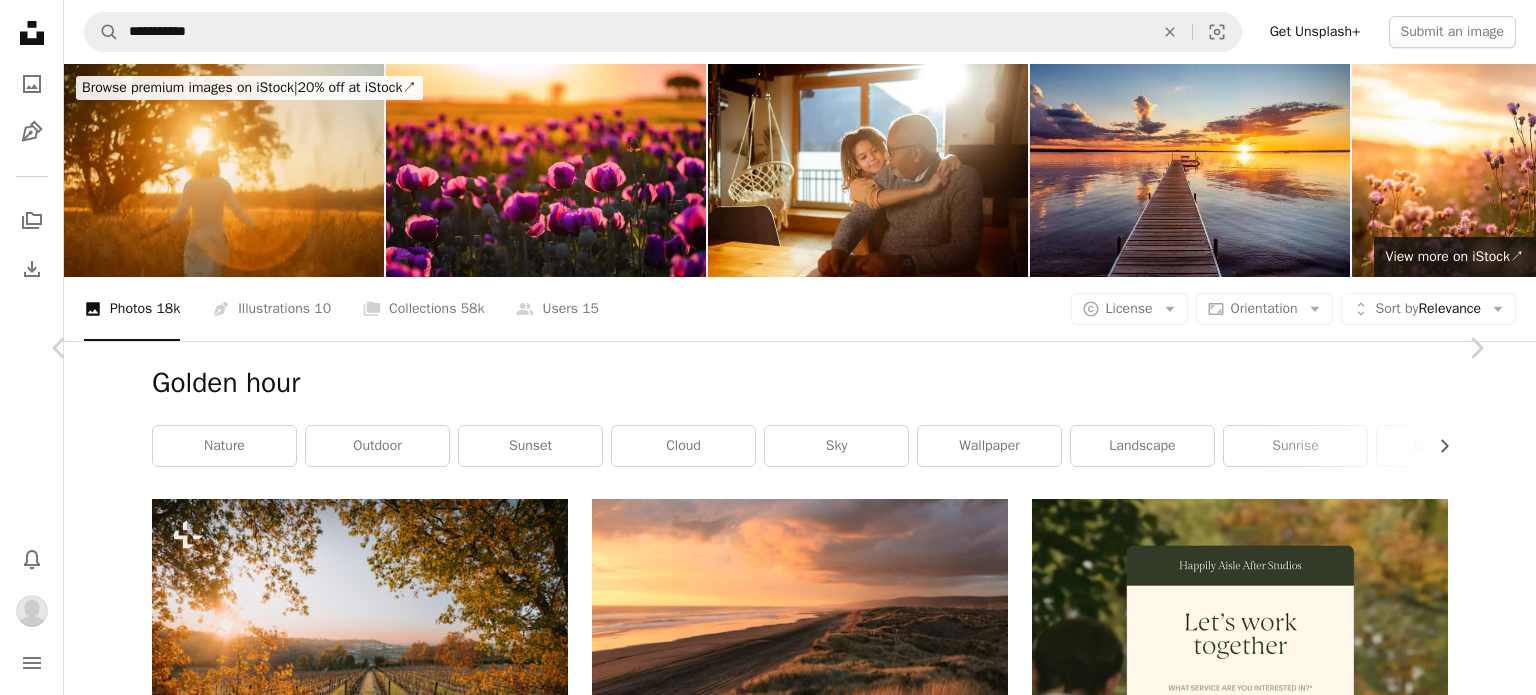 click 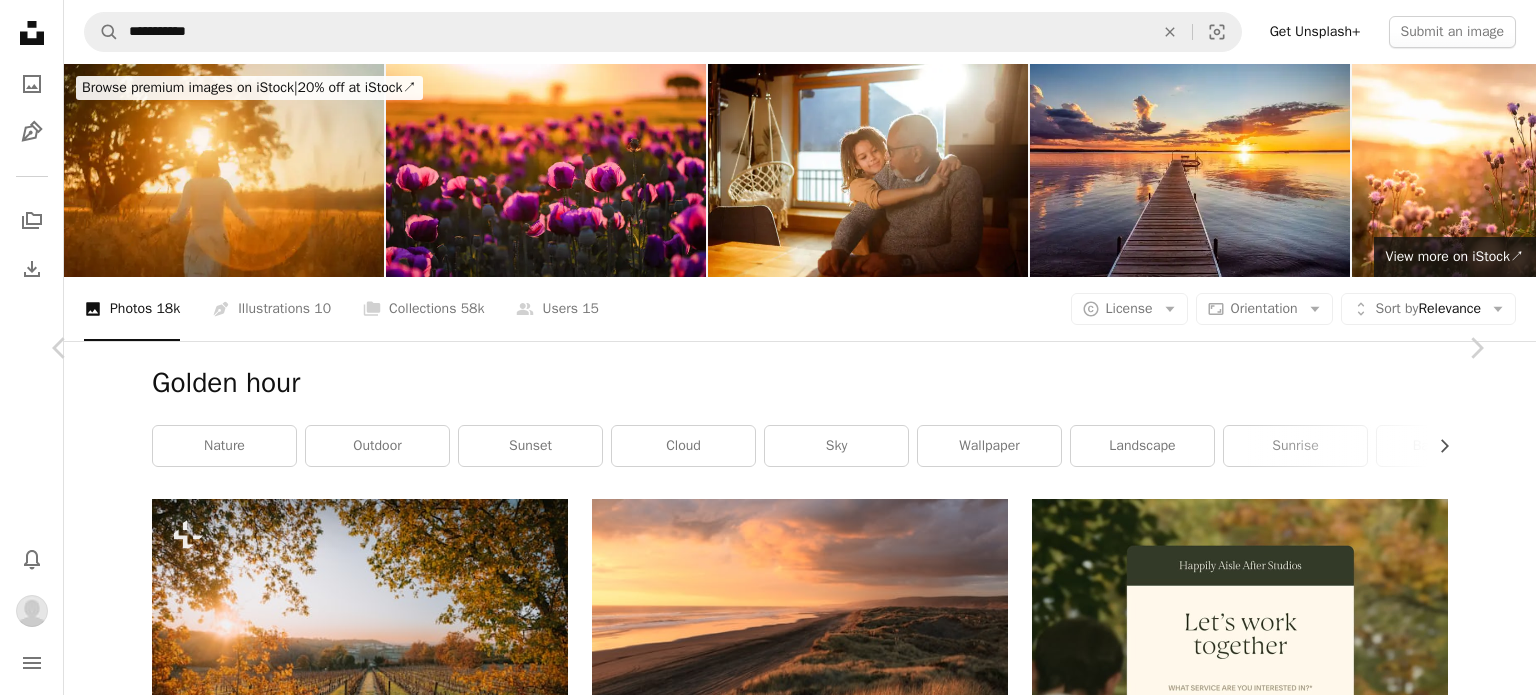 click on "A plus sign" 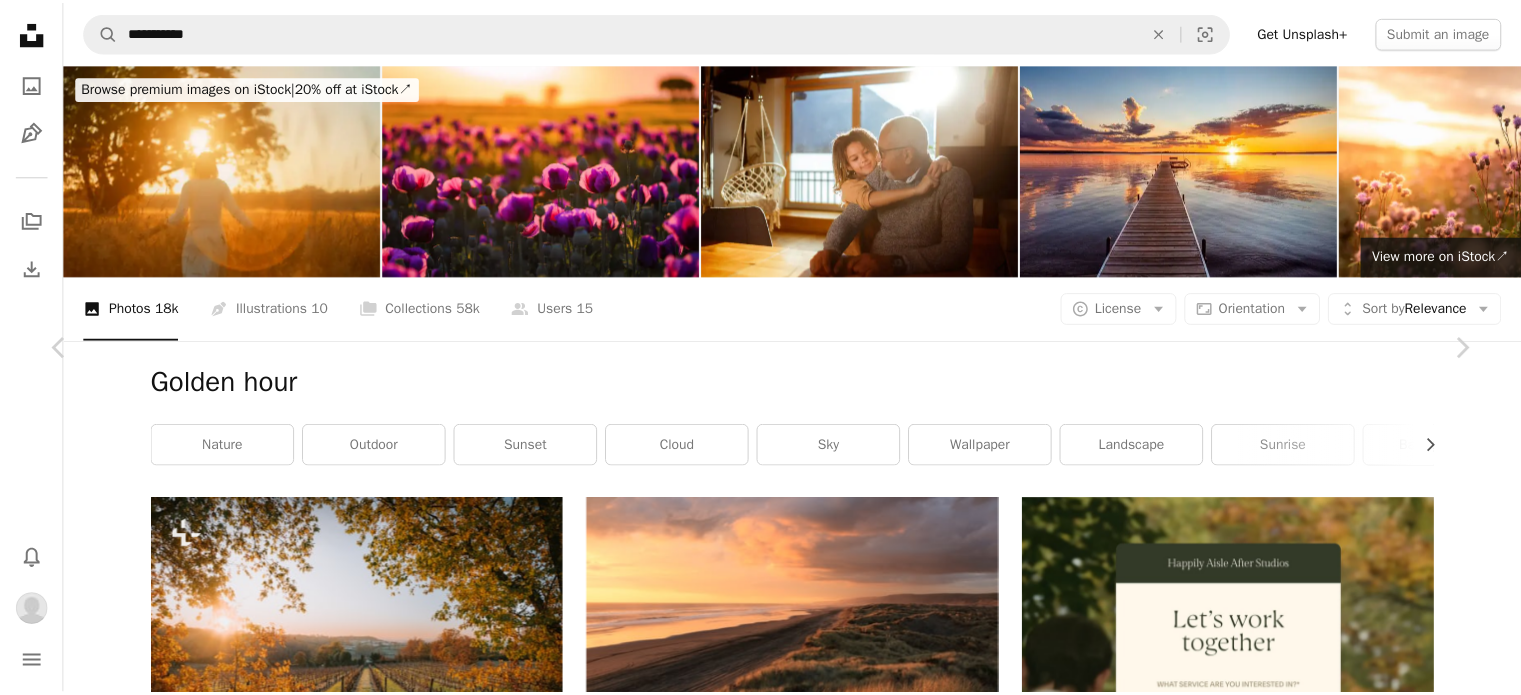 scroll, scrollTop: 4723, scrollLeft: 0, axis: vertical 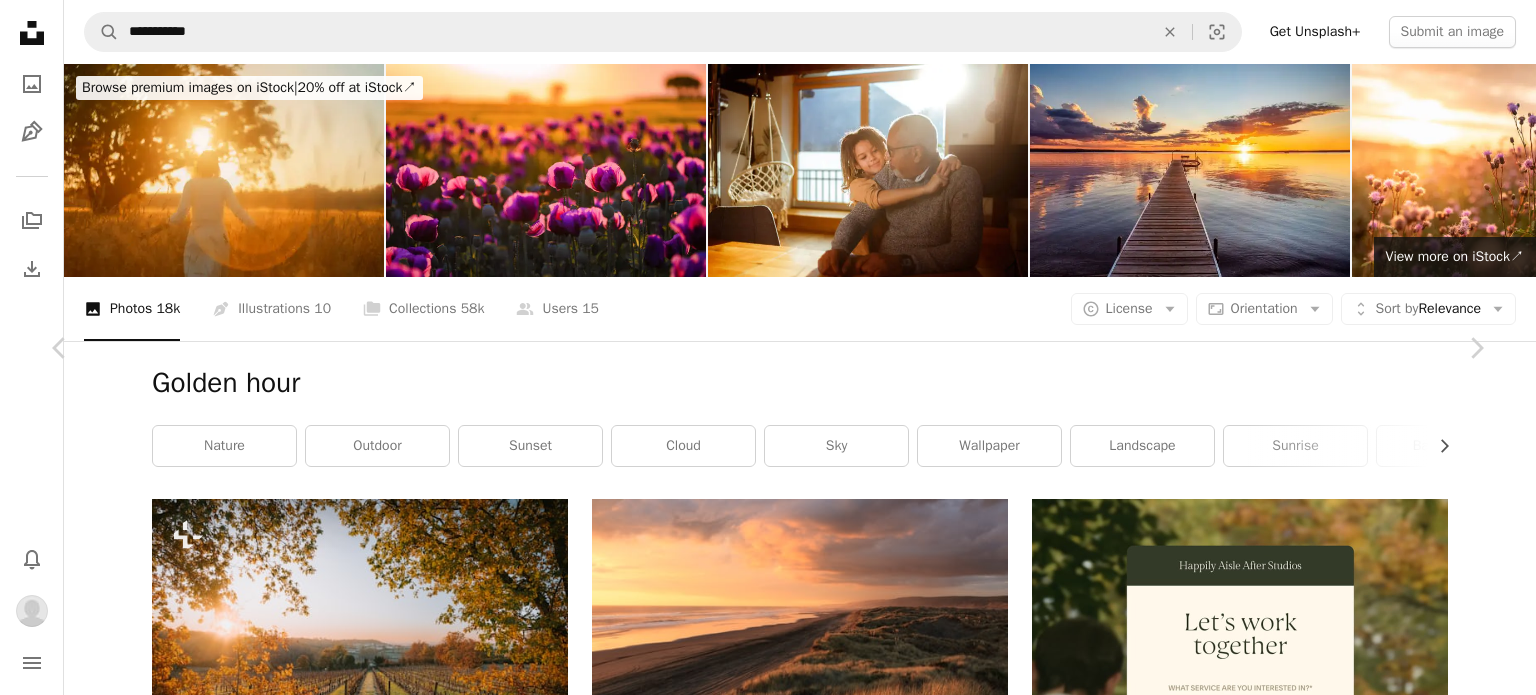click on "[FIRST] [LAST] For  Unsplash+ A lock Download A heart A plus sign [FIRST] [LAST] Available for hire A checkmark inside of a circle Arrow pointing down A heart" at bounding box center [768, 5655] 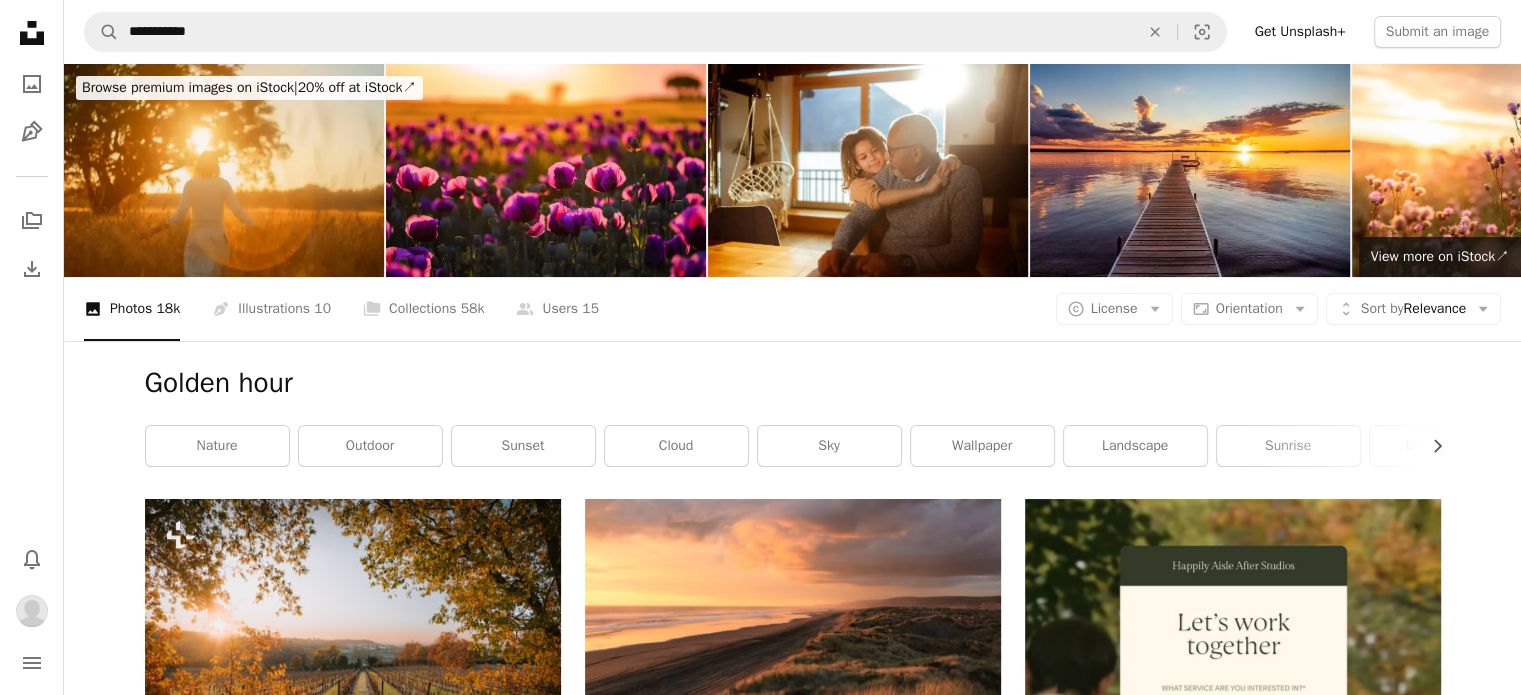 scroll, scrollTop: 0, scrollLeft: 0, axis: both 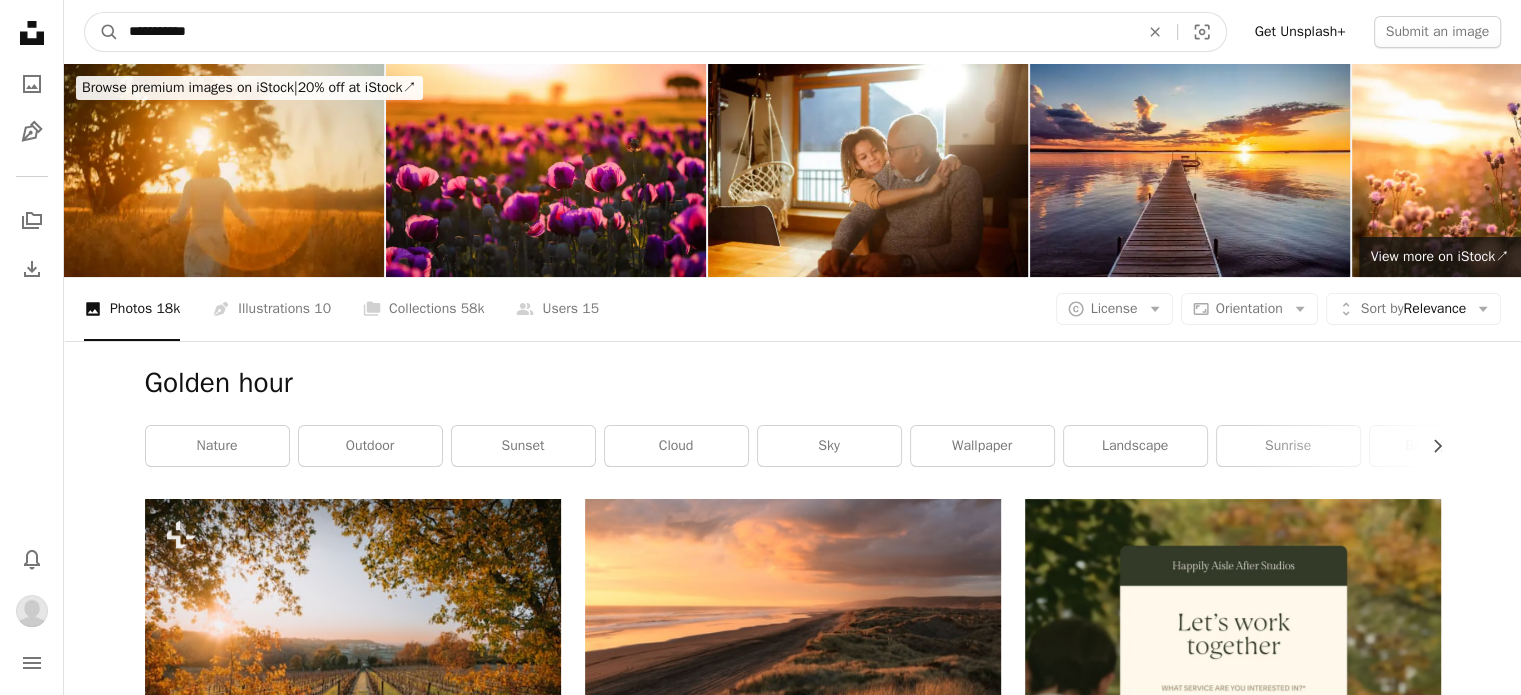 click on "**********" at bounding box center (626, 32) 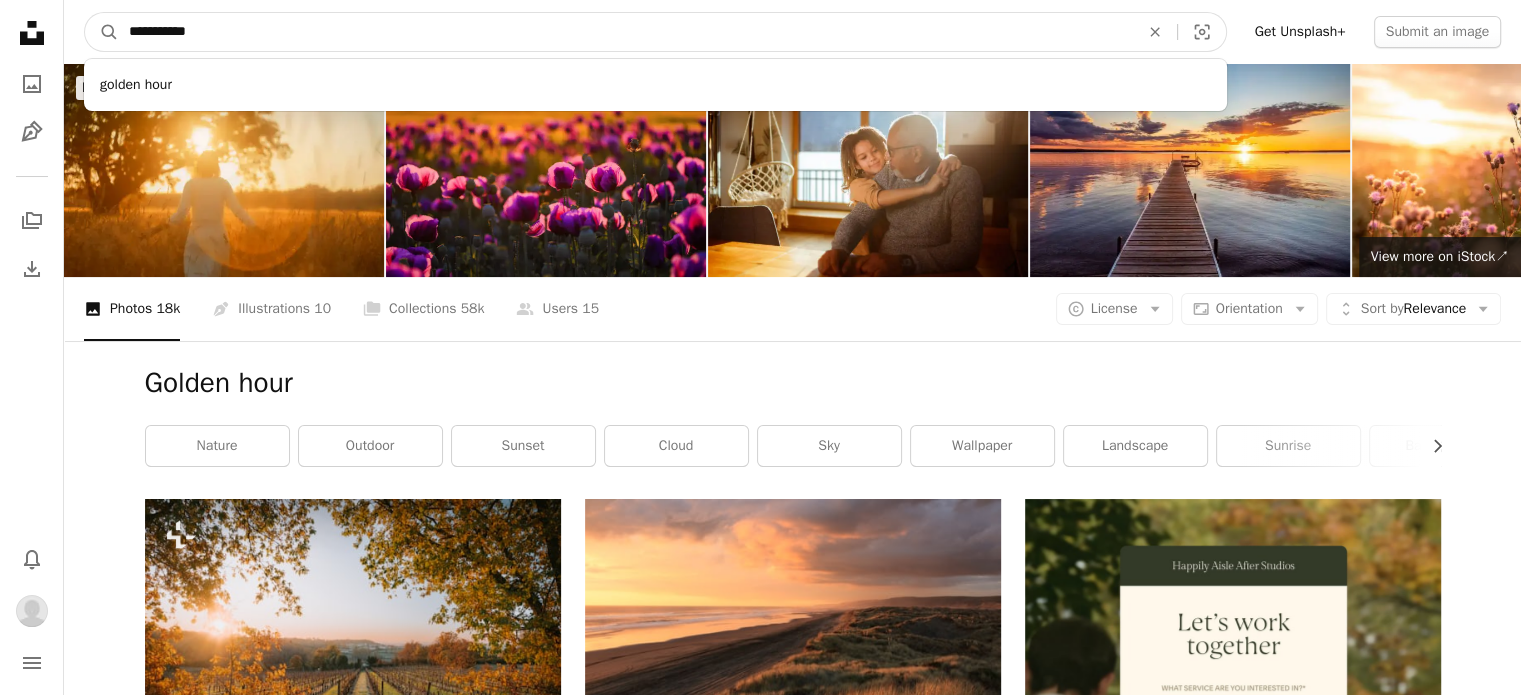 click on "**********" at bounding box center (626, 32) 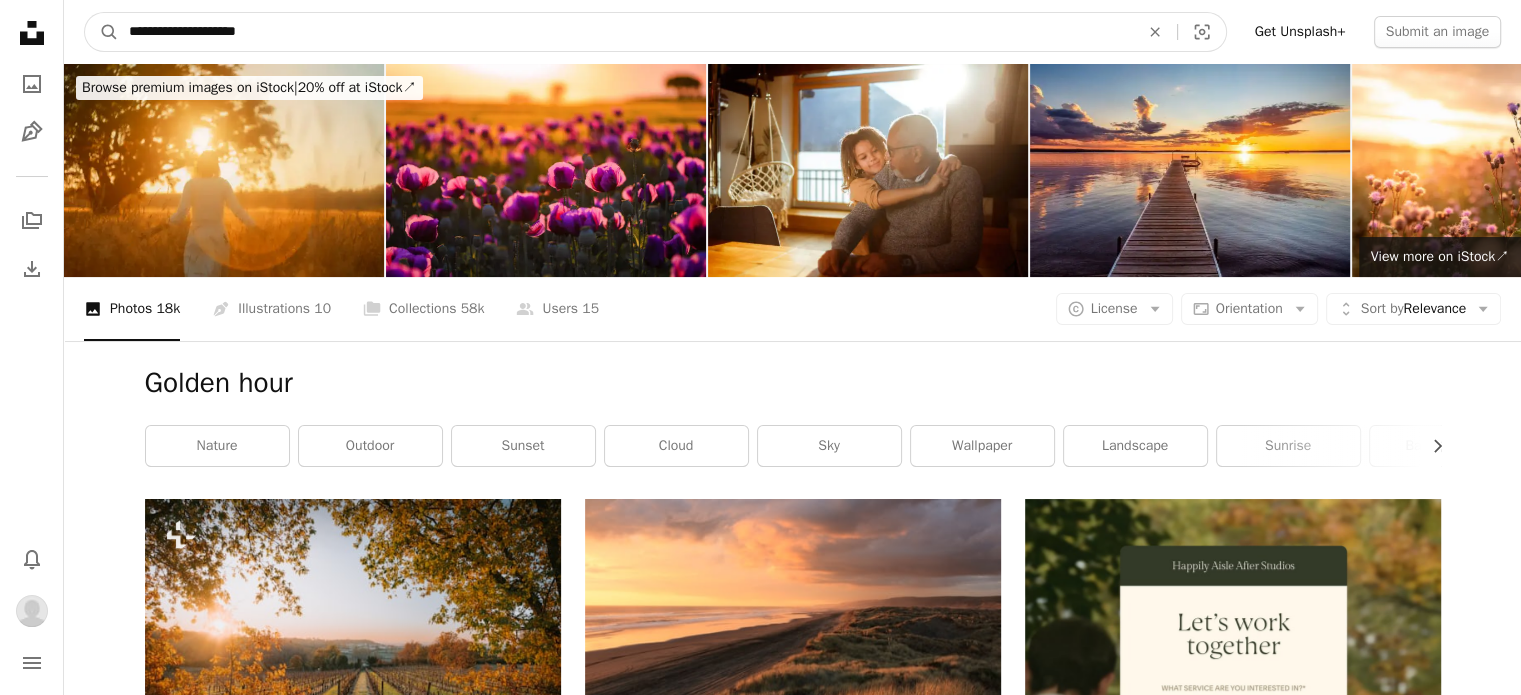 type on "**********" 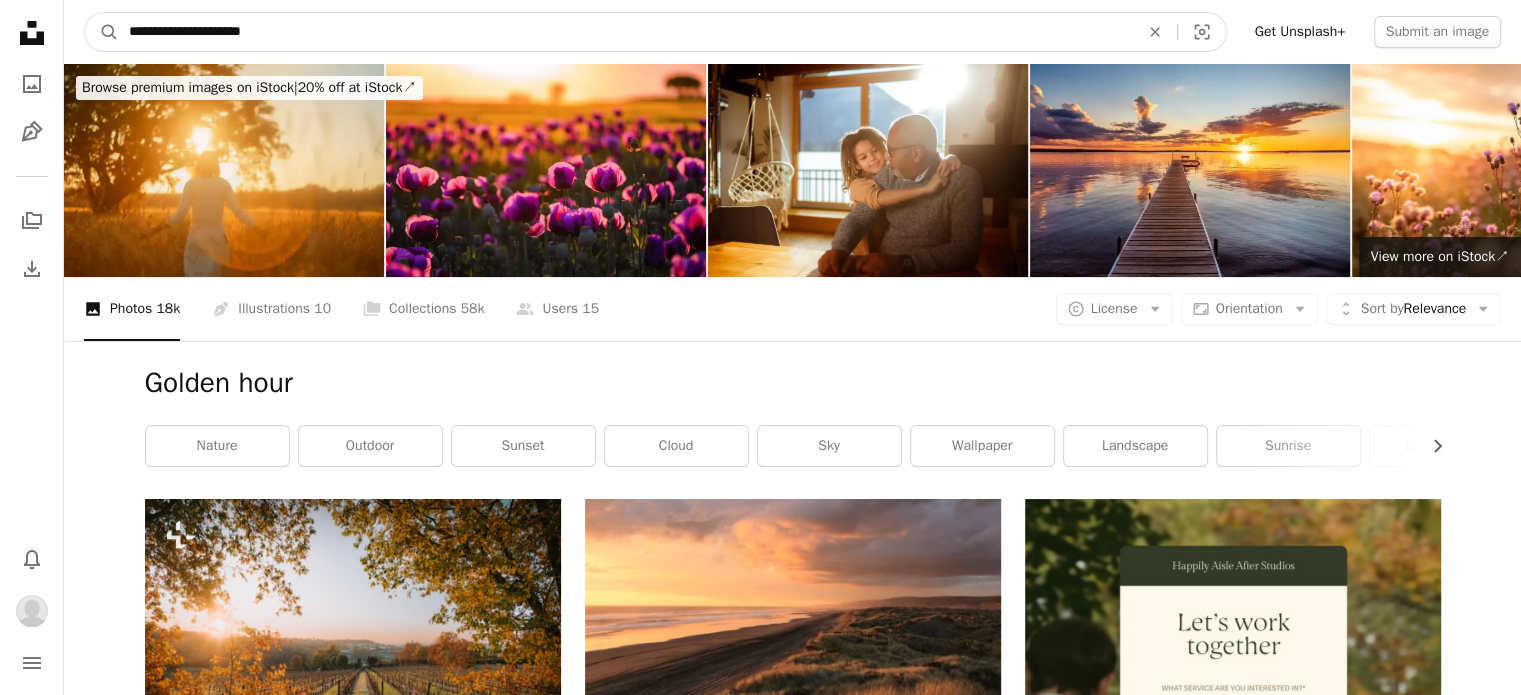 click on "A magnifying glass" at bounding box center (102, 32) 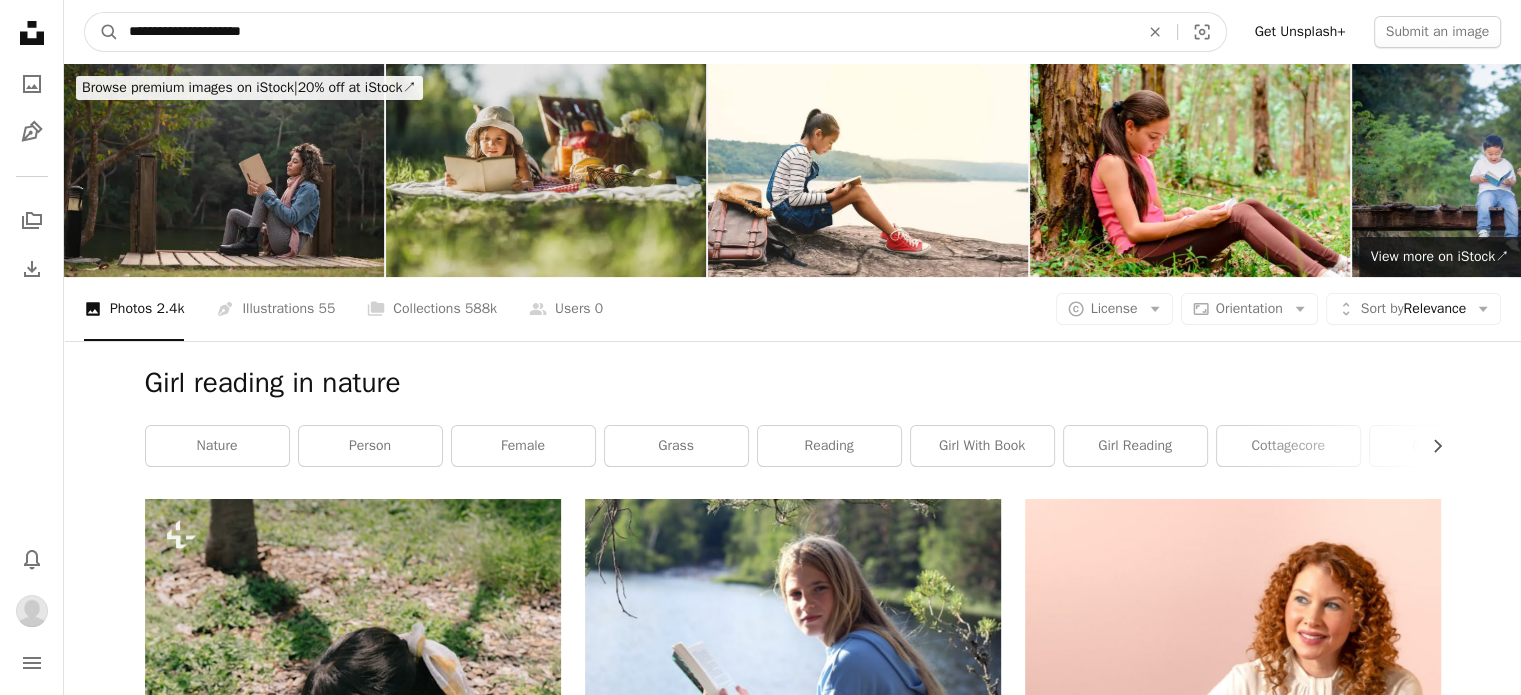 click on "**********" at bounding box center (626, 32) 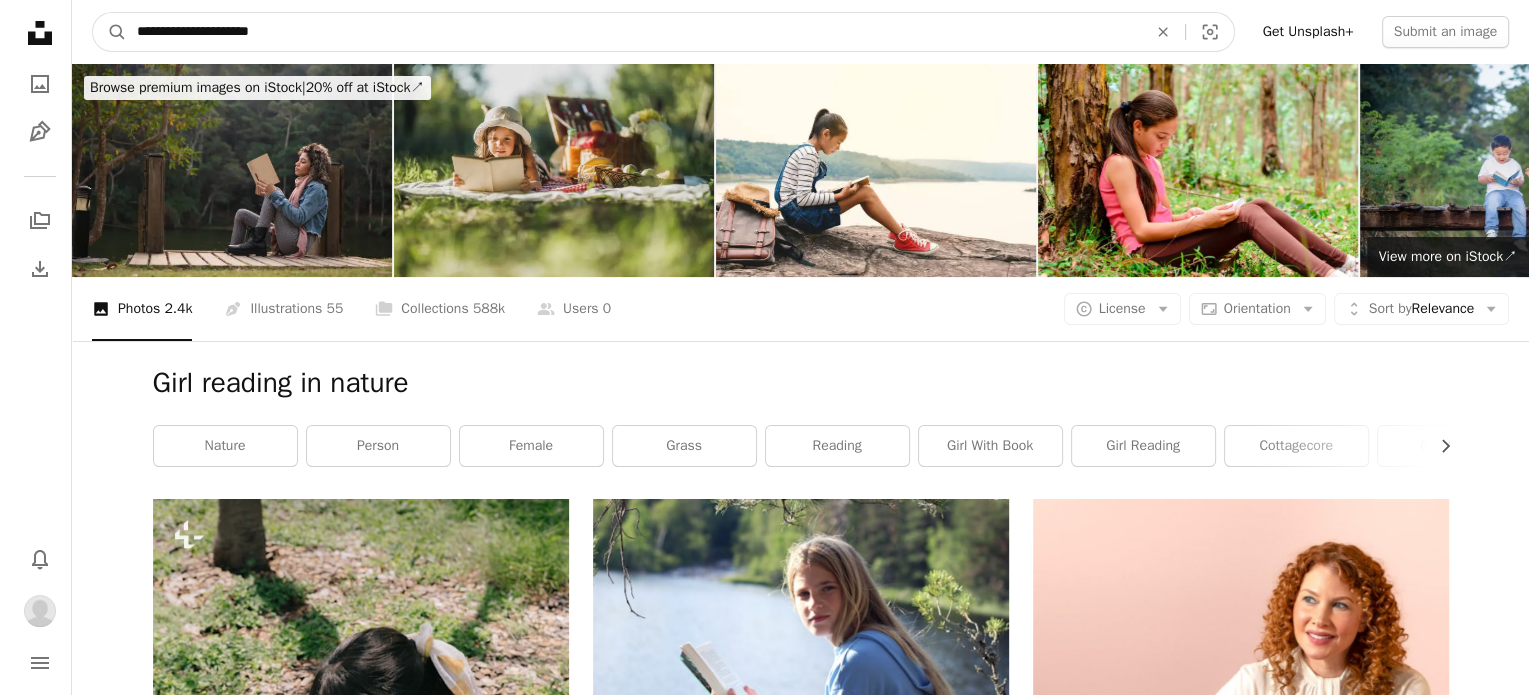 scroll, scrollTop: 2952, scrollLeft: 0, axis: vertical 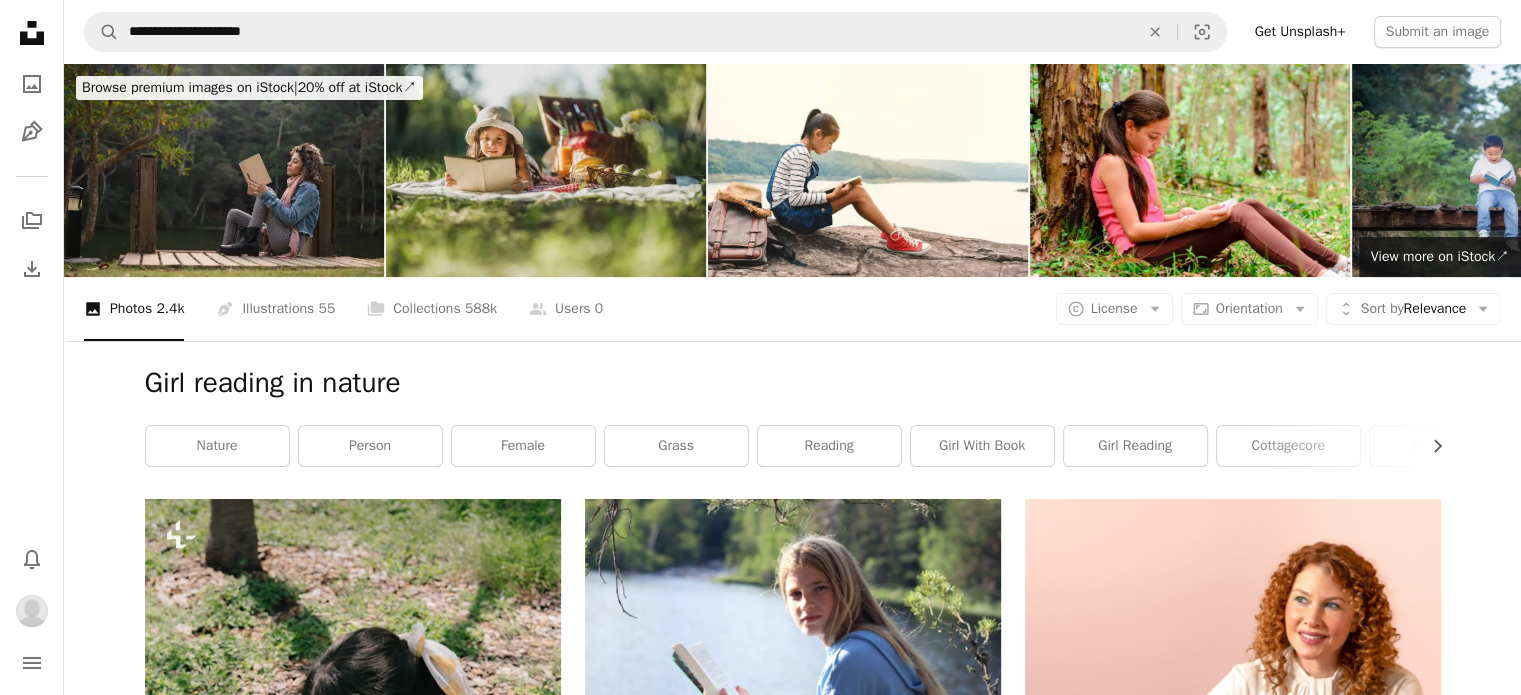 click at bounding box center [1233, 3807] 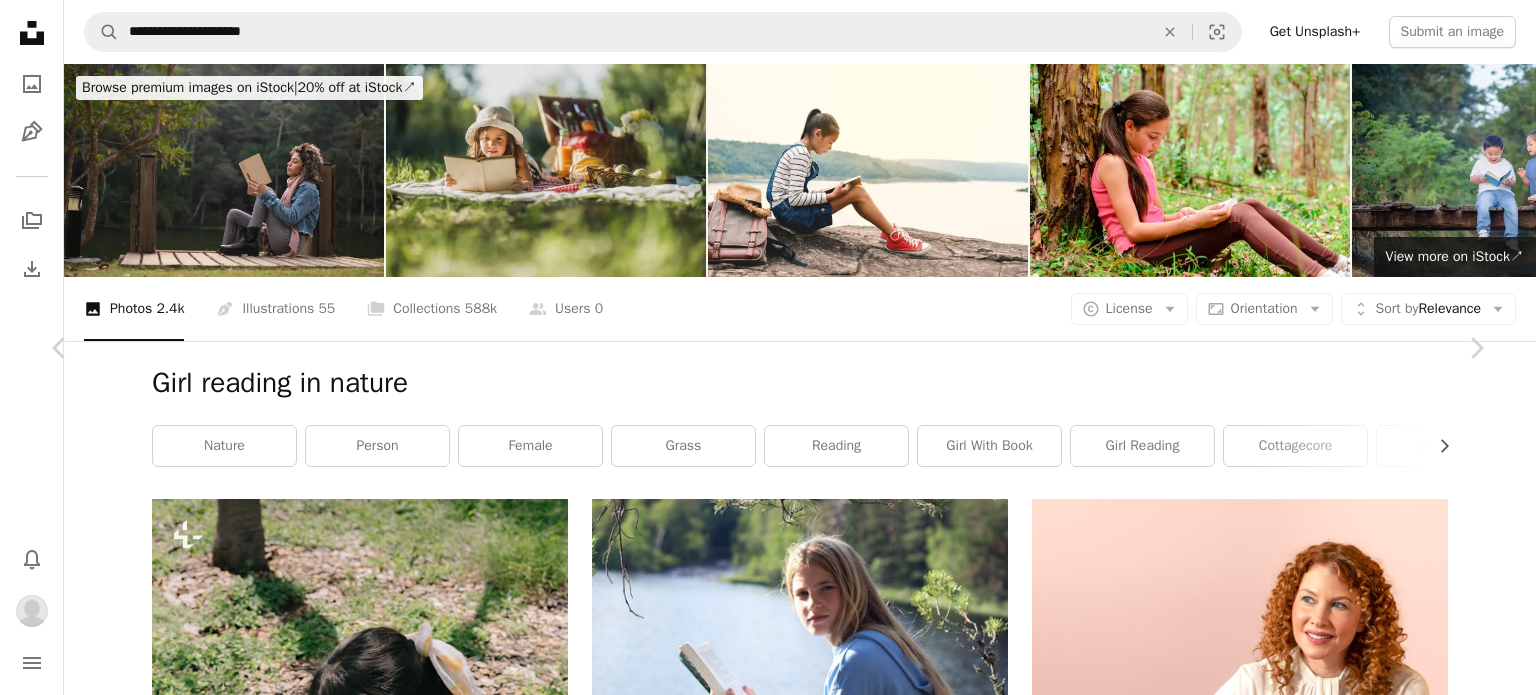 click on "A plus sign" at bounding box center (1235, 7728) 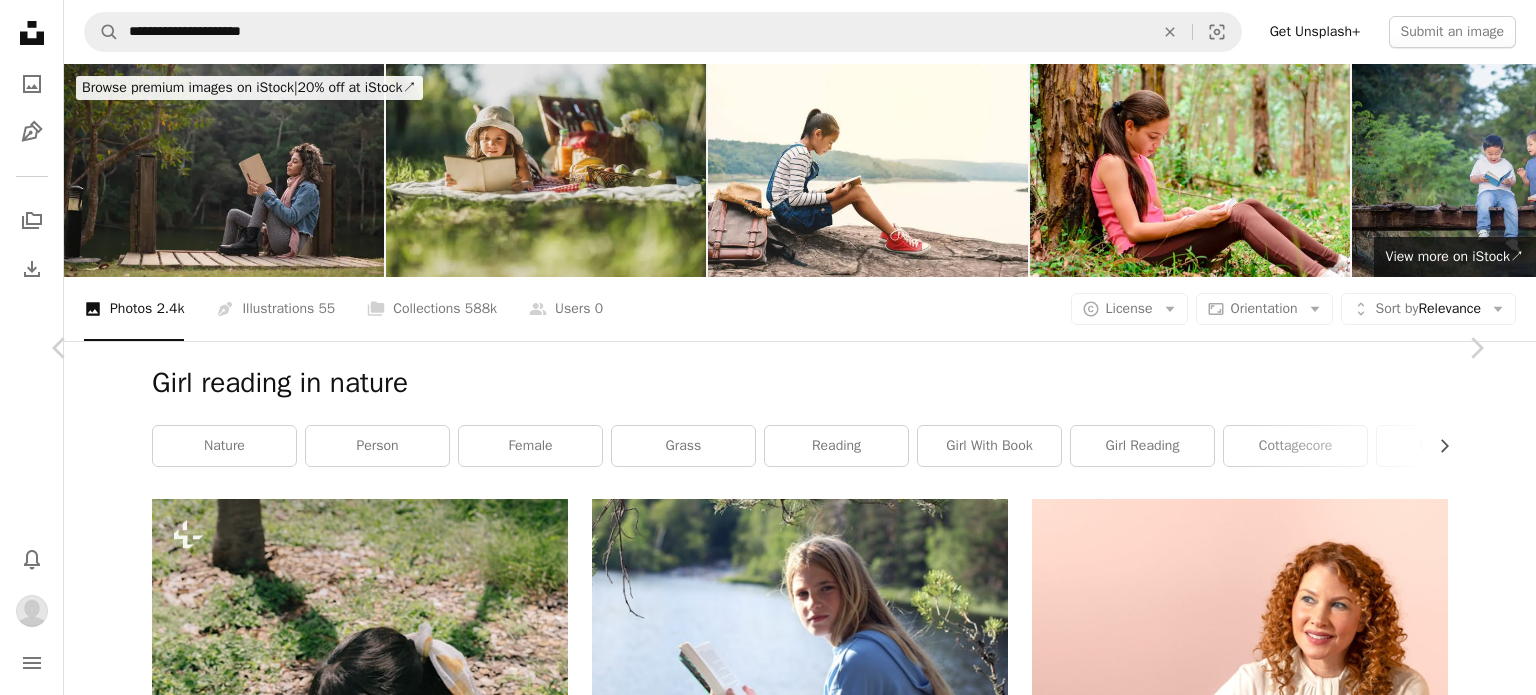 click on "A checkmark A plus sign 41 photos Photos" at bounding box center (934, 7977) 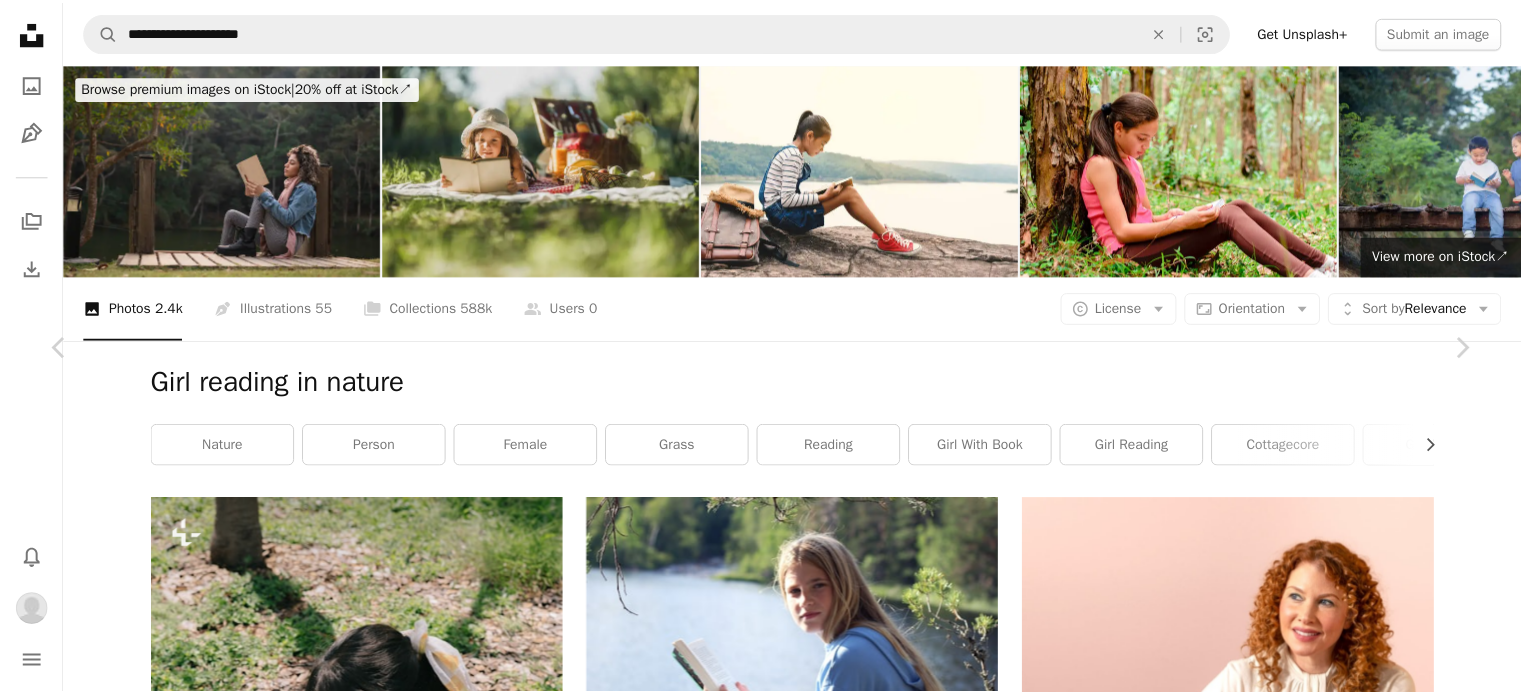scroll, scrollTop: 3583, scrollLeft: 0, axis: vertical 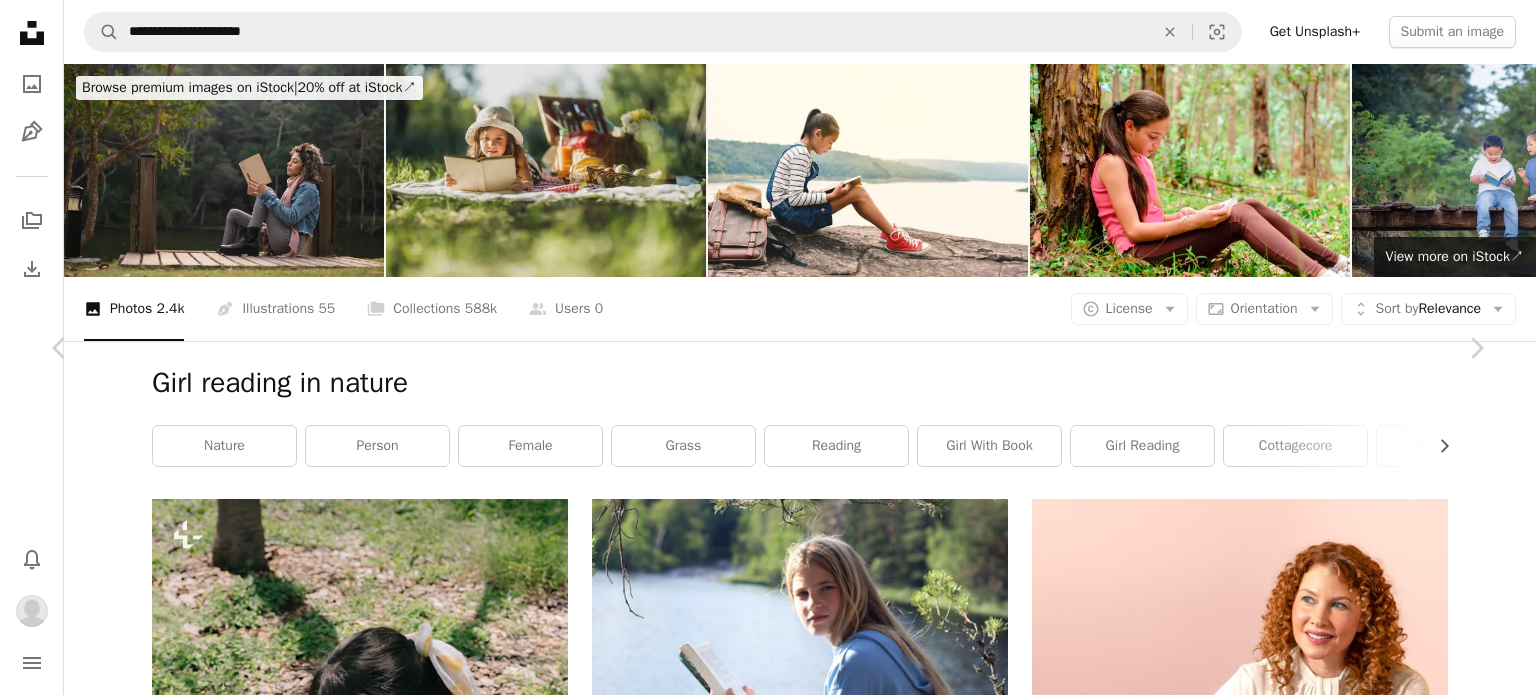 click on "An X shape Chevron left Chevron right Jasper jasper95 A heart A plus sign Download Chevron down Zoom in Views 12,974 Downloads 226 A forward-right arrow Share Info icon Info More Actions A map marker [CITY], [COUNTRY] Calendar outlined Published on  July 1, 2024 Camera FUJIFILM, X-T10 Safety Free to use under the  Unsplash License girl summer lake reading park forest land woman portrait human sea animal photo green bird face grey female adult photography Browse premium related images on iStock  |  Save 20% with code UNSPLASH20 View more on iStock  ↗ Related images A heart A plus sign Viktoria Oseyko Available for hire A checkmark inside of a circle Arrow pointing down A heart A plus sign Anastasiya Romanova Arrow pointing down Plus sign for Unsplash+ A heart A plus sign Getty Images For  Unsplash+ A lock Download A heart A plus sign Moonyang Lin Available for hire A checkmark inside of a circle Arrow pointing down A heart A plus sign Nk Ni Available for hire A checkmark inside of a circle Arrow pointing down" at bounding box center [768, 8028] 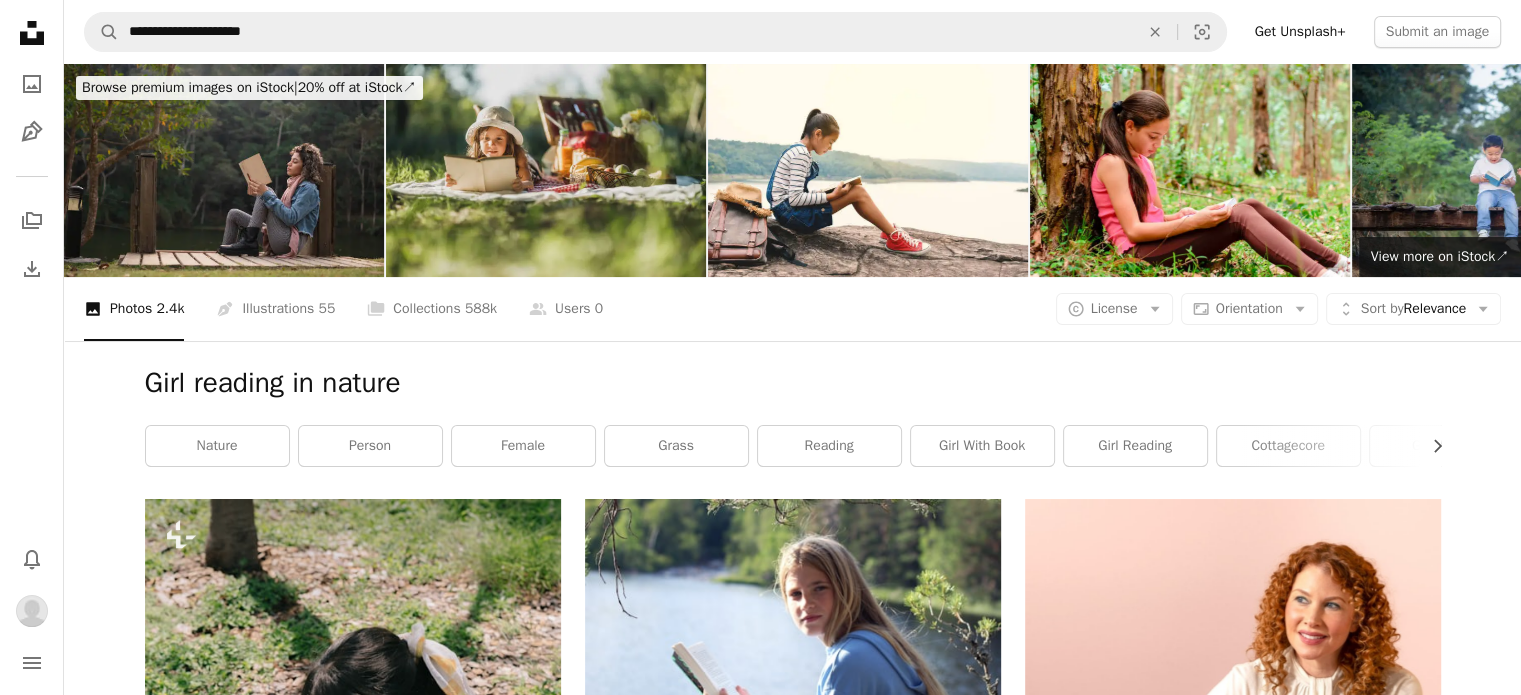 click on "Plus sign for Unsplash+ A heart A plus sign Eduardo Ramos For  Unsplash+ A lock Download A heart A plus sign Ioana Ye Available for hire A checkmark inside of a circle Arrow pointing down A heart A plus sign Ioana Ye Available for hire A checkmark inside of a circle Arrow pointing down Plus sign for Unsplash+ A heart A plus sign Curated Lifestyle For  Unsplash+ A lock Download A heart A plus sign Ioana Ye Available for hire A checkmark inside of a circle Arrow pointing down A heart A plus sign Ioana Ye Available for hire A checkmark inside of a circle Arrow pointing down Plus sign for Unsplash+ A heart A plus sign Getty Images For  Unsplash+ A lock Download A heart A plus sign Madara Arrow pointing down A heart A plus sign Rodolfo Sanches Carvalho Arrow pointing down A heart A plus sign Priscilla Du Preez 🇨🇦 Arrow pointing down –– ––– –––  –– ––– –  ––– –––  ––––  –   – –– –––  – – ––– –– –– –––– –– Sign Up For" at bounding box center (793, 3630) 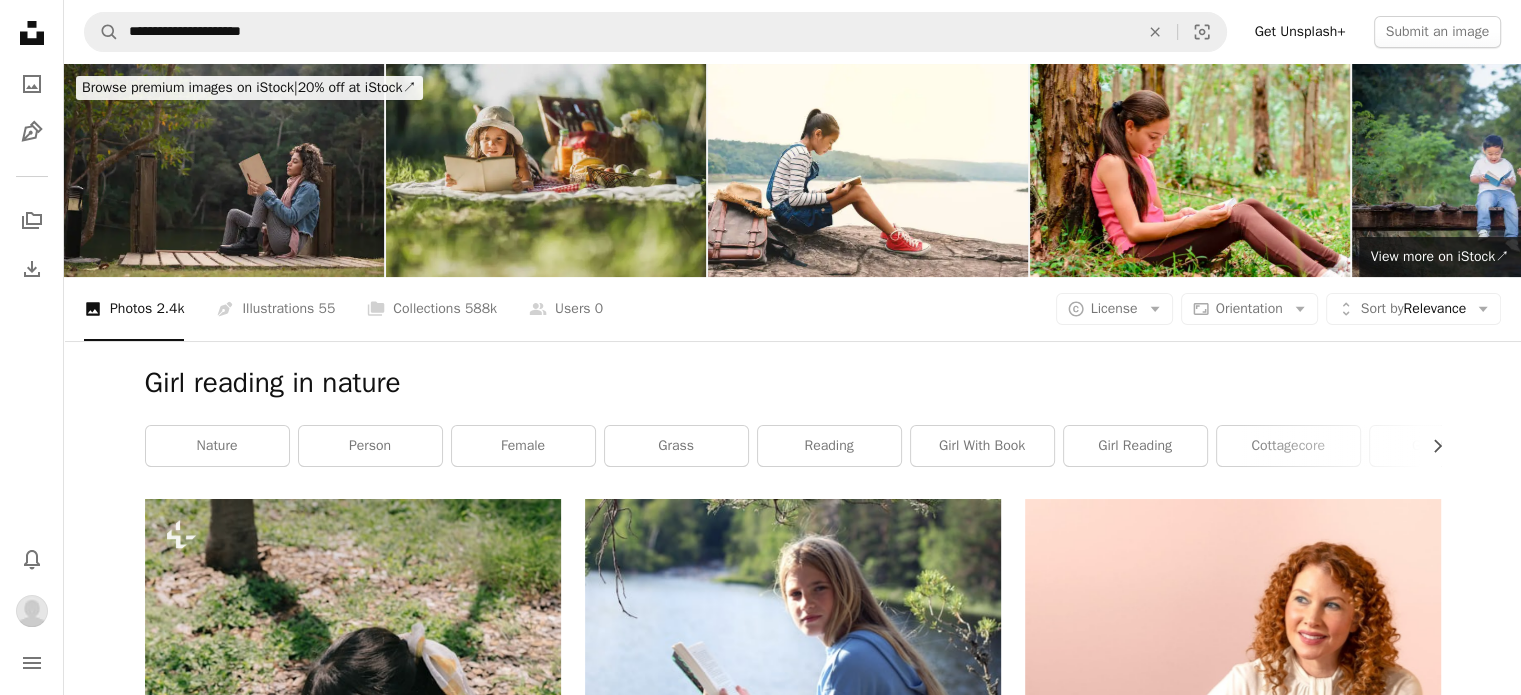 scroll, scrollTop: 4431, scrollLeft: 0, axis: vertical 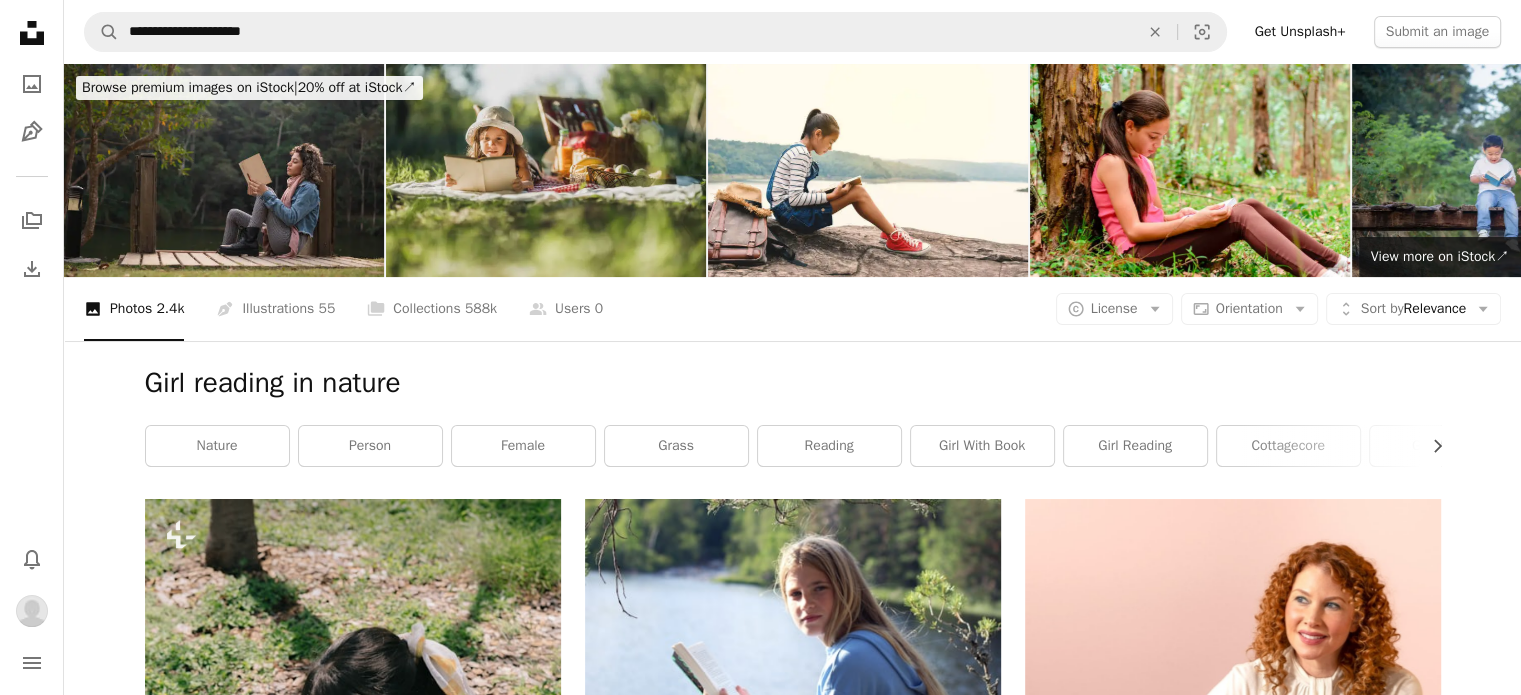 click on "Plus sign for Unsplash+ A heart A plus sign Eduardo Ramos For  Unsplash+ A lock Download A heart A plus sign Ioana Ye Available for hire A checkmark inside of a circle Arrow pointing down A heart A plus sign Ioana Ye Available for hire A checkmark inside of a circle Arrow pointing down Plus sign for Unsplash+ A heart A plus sign Curated Lifestyle For  Unsplash+ A lock Download A heart A plus sign Ioana Ye Available for hire A checkmark inside of a circle Arrow pointing down A heart A plus sign Ioana Ye Available for hire A checkmark inside of a circle Arrow pointing down Plus sign for Unsplash+ A heart A plus sign Getty Images For  Unsplash+ A lock Download A heart A plus sign Madara Arrow pointing down A heart A plus sign Rodolfo Sanches Carvalho Arrow pointing down A heart A plus sign Priscilla Du Preez 🇨🇦 Arrow pointing down –– ––– –––  –– ––– –  ––– –––  ––––  –   – –– –––  – – ––– –– –– –––– –– Sign Up For" at bounding box center (792, 3630) 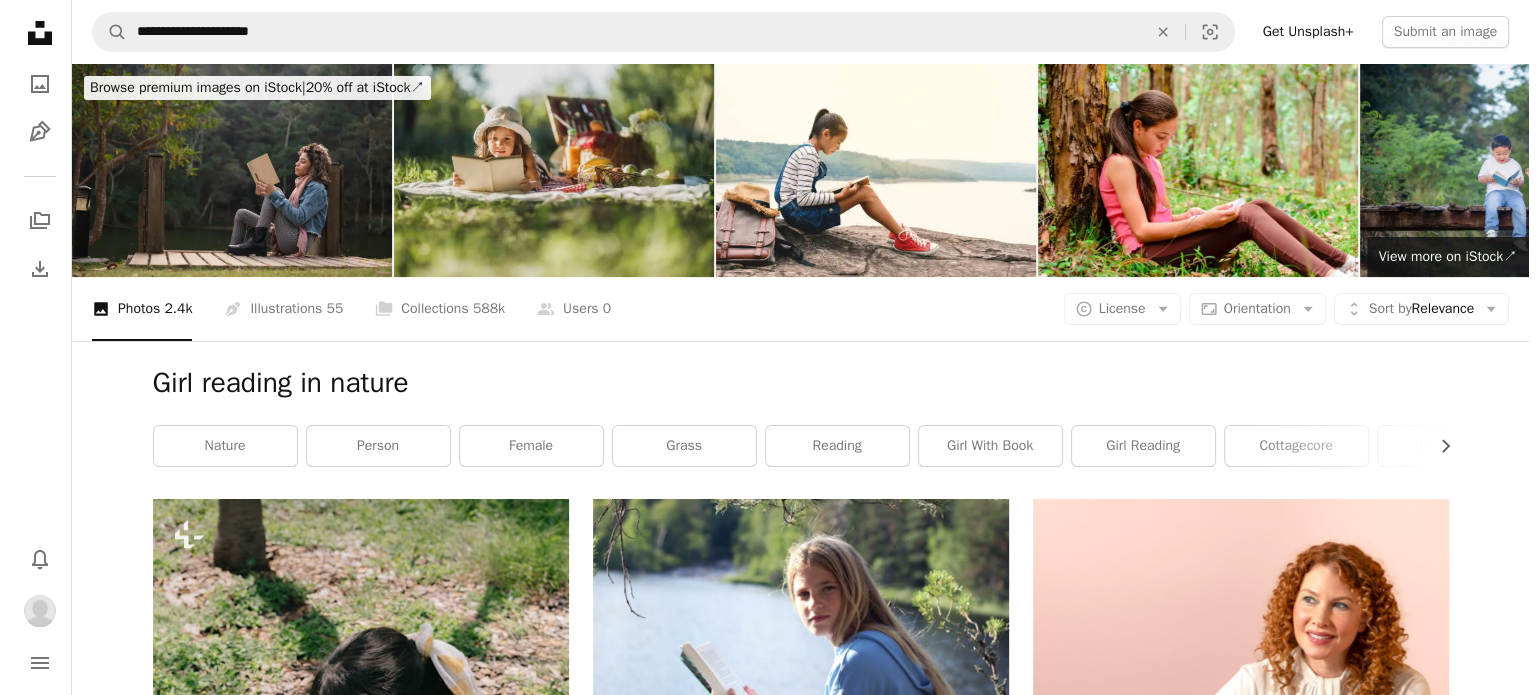 scroll, scrollTop: 5009, scrollLeft: 0, axis: vertical 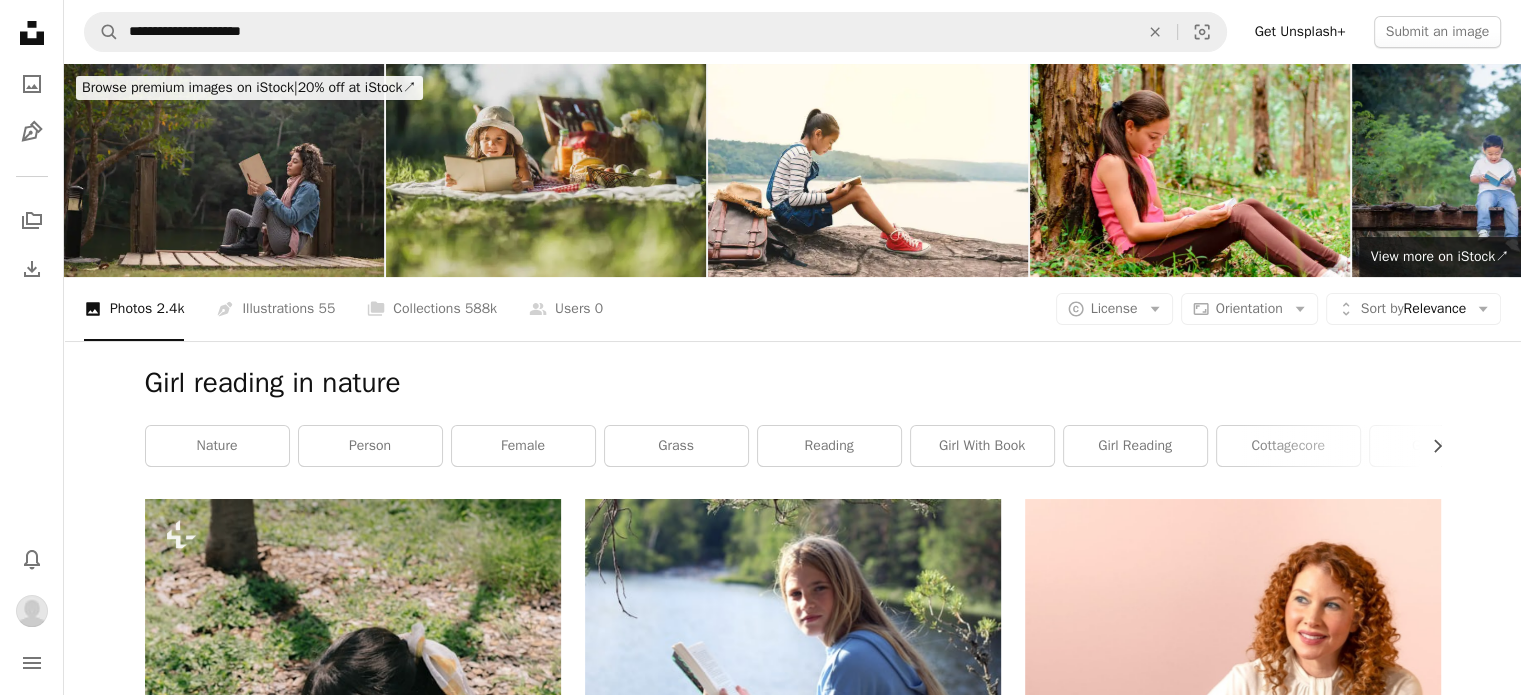 click at bounding box center [1233, 5988] 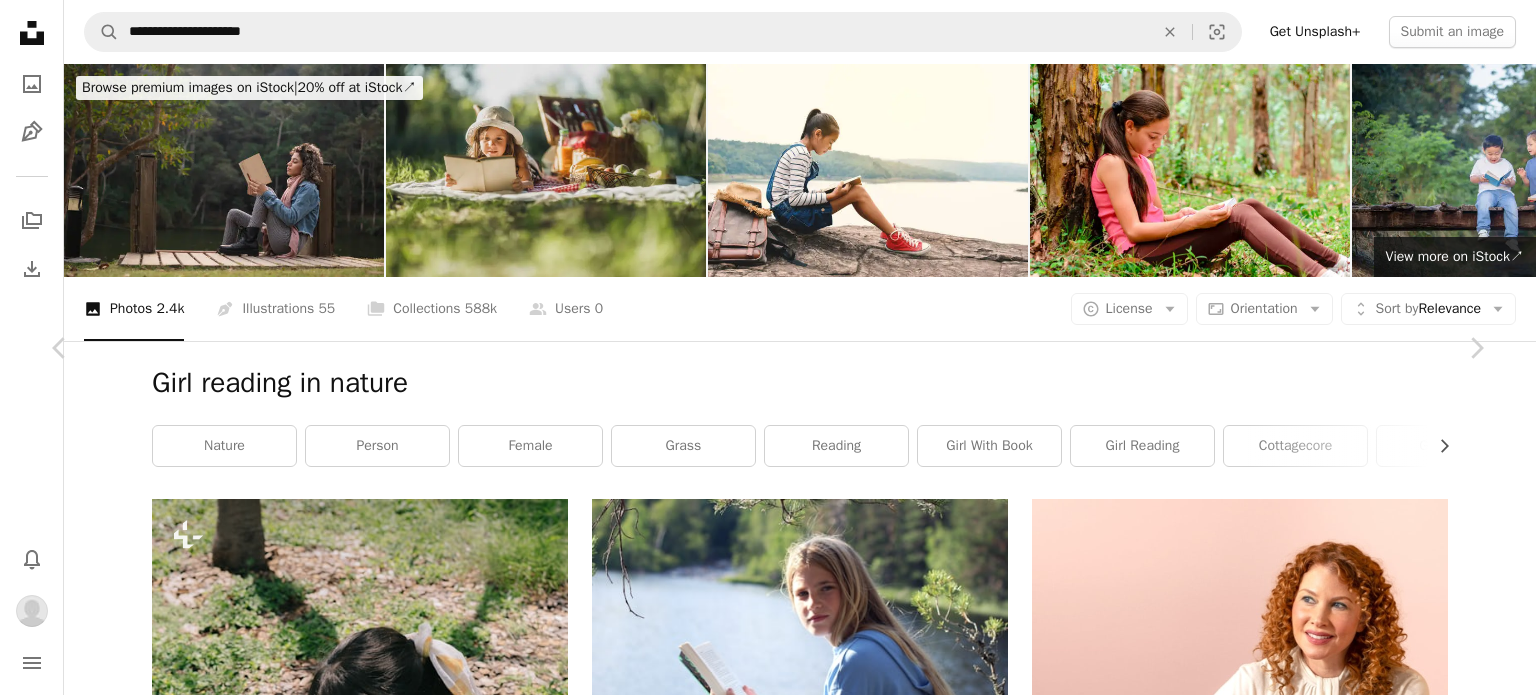 scroll, scrollTop: 891, scrollLeft: 0, axis: vertical 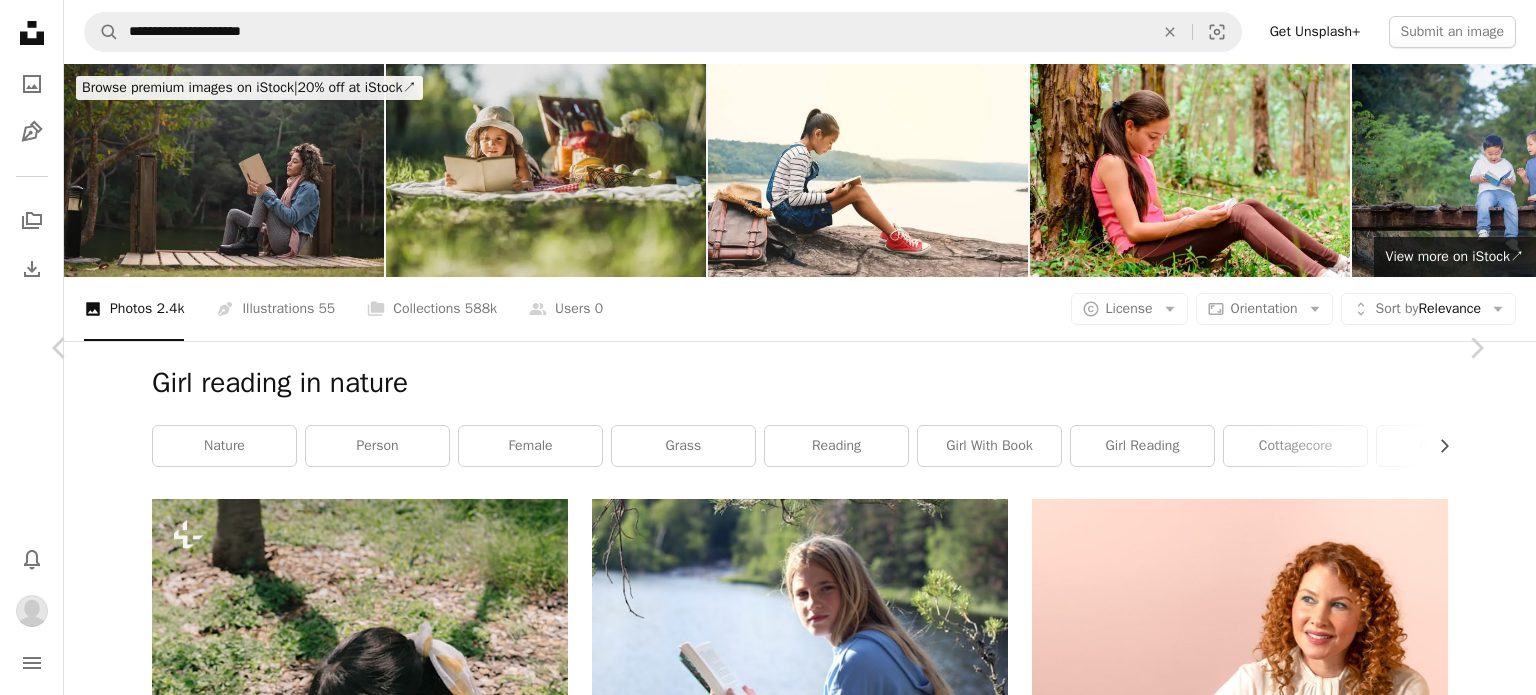 click 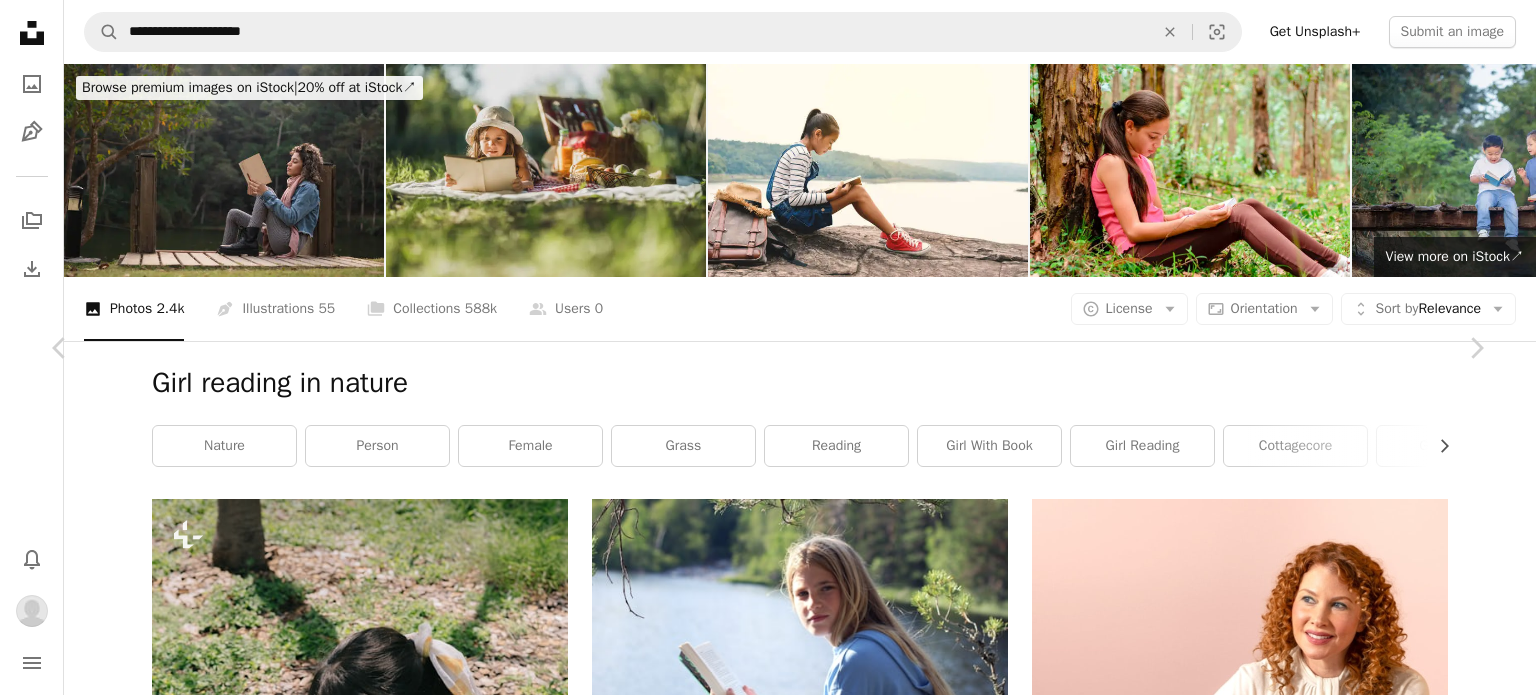 click on "under tree" at bounding box center (1084, 11544) 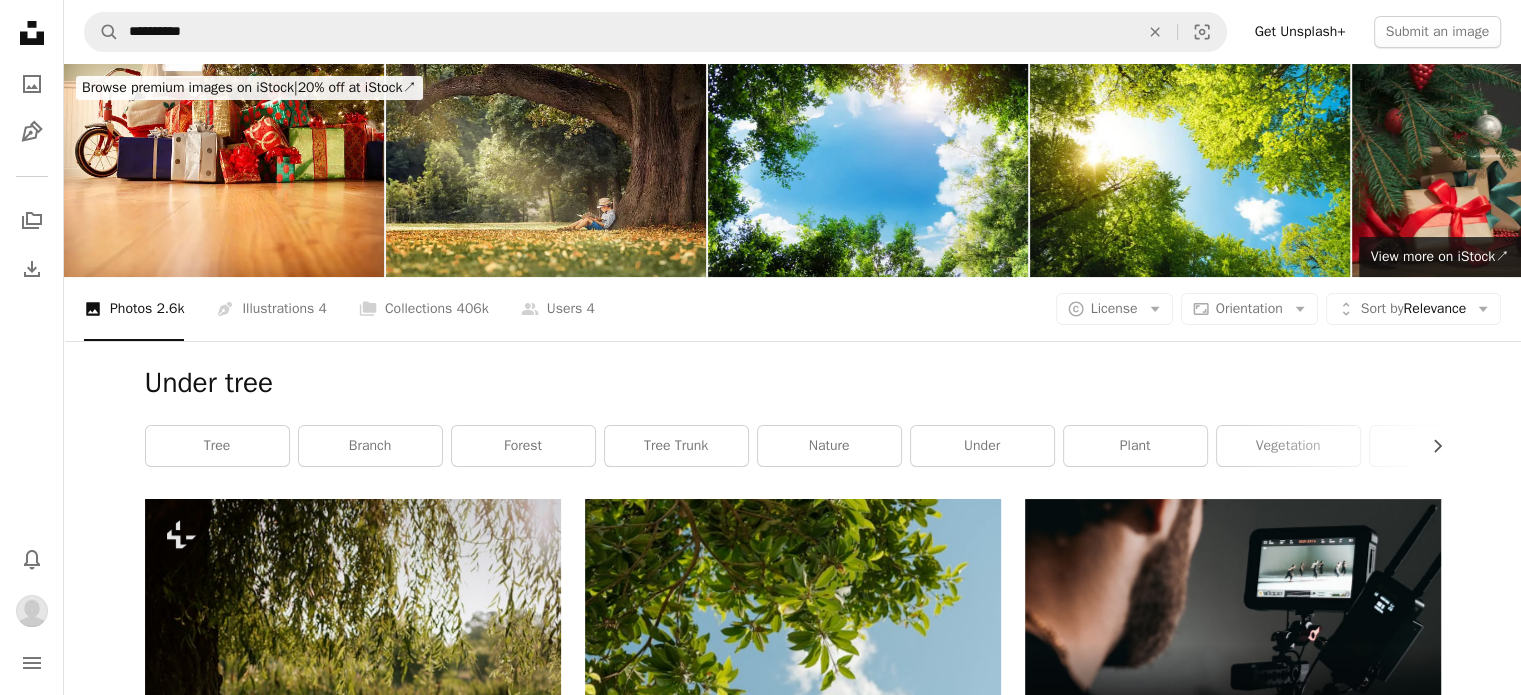 scroll, scrollTop: 0, scrollLeft: 0, axis: both 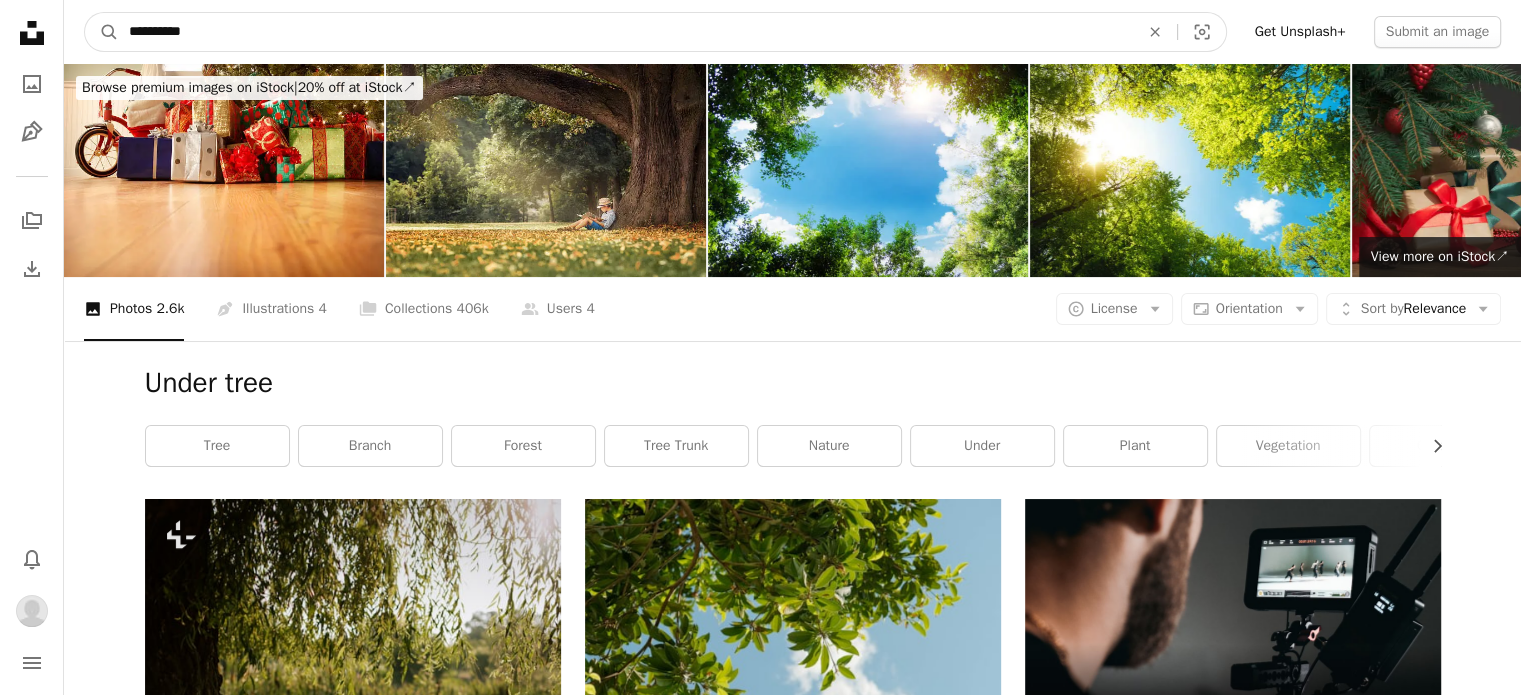 click on "**********" at bounding box center [626, 32] 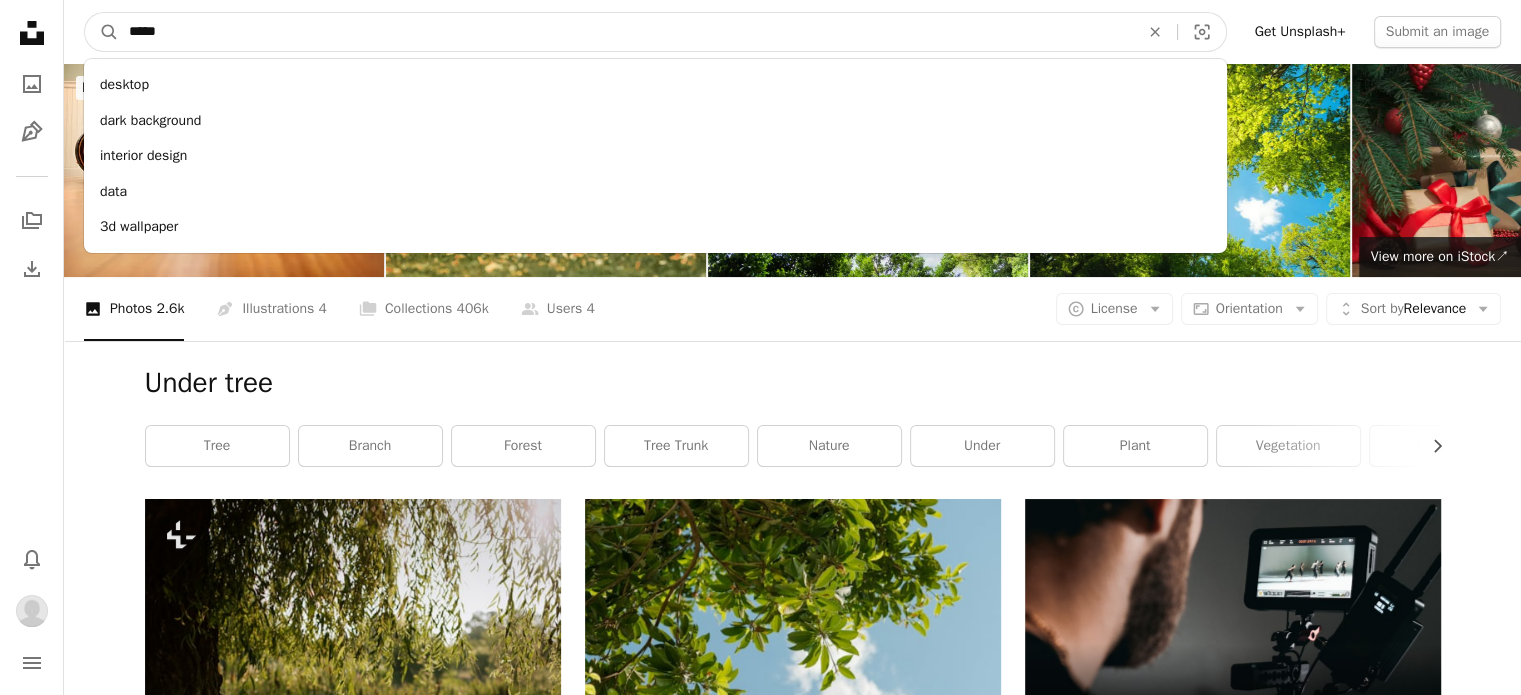 type on "******" 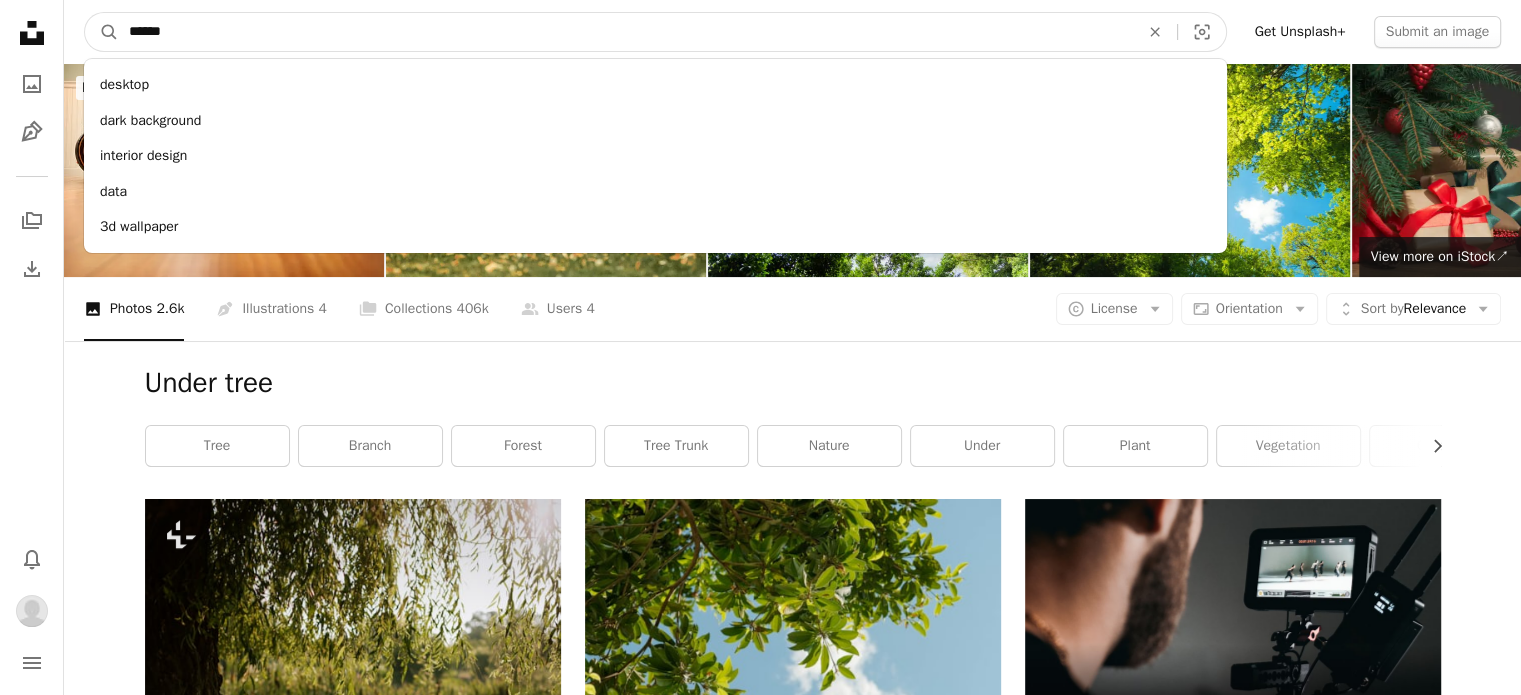 click on "A magnifying glass" at bounding box center (102, 32) 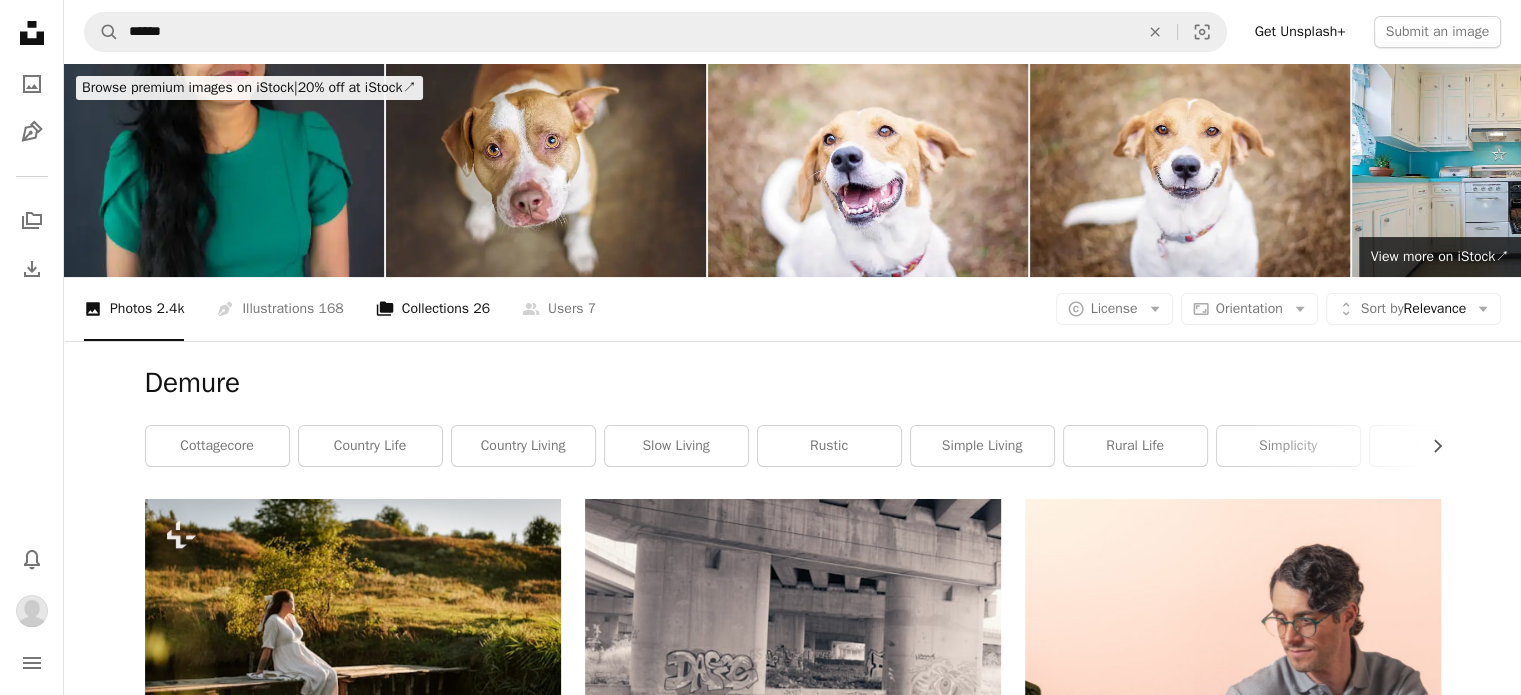 scroll, scrollTop: 2518, scrollLeft: 0, axis: vertical 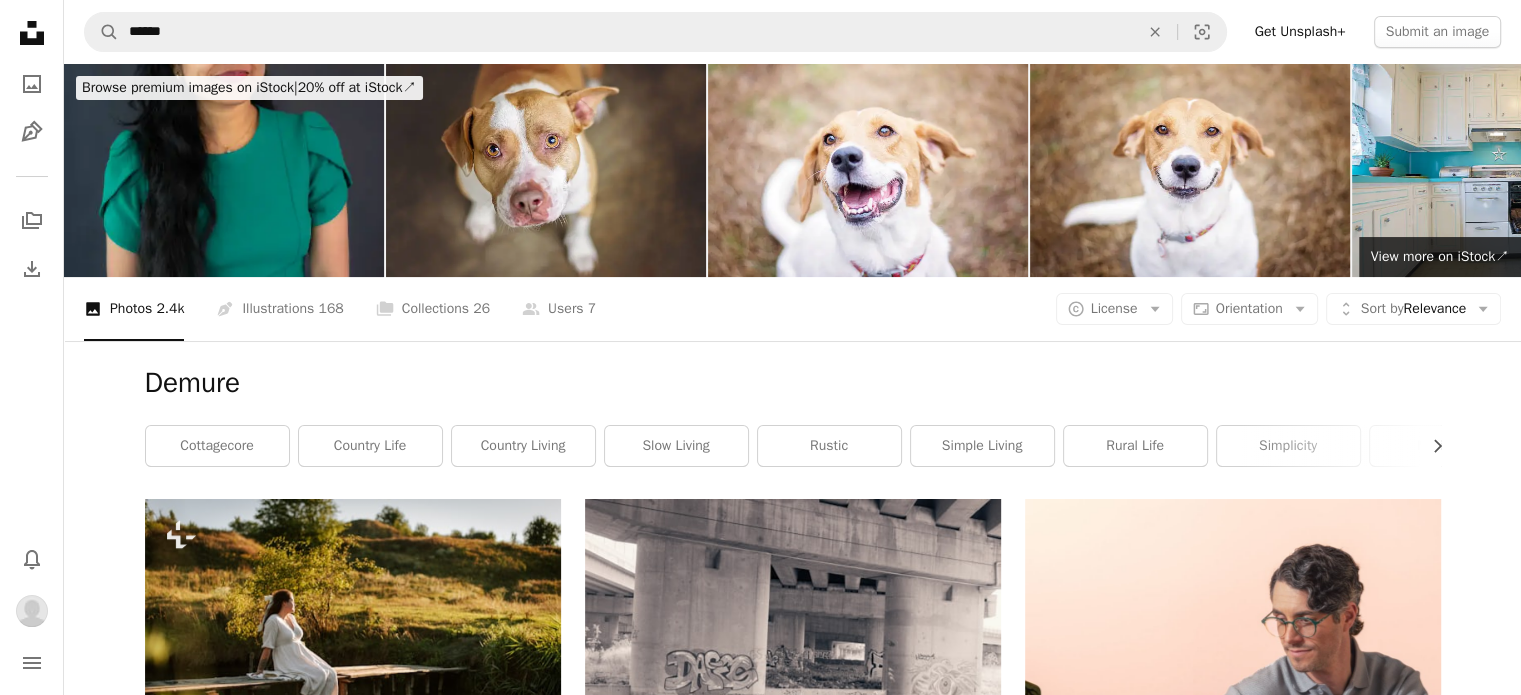 click on "Load more" at bounding box center (793, 3622) 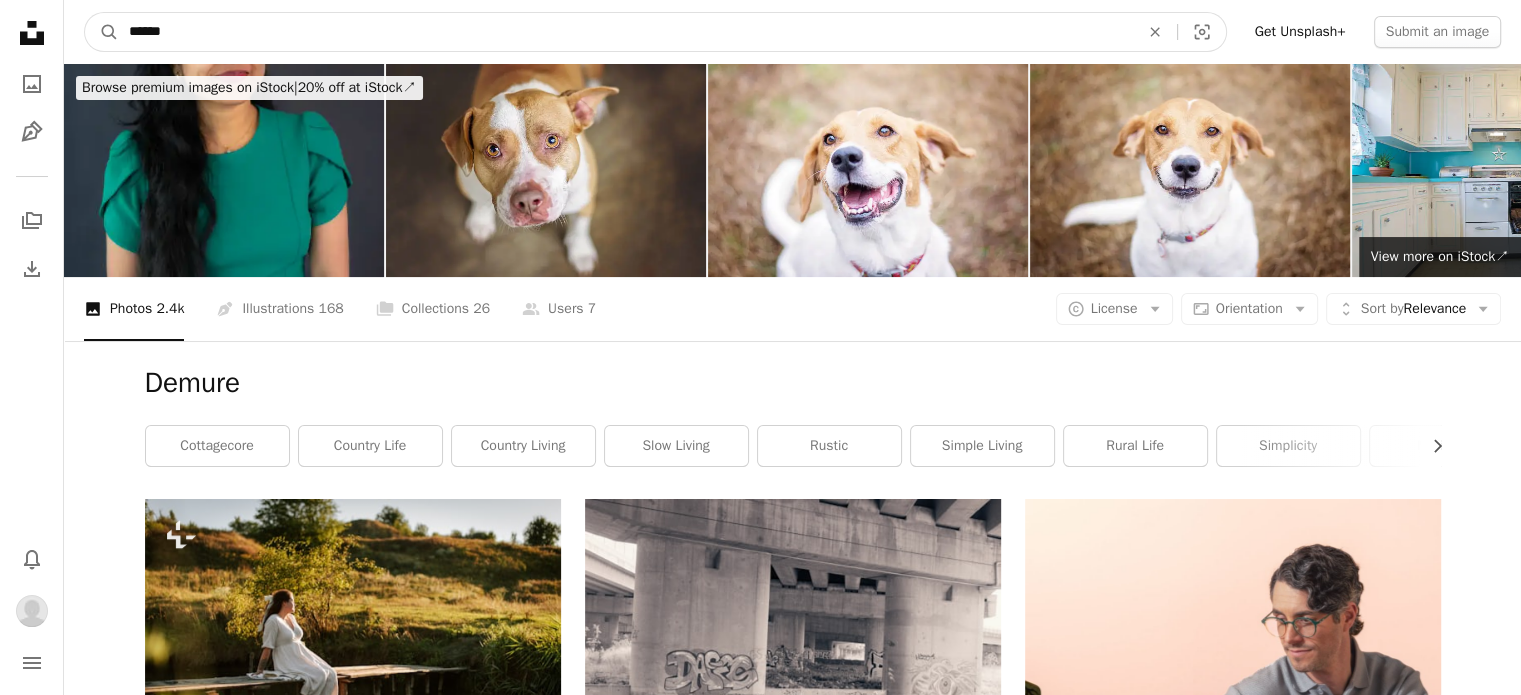 click on "******" at bounding box center [626, 32] 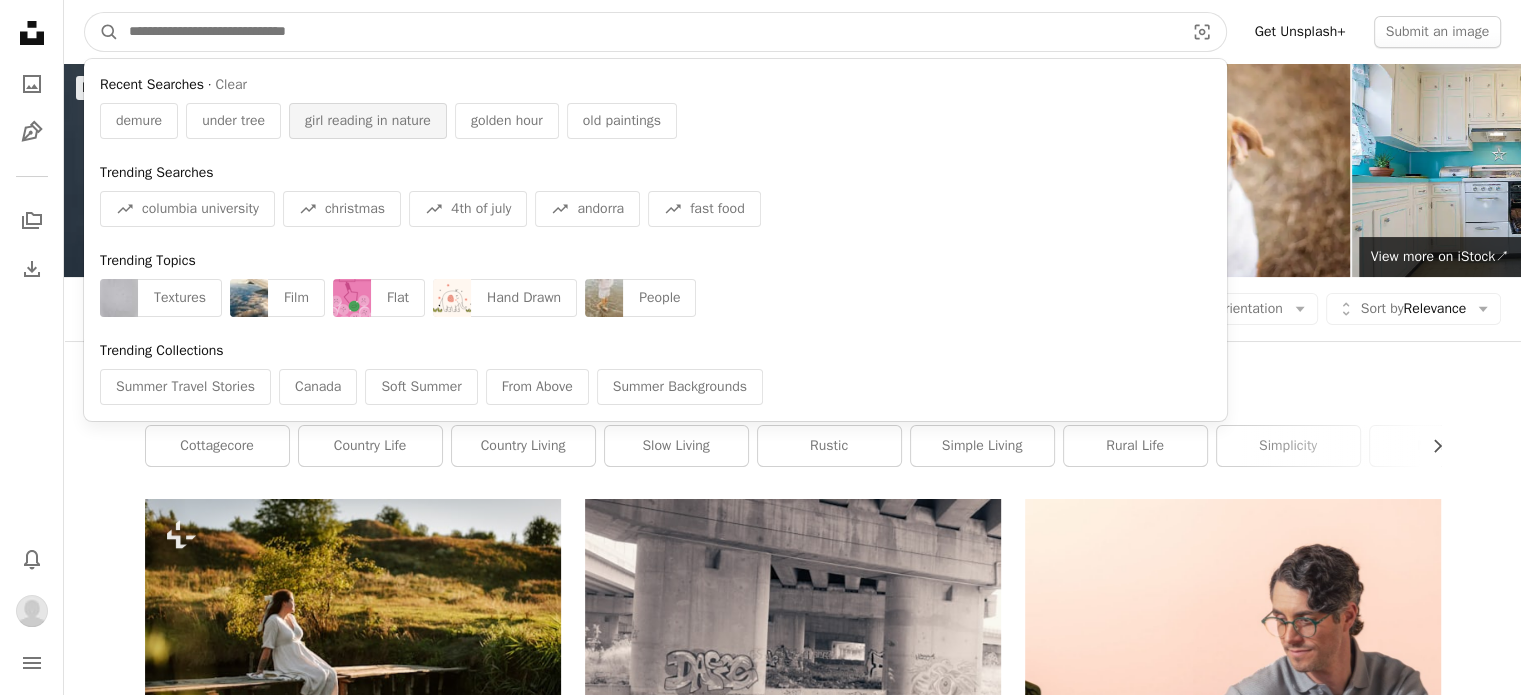 type 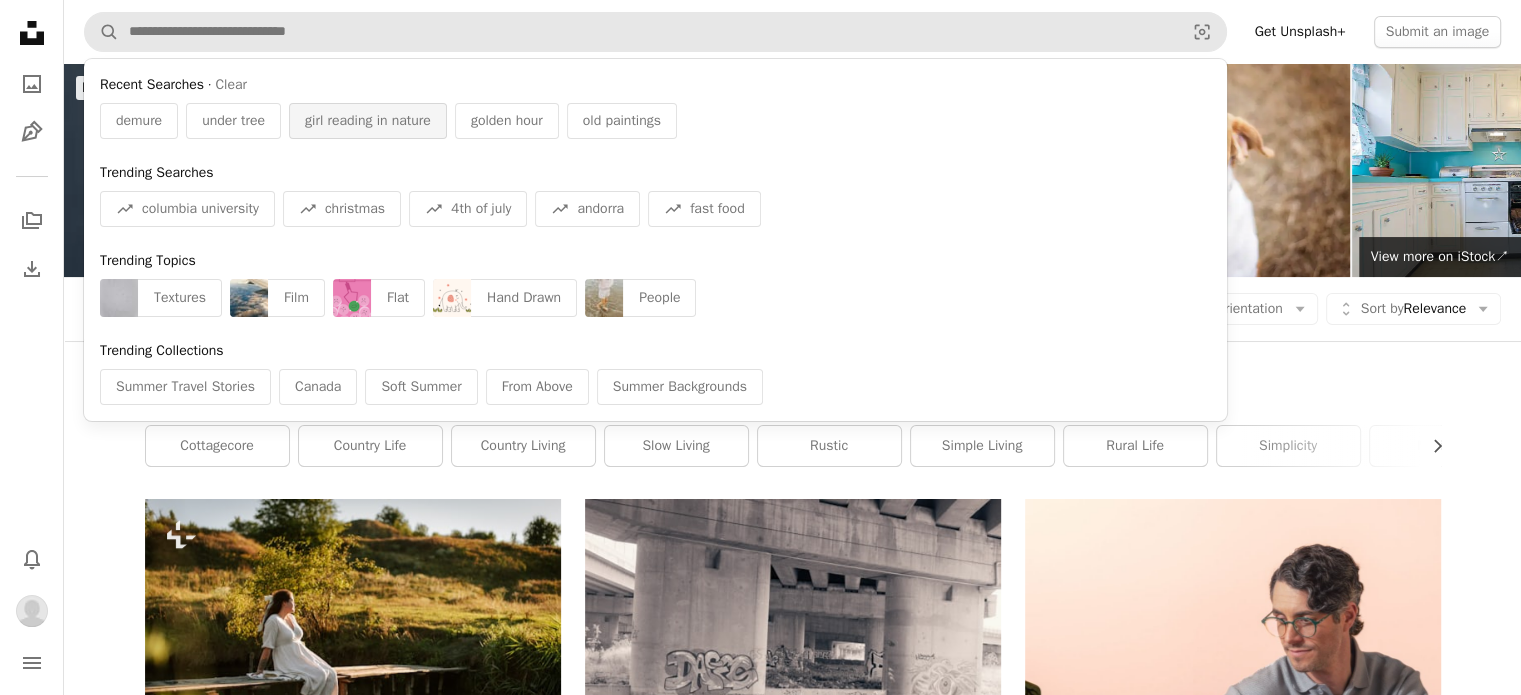 click on "girl reading in nature" at bounding box center [368, 121] 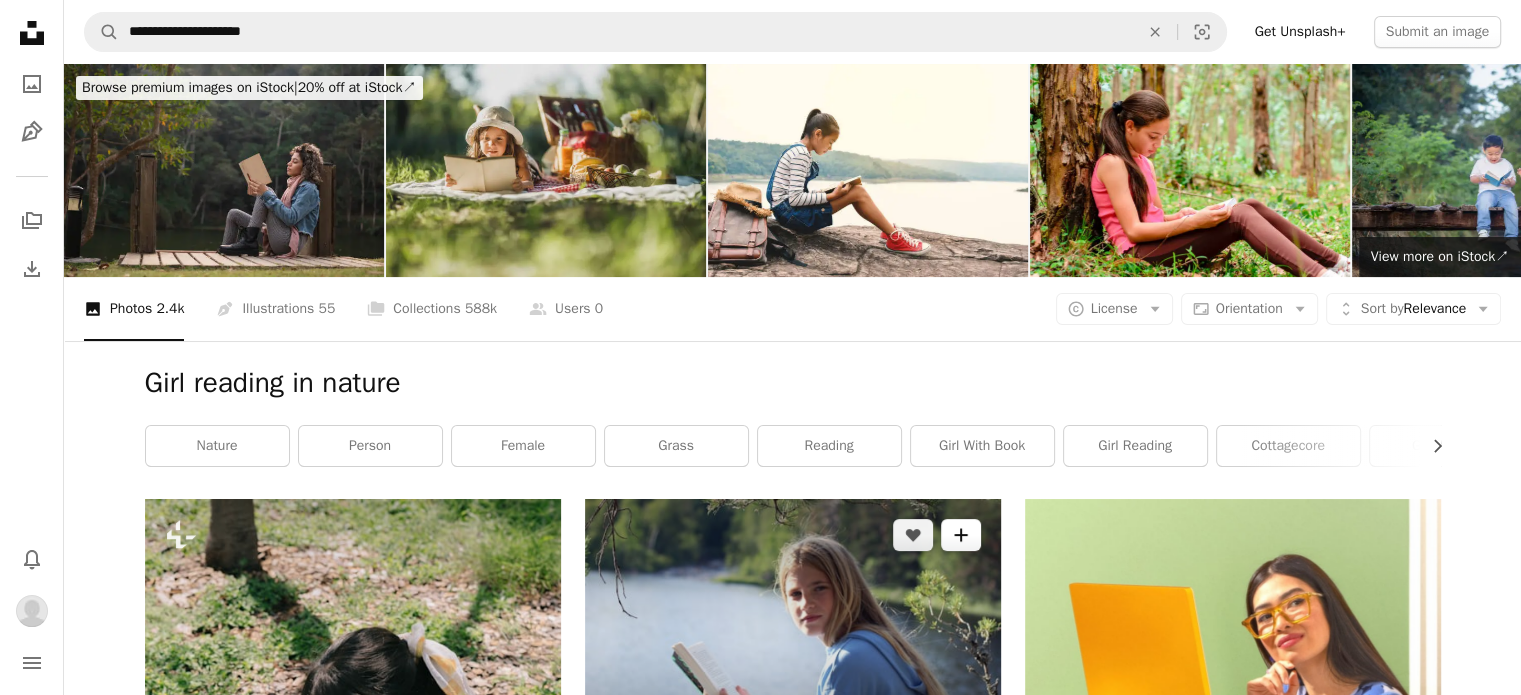 click on "A plus sign" at bounding box center (961, 535) 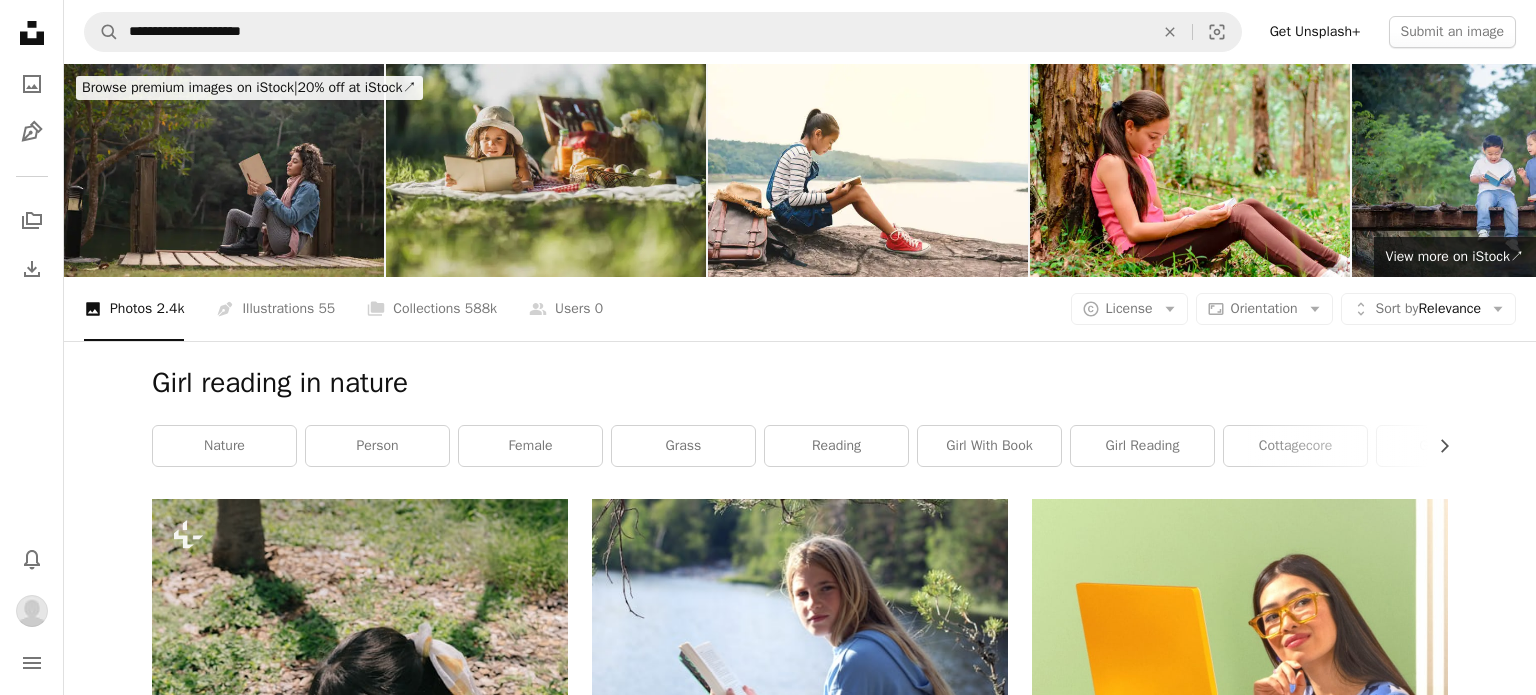 click 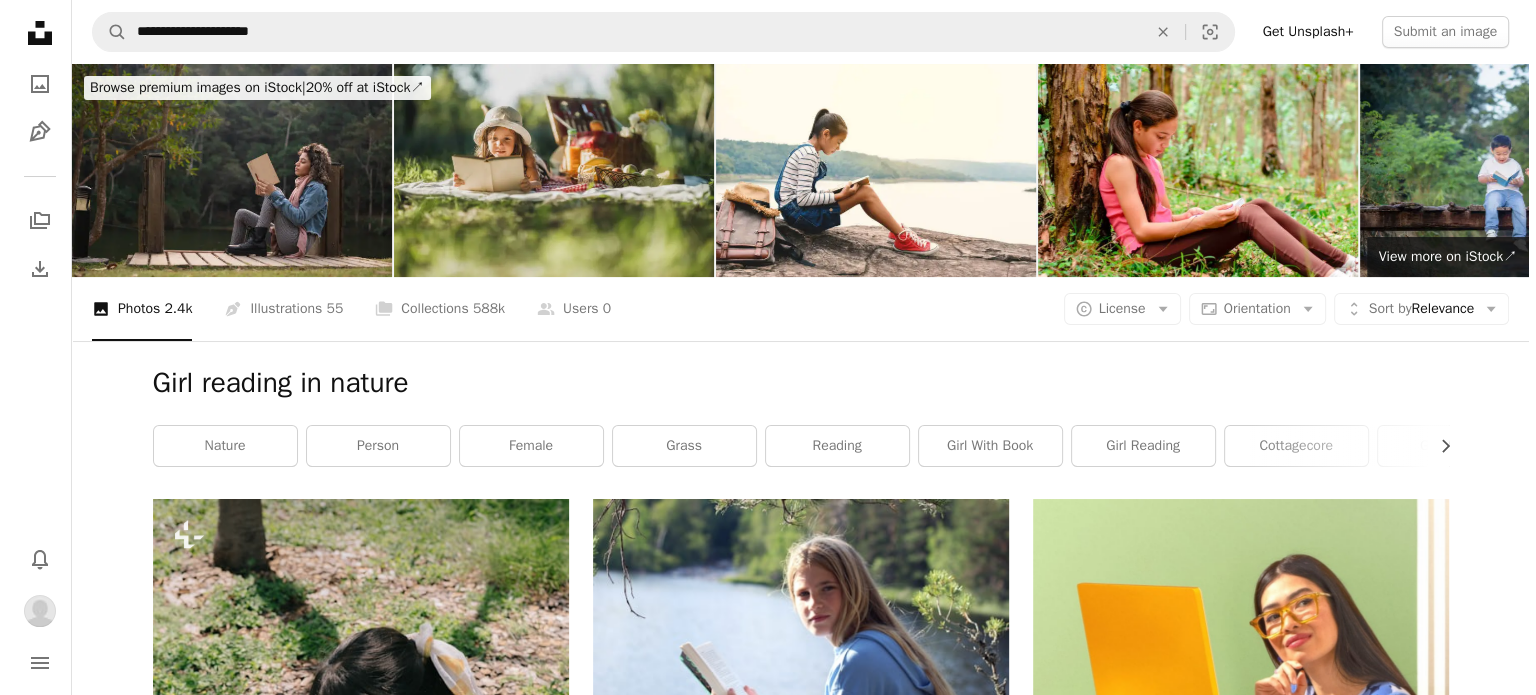 scroll, scrollTop: 936, scrollLeft: 0, axis: vertical 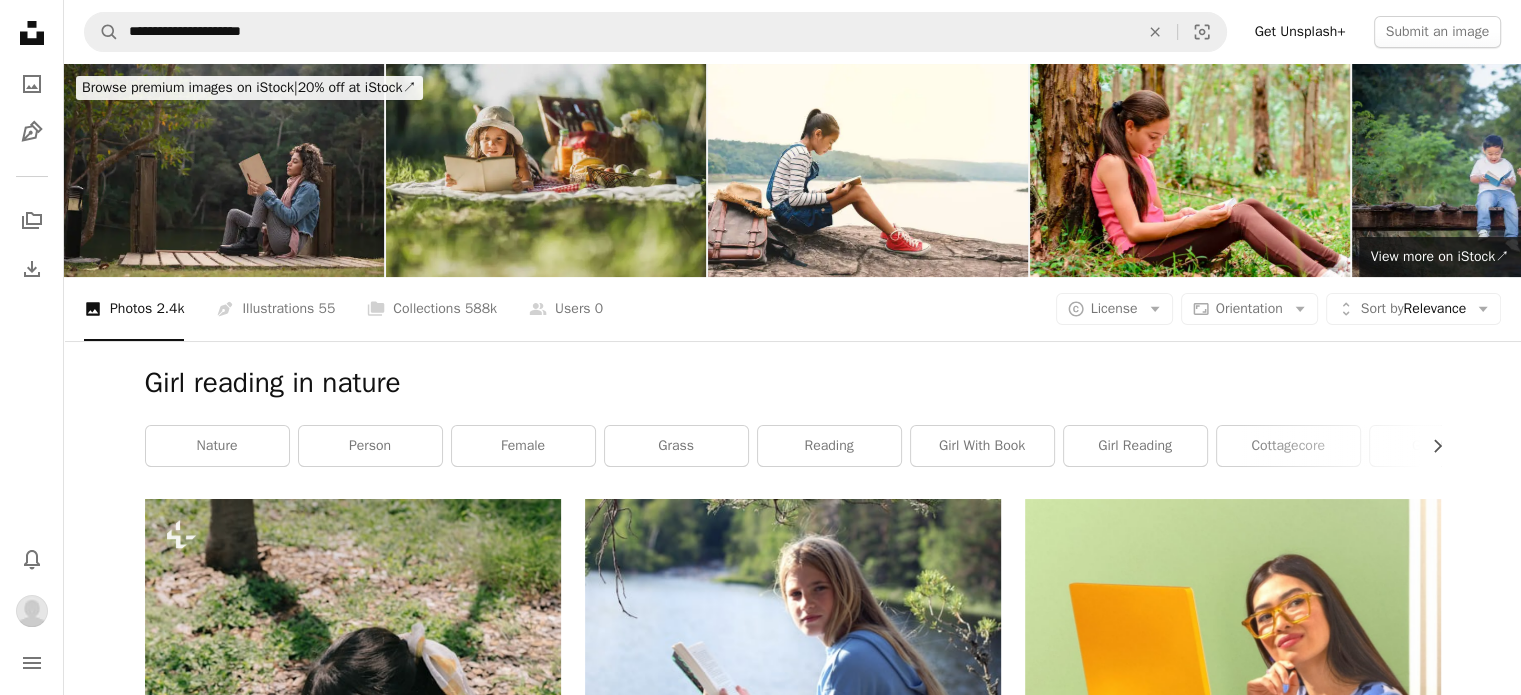 click at bounding box center (1233, 2243) 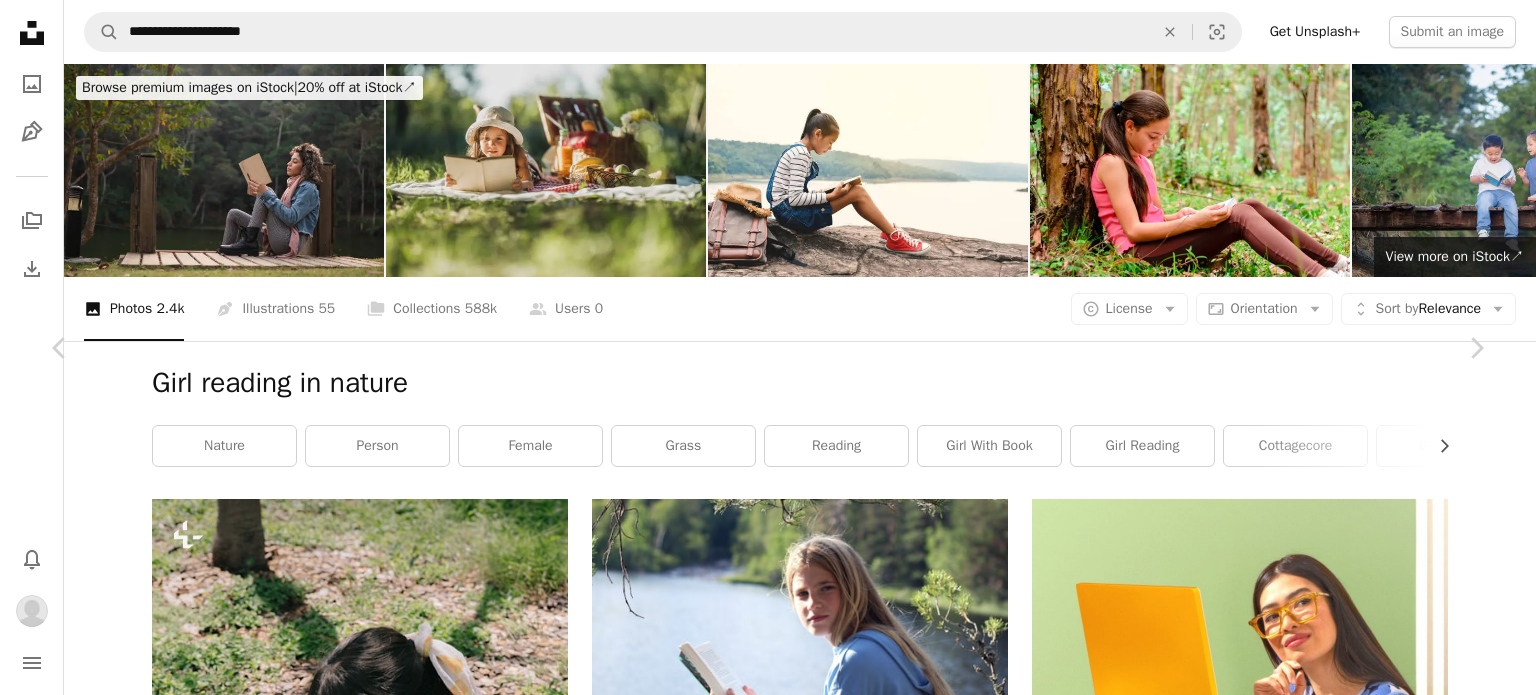 scroll, scrollTop: 1068, scrollLeft: 0, axis: vertical 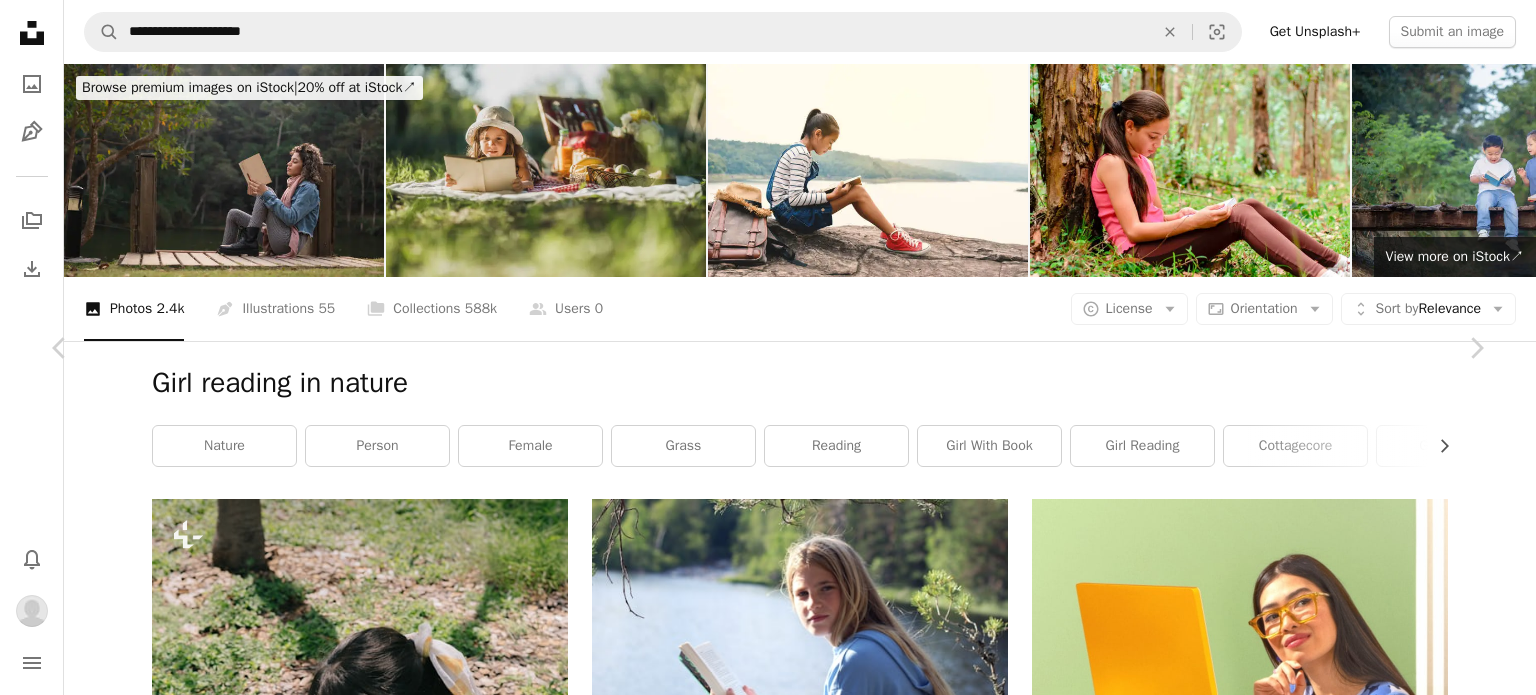 click on "A heart A plus sign [FIRST] [LAST] Arrow pointing down A heart A plus sign [FIRST] [LAST] Available for hire A checkmark inside of a circle Arrow pointing down Plus sign for Unsplash+ A heart A plus sign [FIRST] [LAST] For  Unsplash+ A lock Download A heart A plus sign [FIRST] [LAST] Available for hire A checkmark inside of a circle Arrow pointing down A heart A plus sign [FIRST] [LAST] Arrow pointing down A heart A. C." at bounding box center [768, 10575] 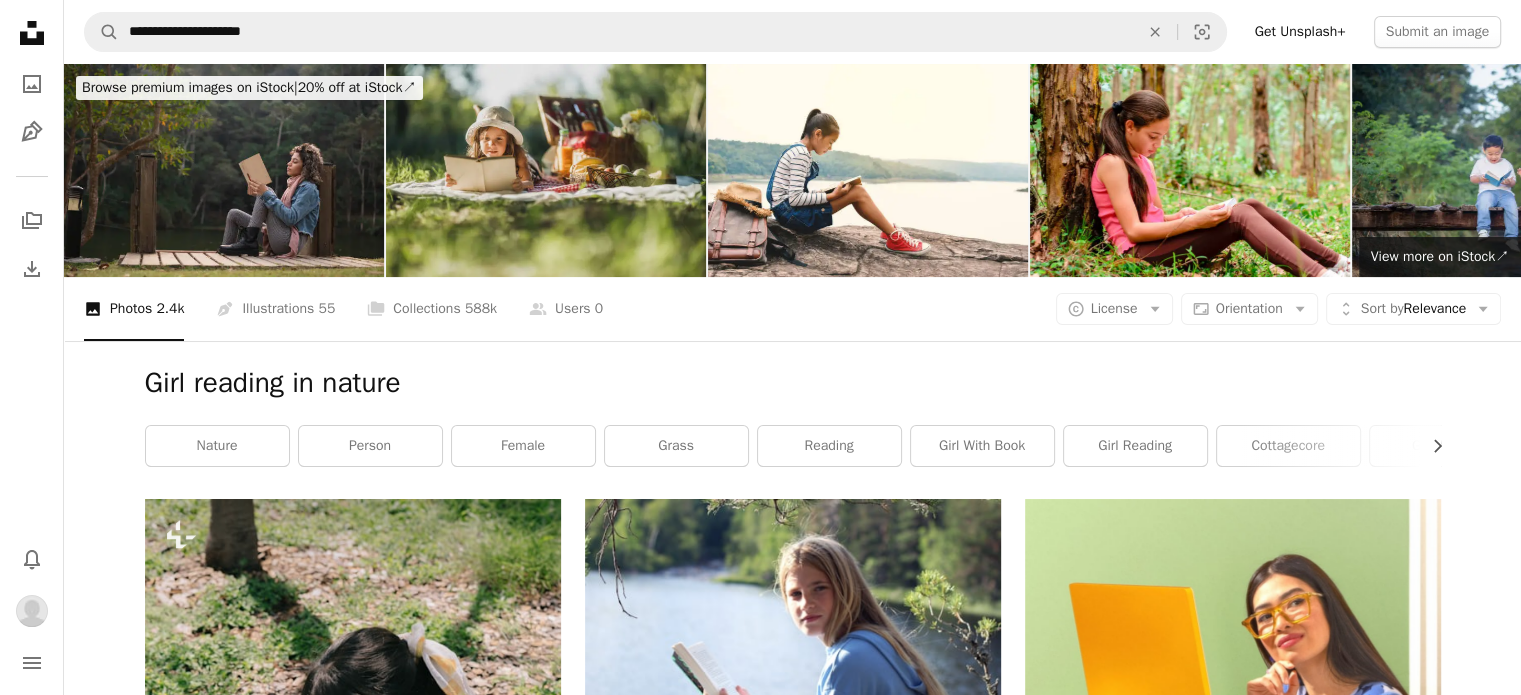 scroll, scrollTop: 0, scrollLeft: 0, axis: both 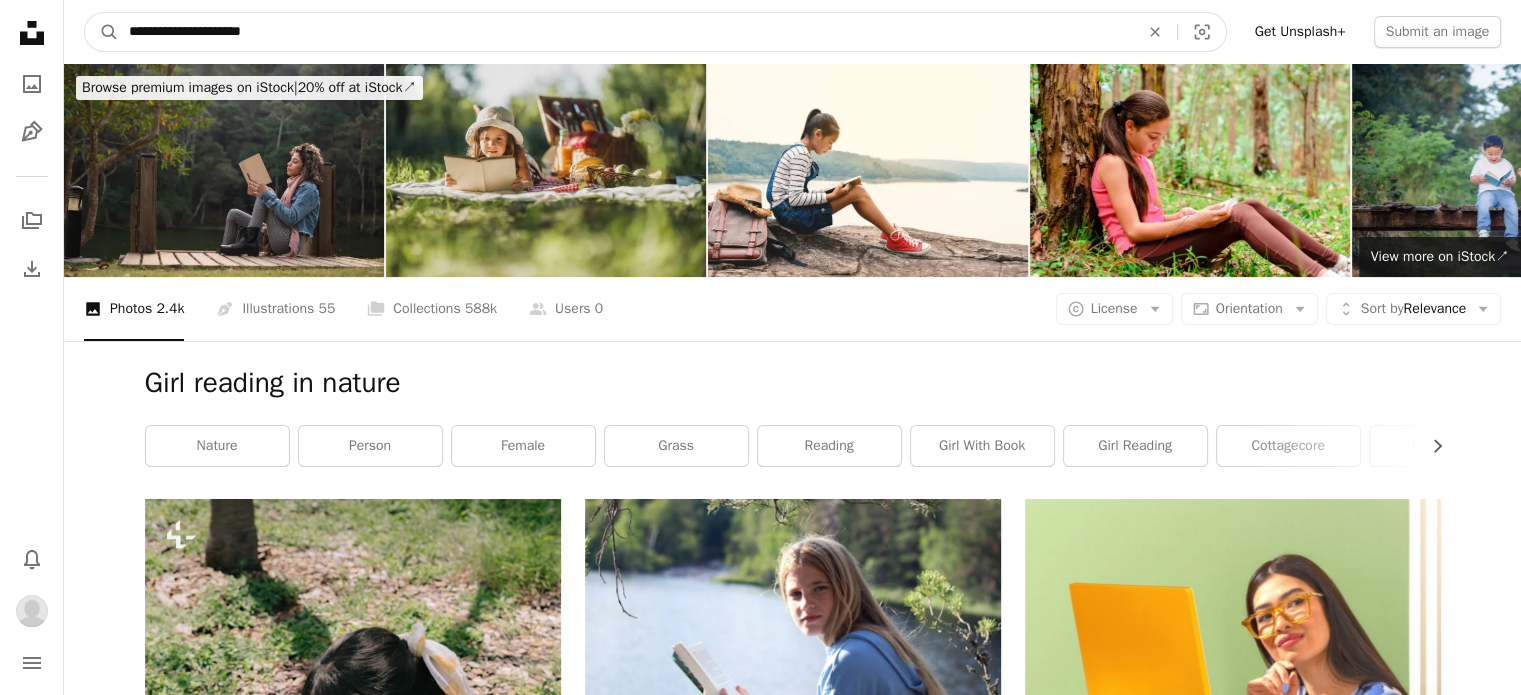 click on "**********" at bounding box center [626, 32] 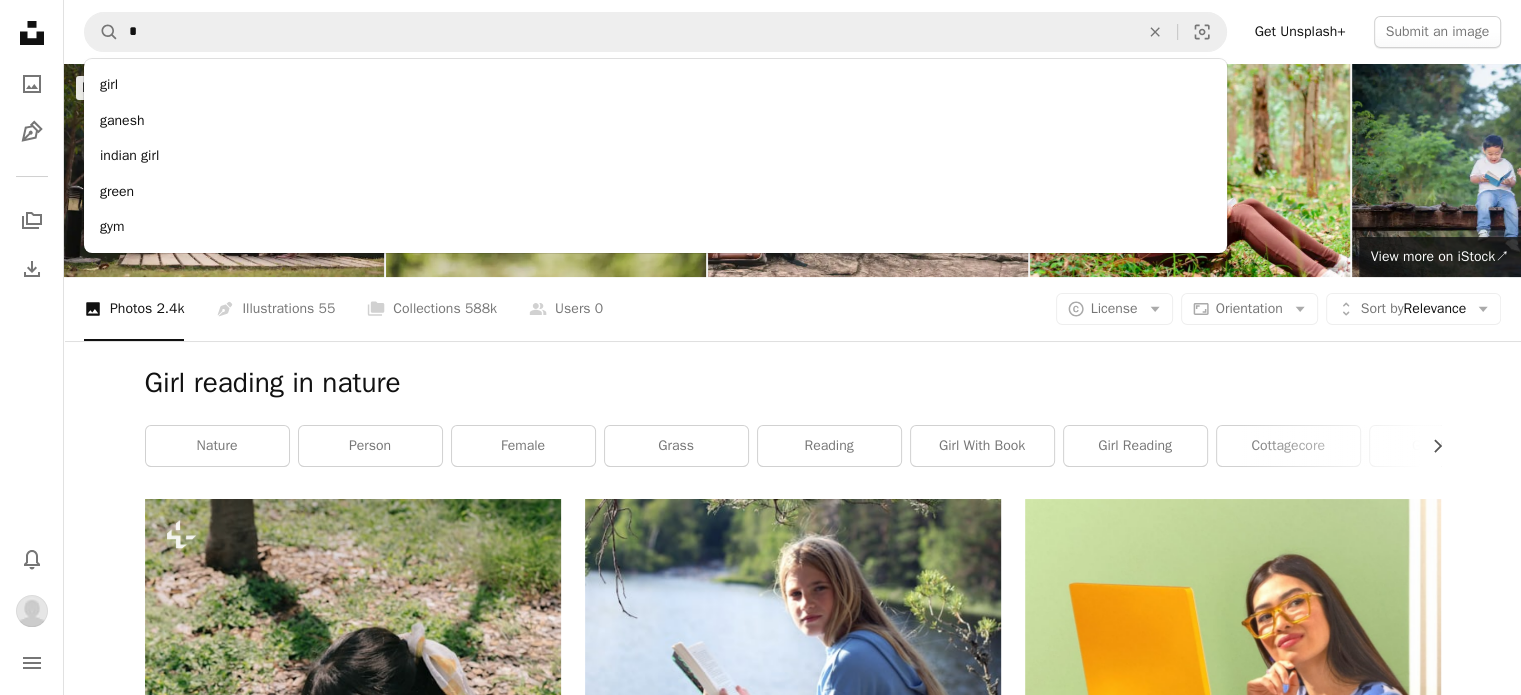 click on "Plus sign for Unsplash+ A heart A plus sign Eduardo Ramos For Unsplash+ A lock Download A heart A plus sign Ioana Ye Available for hire A checkmark inside of a circle Arrow pointing down A heart A plus sign Ioana Ye Available for hire A checkmark inside of a circle Arrow pointing down Plus sign for Unsplash+ A heart A plus sign Curated Lifestyle For Unsplash+ A lock Download A heart A plus sign Ioana Ye Available for hire A checkmark inside of a circle Arrow pointing down A heart A plus sign Ioana Ye Available for hire A checkmark inside of a circle Arrow pointing down Plus sign for Unsplash+ A heart A plus sign Getty Images For Unsplash+ A lock Download A heart A plus sign Madara Arrow pointing down A heart A plus sign Rodolfo Sanches Carvalho Arrow pointing down A heart A plus sign Priscilla Du Preez 🇨🇦 Arrow pointing down –– ––– ––– – ––– ––– –––– –– – –– ––– – – ––– –– –– –––– –– Learn More" at bounding box center [792, 5363] 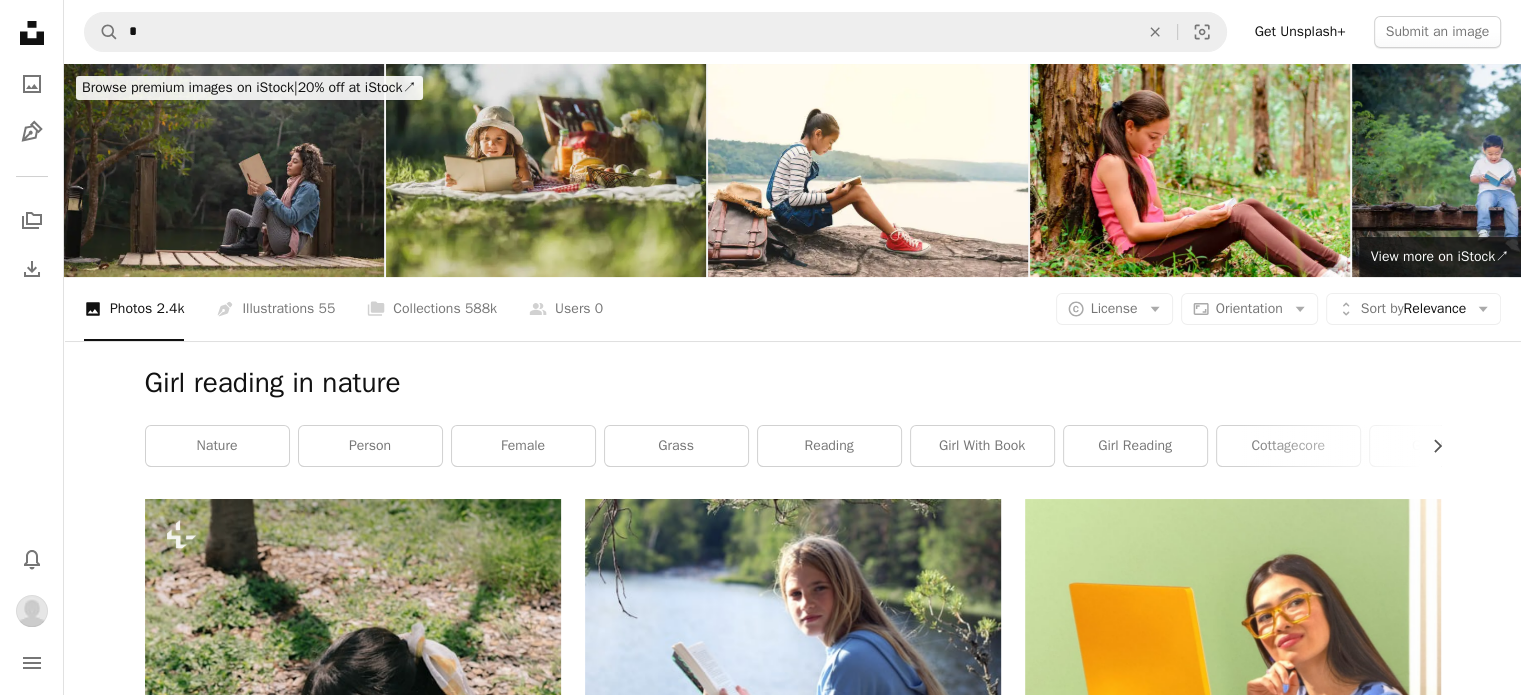 scroll, scrollTop: 0, scrollLeft: 0, axis: both 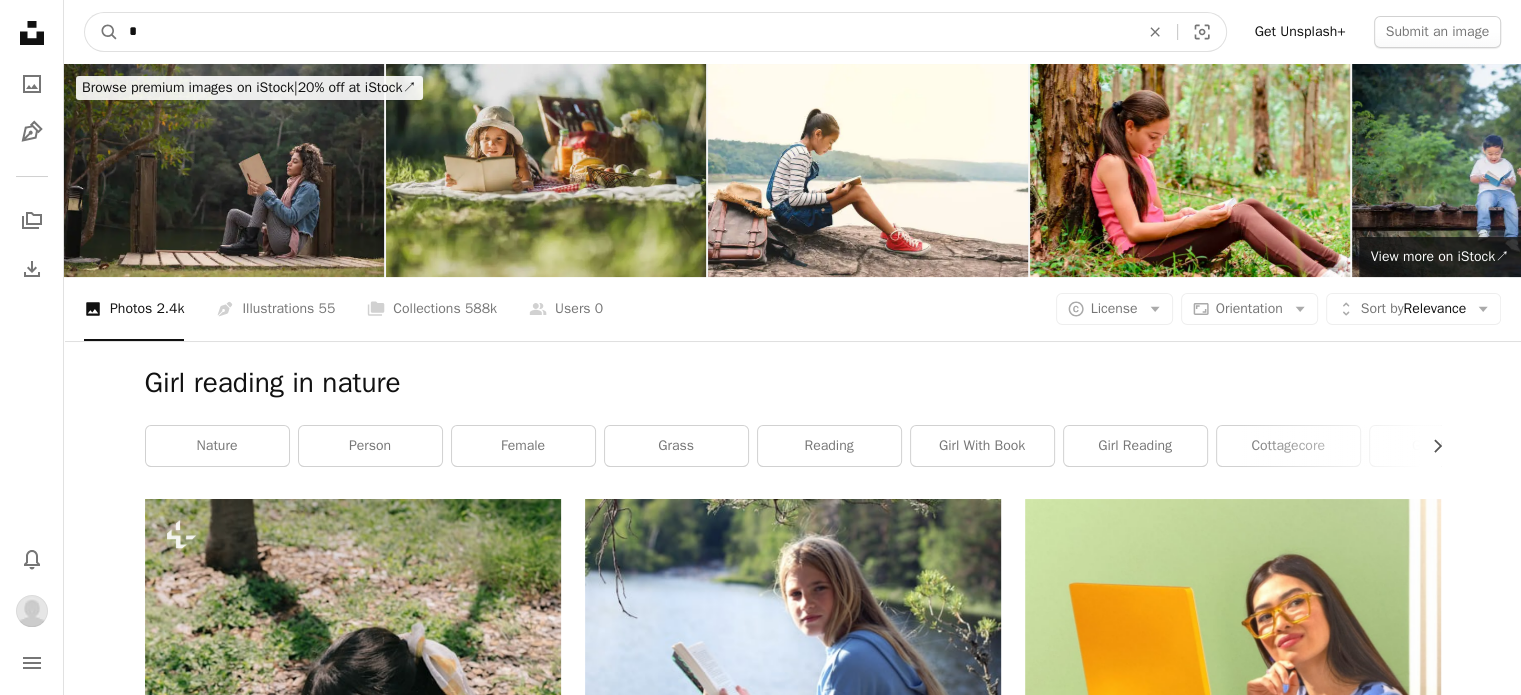 click on "*" at bounding box center (626, 32) 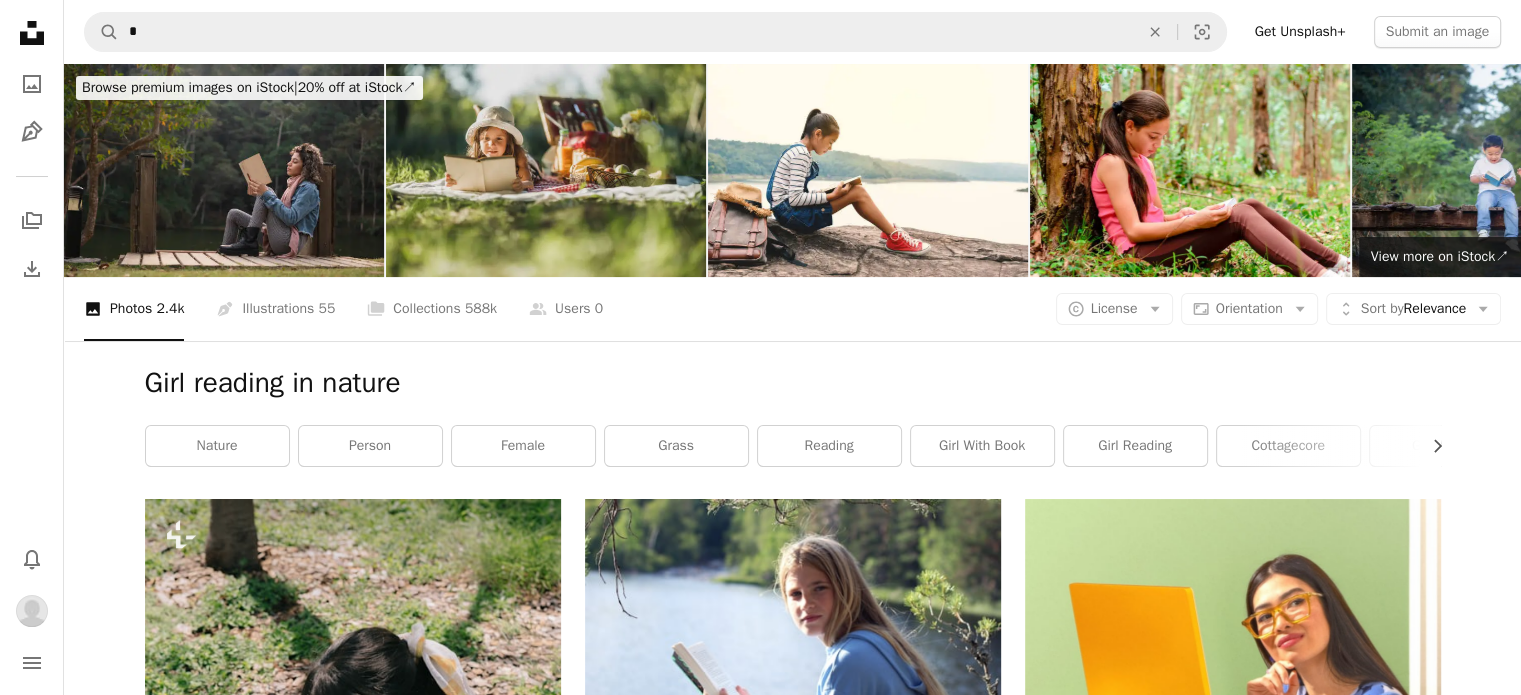 click on "A plus sign" at bounding box center (1401, 1097) 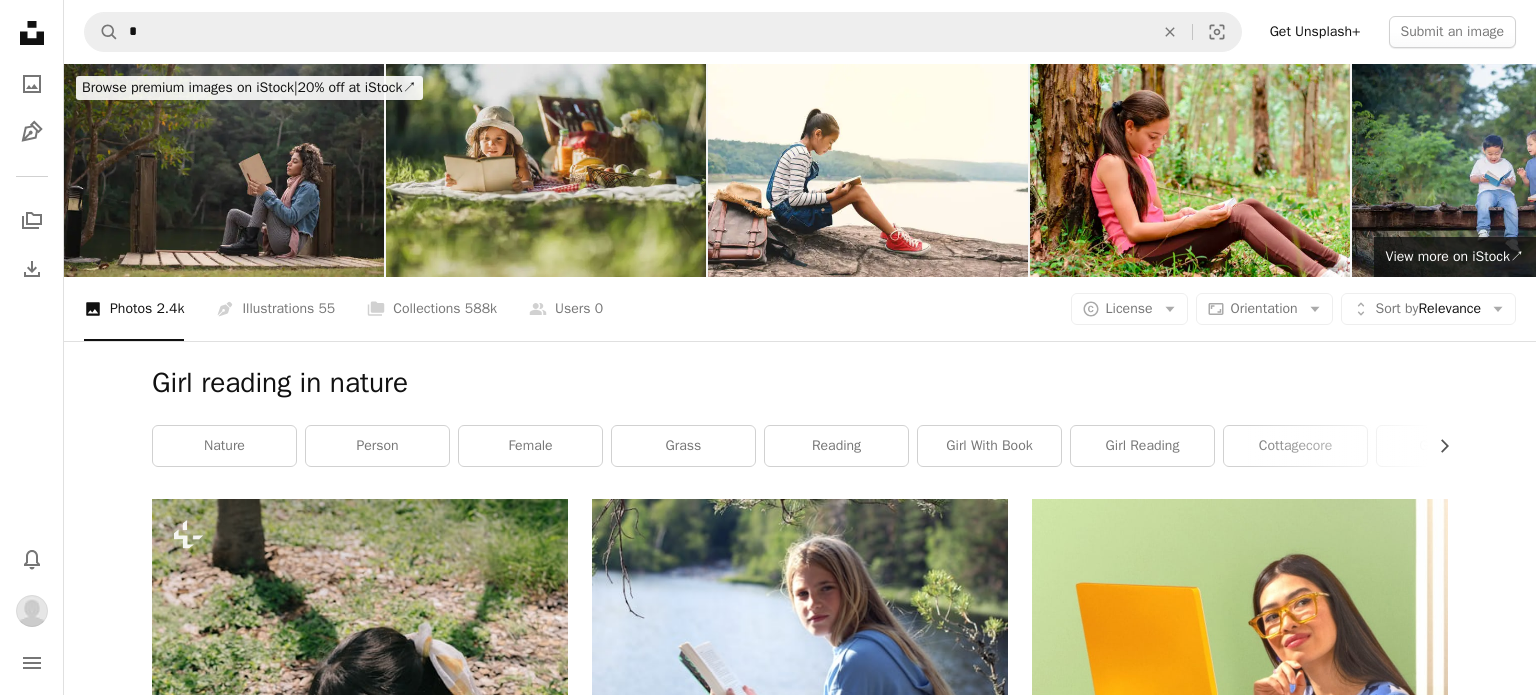 click on "A plus sign" 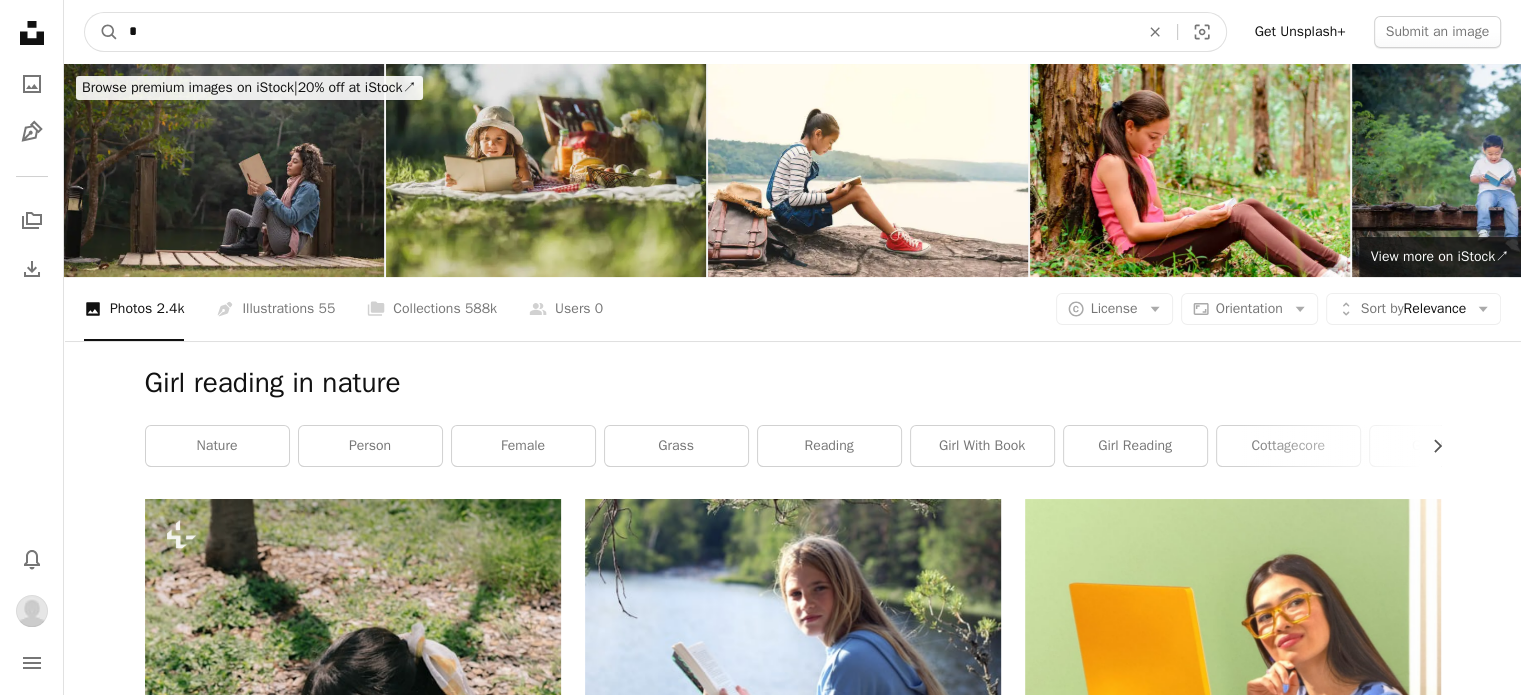 click on "*" at bounding box center [626, 32] 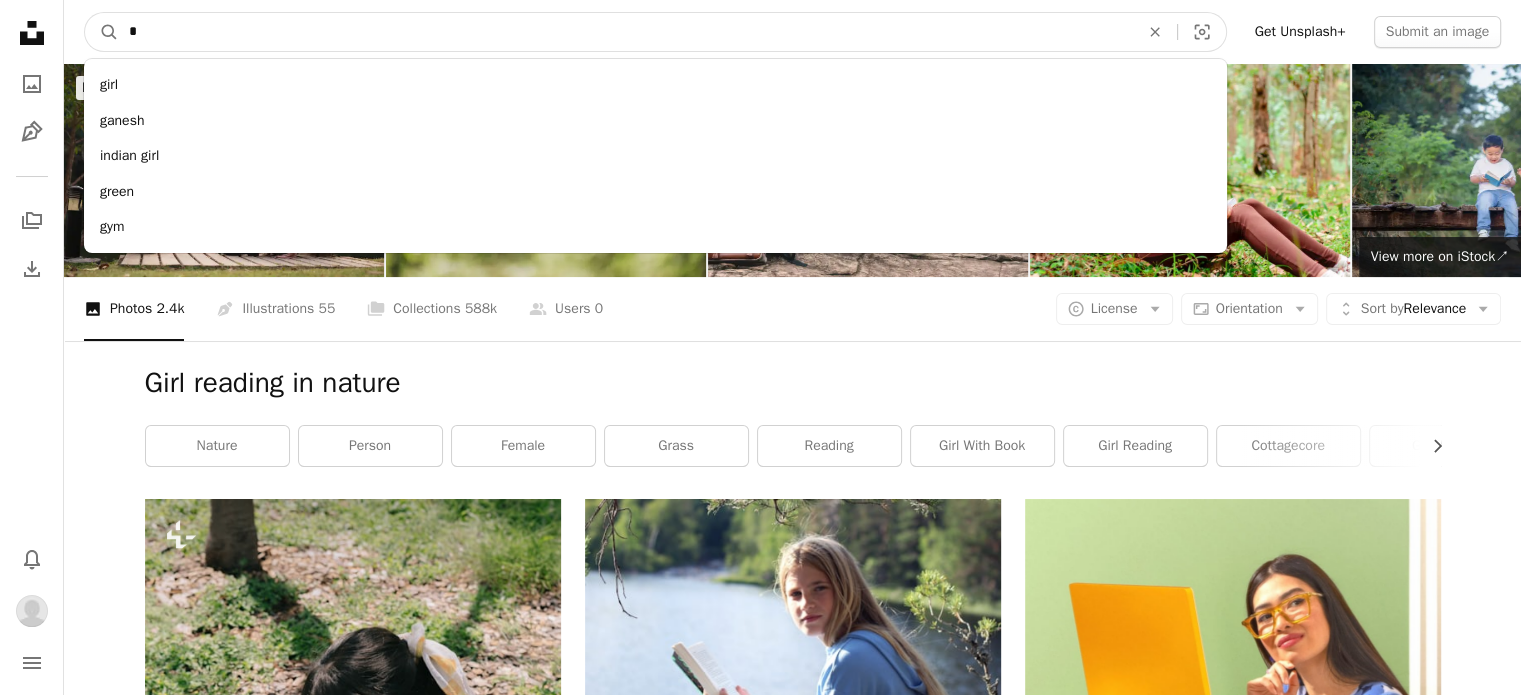 click on "*" at bounding box center (626, 32) 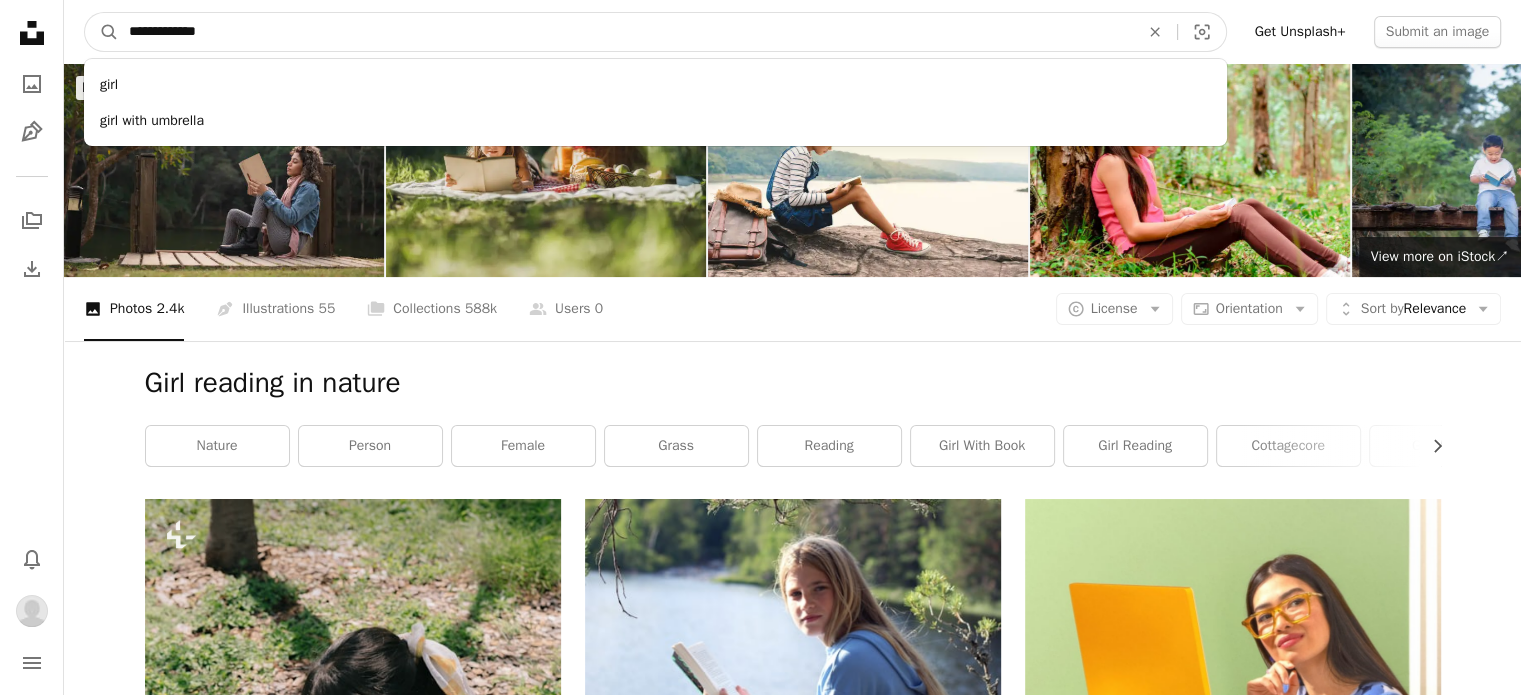 type on "**********" 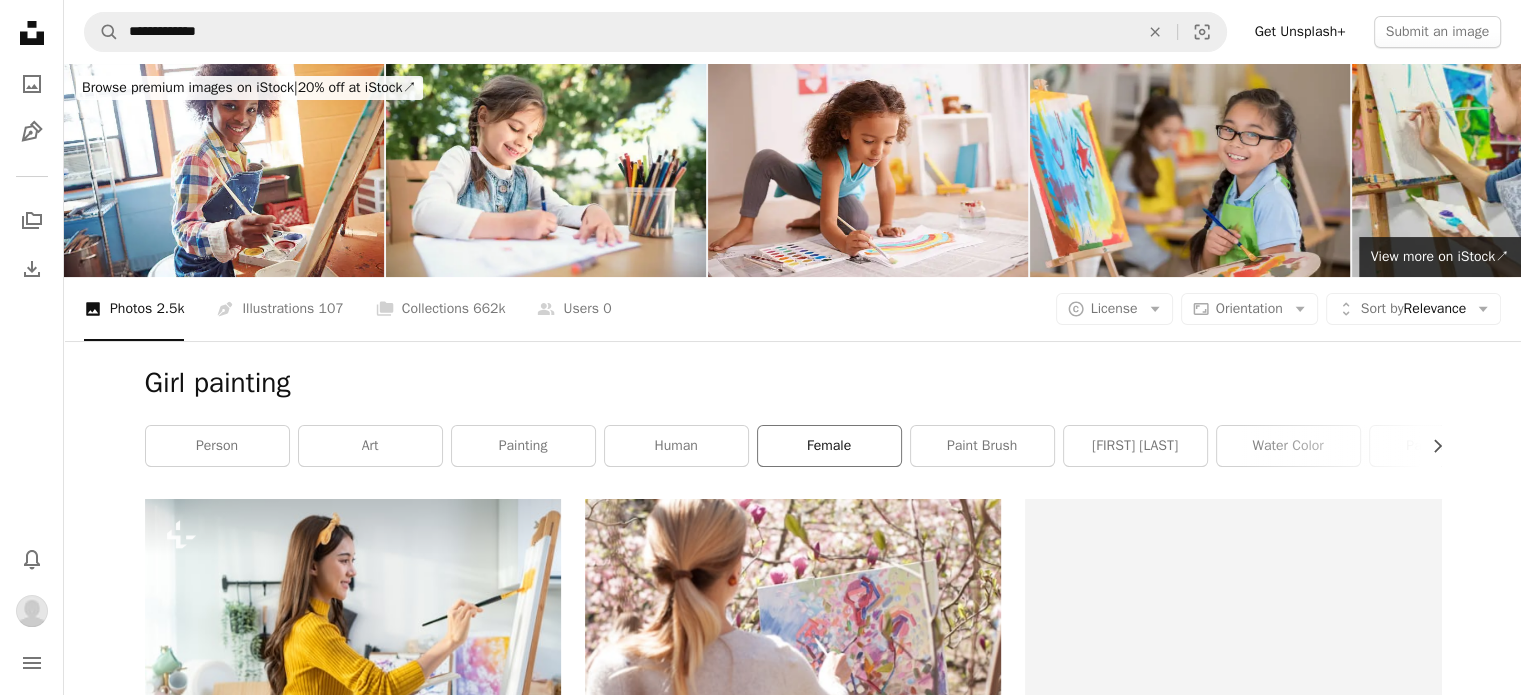 scroll, scrollTop: 0, scrollLeft: 0, axis: both 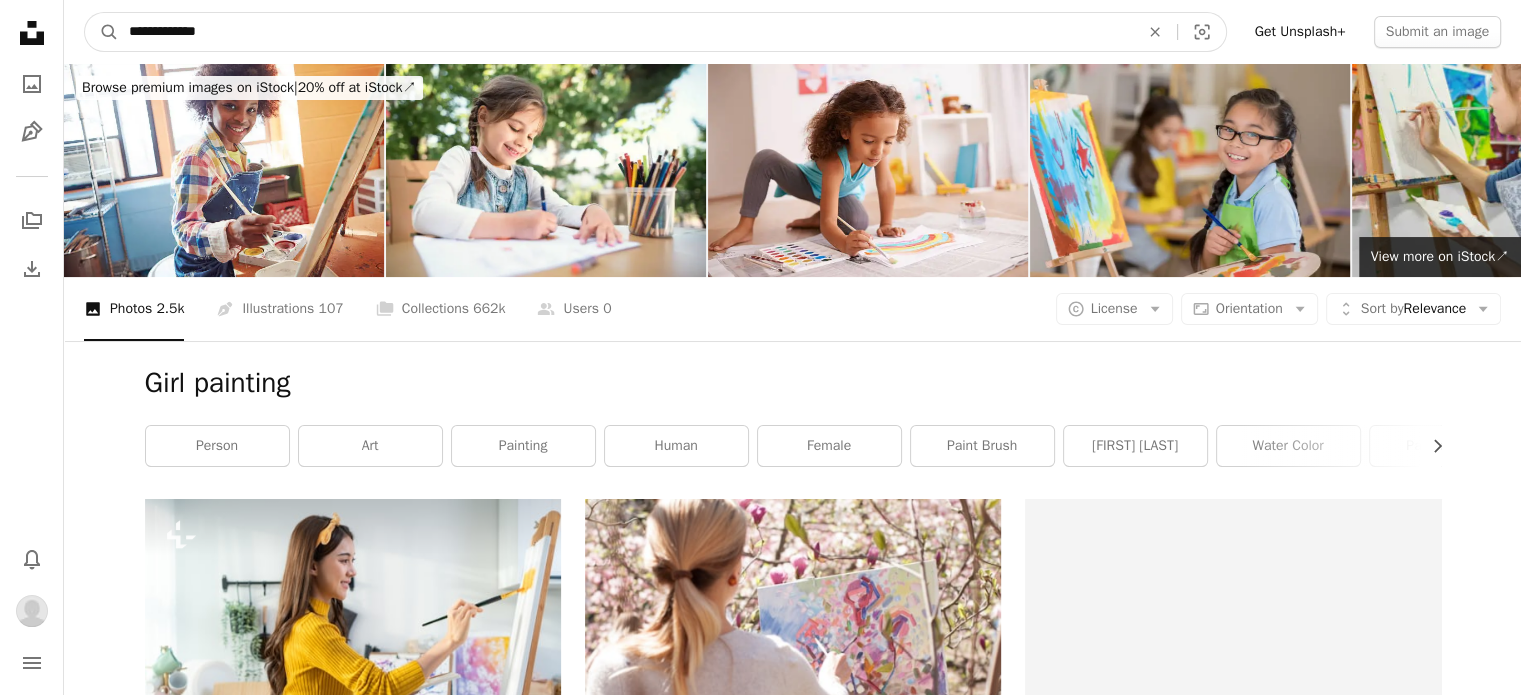 click on "**********" at bounding box center [626, 32] 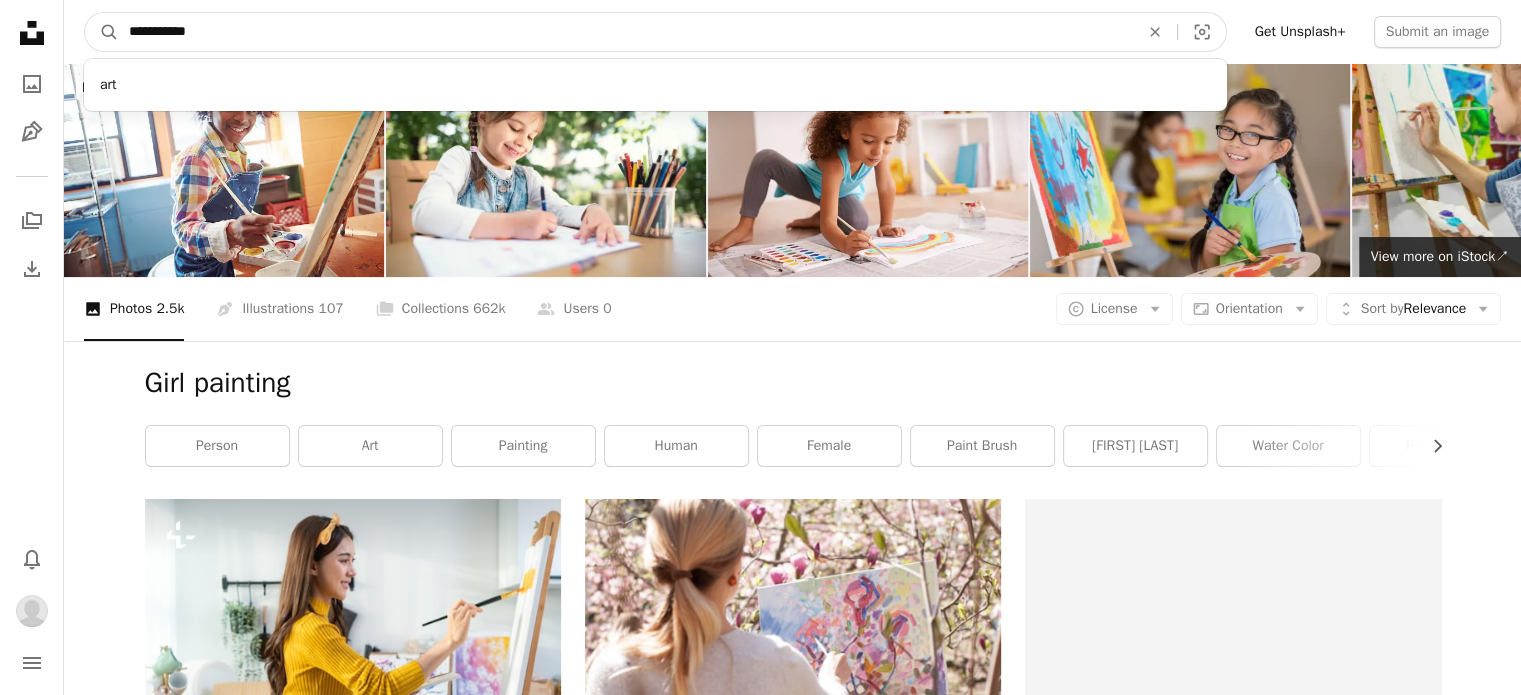 type on "**********" 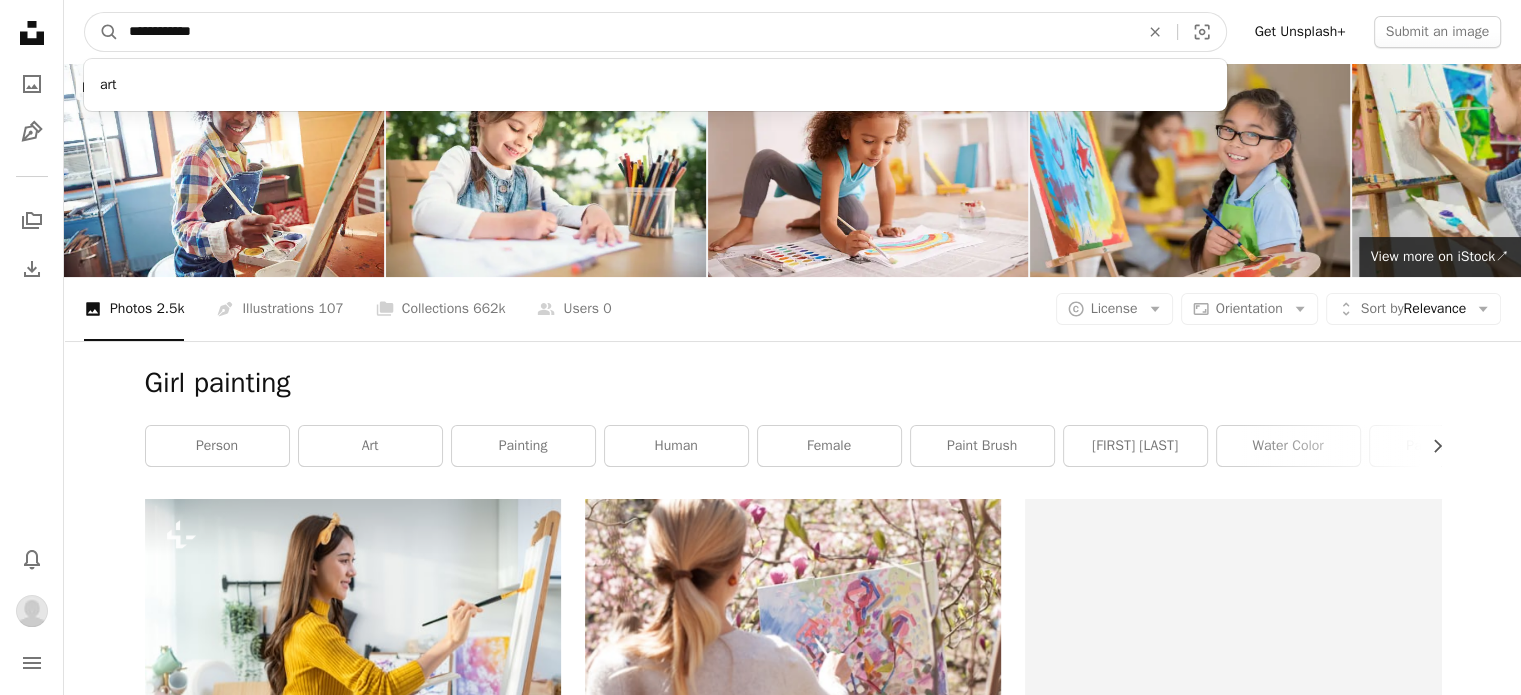 click on "A magnifying glass" at bounding box center (102, 32) 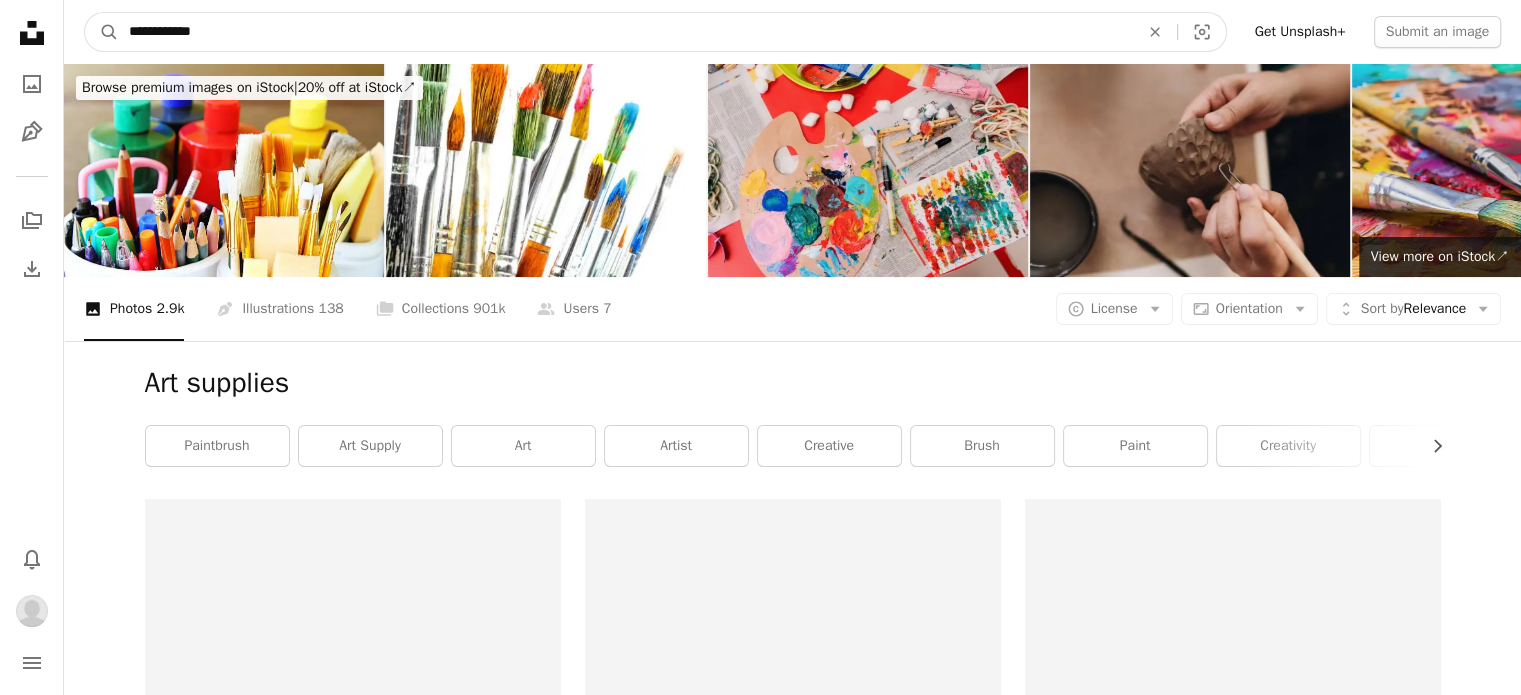 click on "**********" at bounding box center [626, 32] 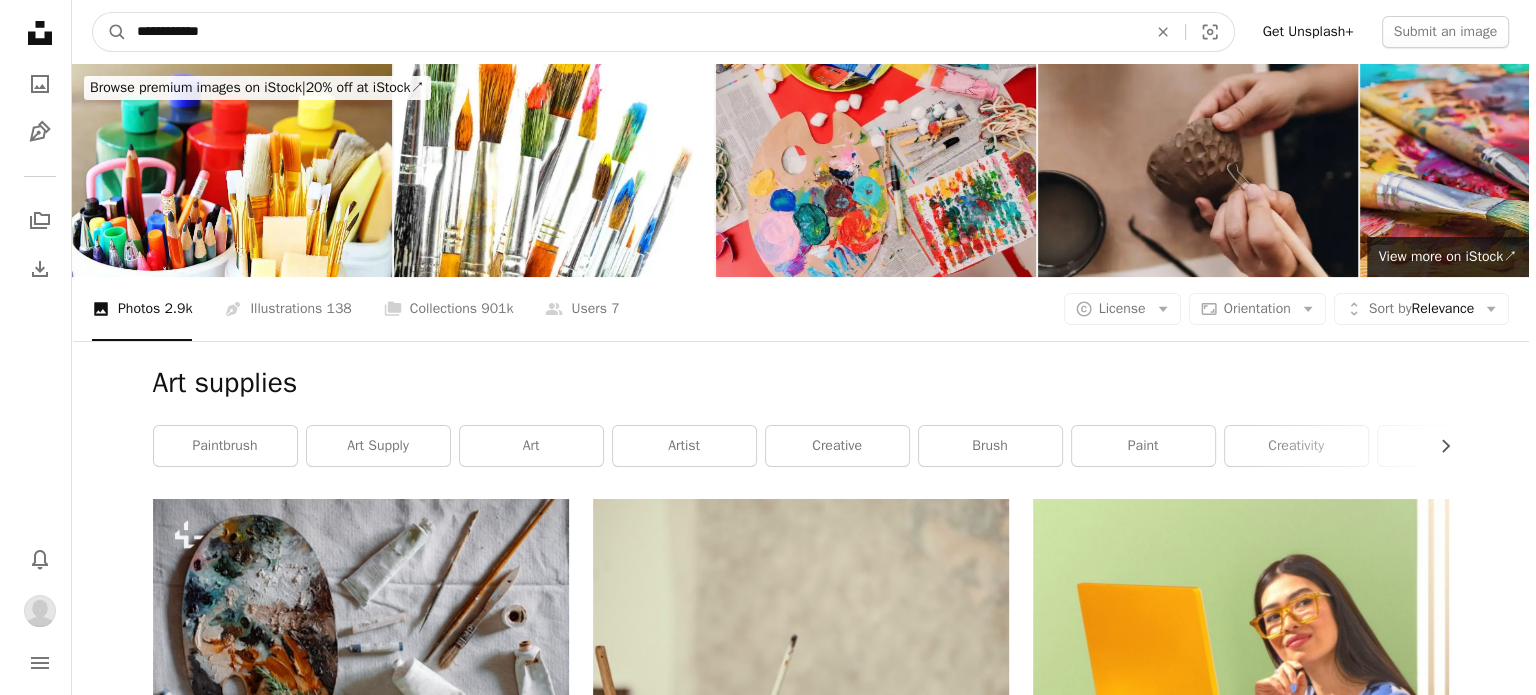 scroll, scrollTop: 1186, scrollLeft: 0, axis: vertical 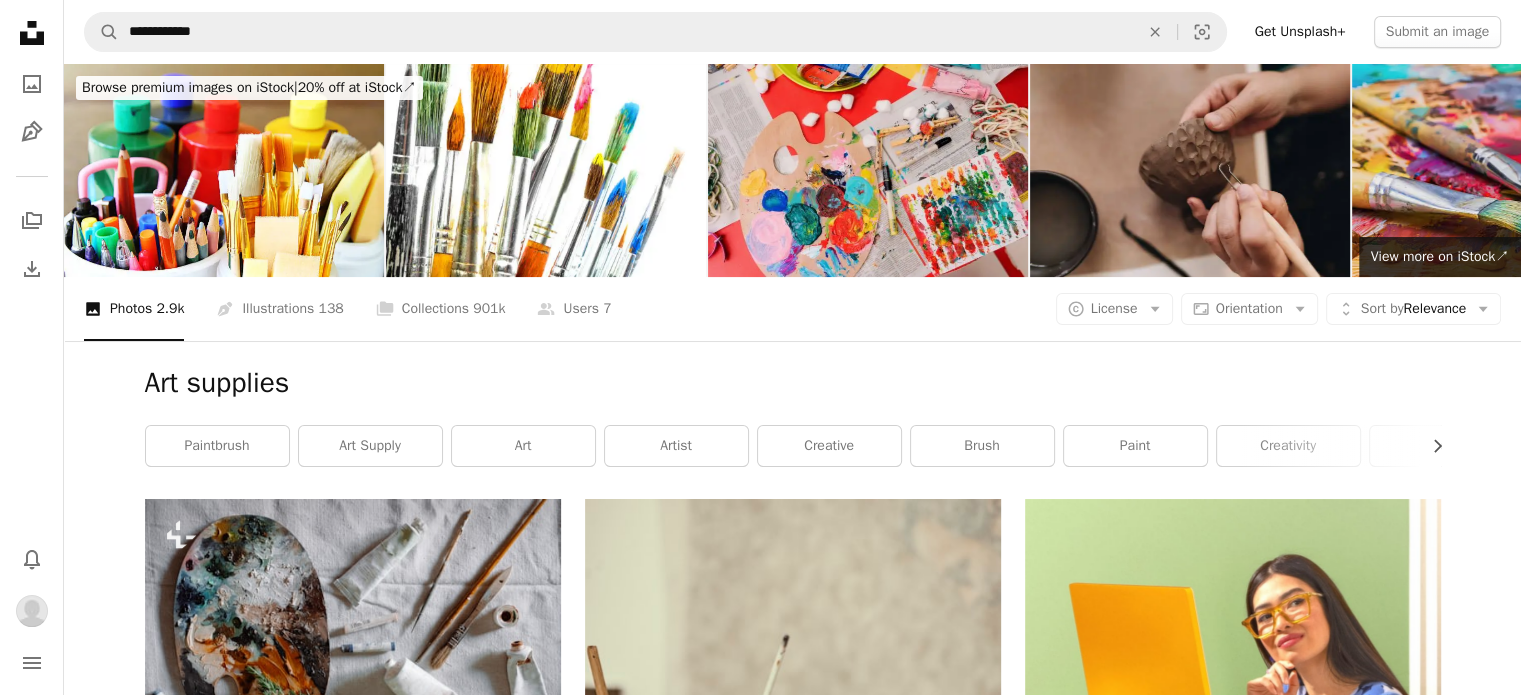click at bounding box center [1233, 2253] 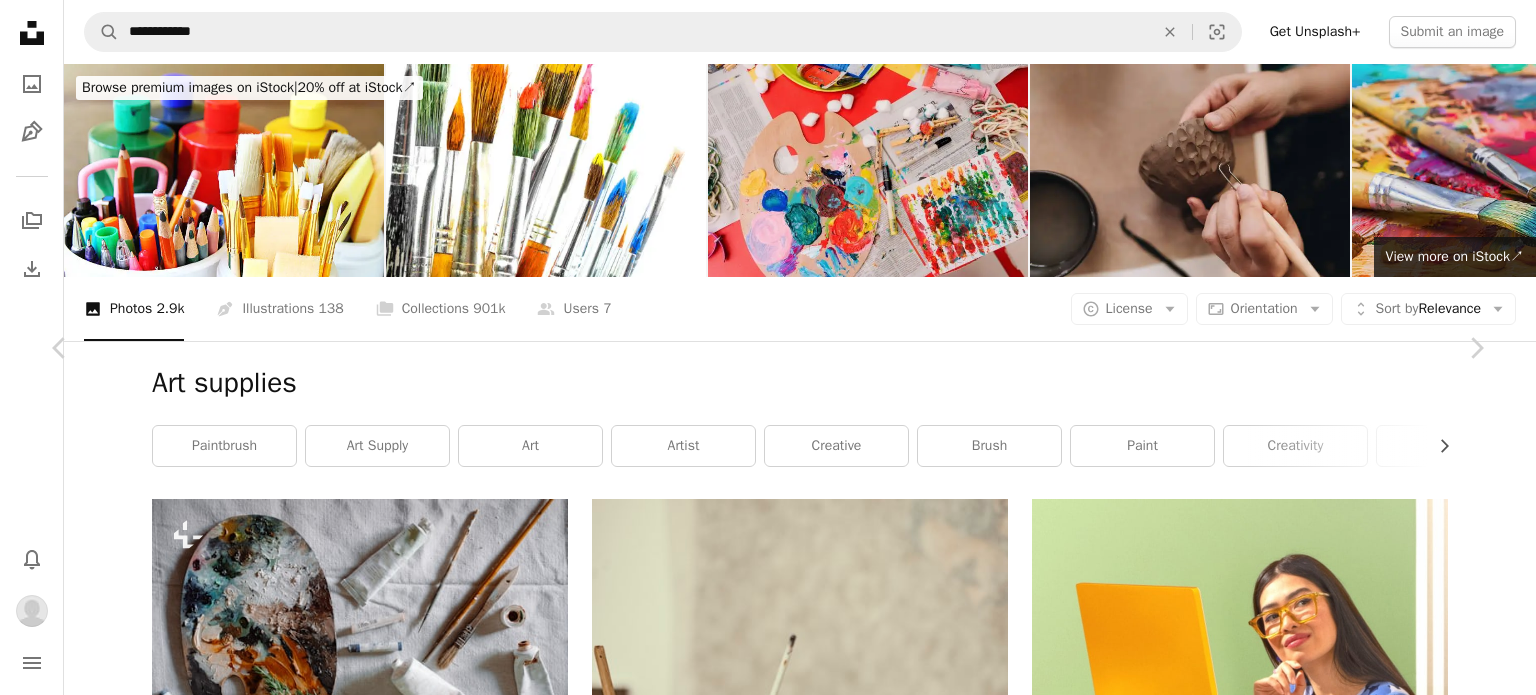 scroll, scrollTop: 1480, scrollLeft: 0, axis: vertical 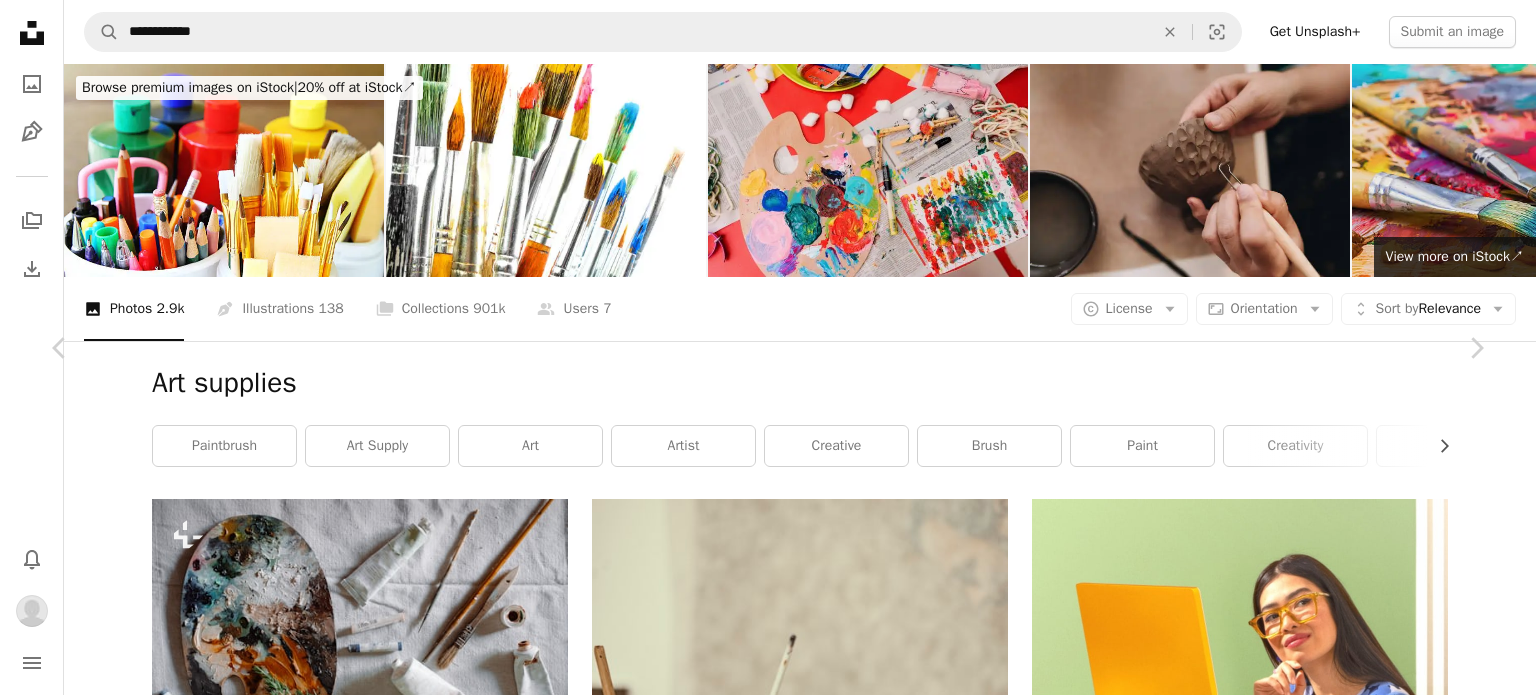 click 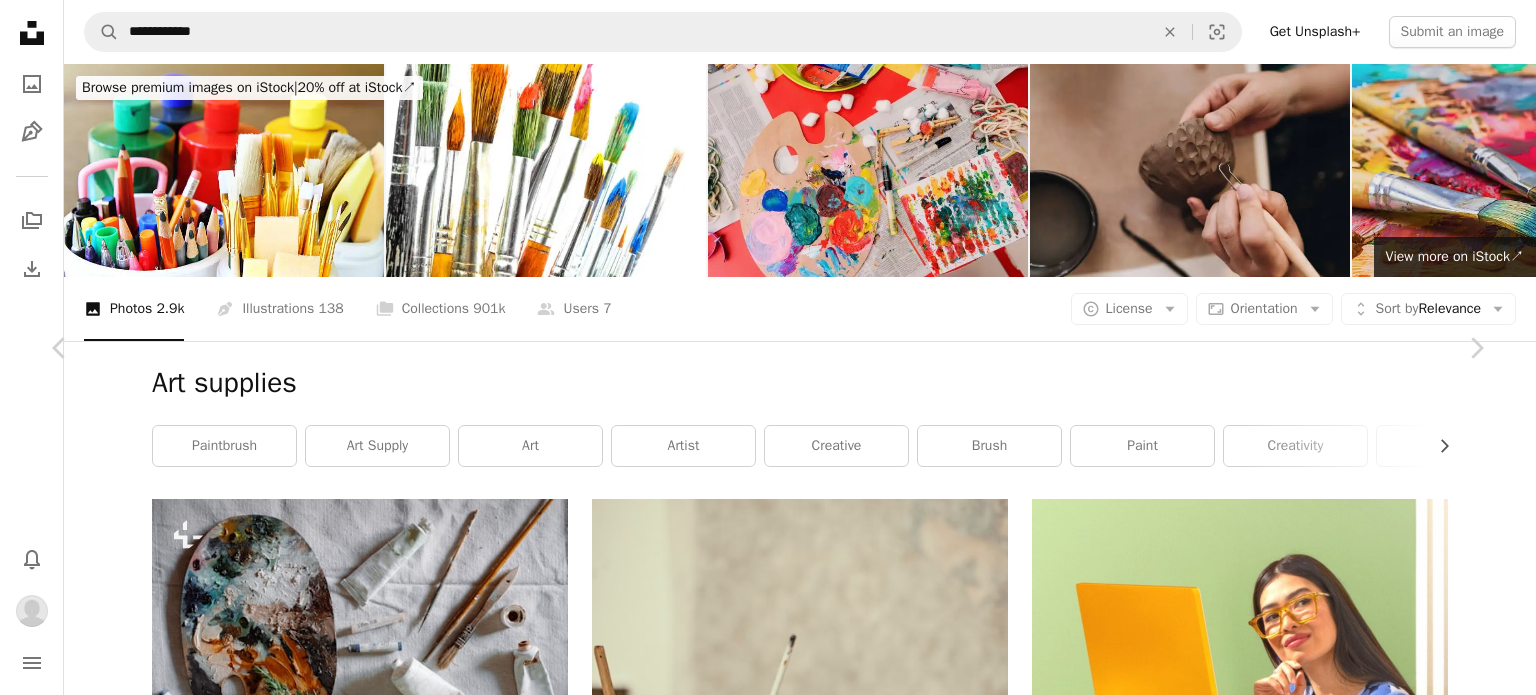 click on "A plus sign" 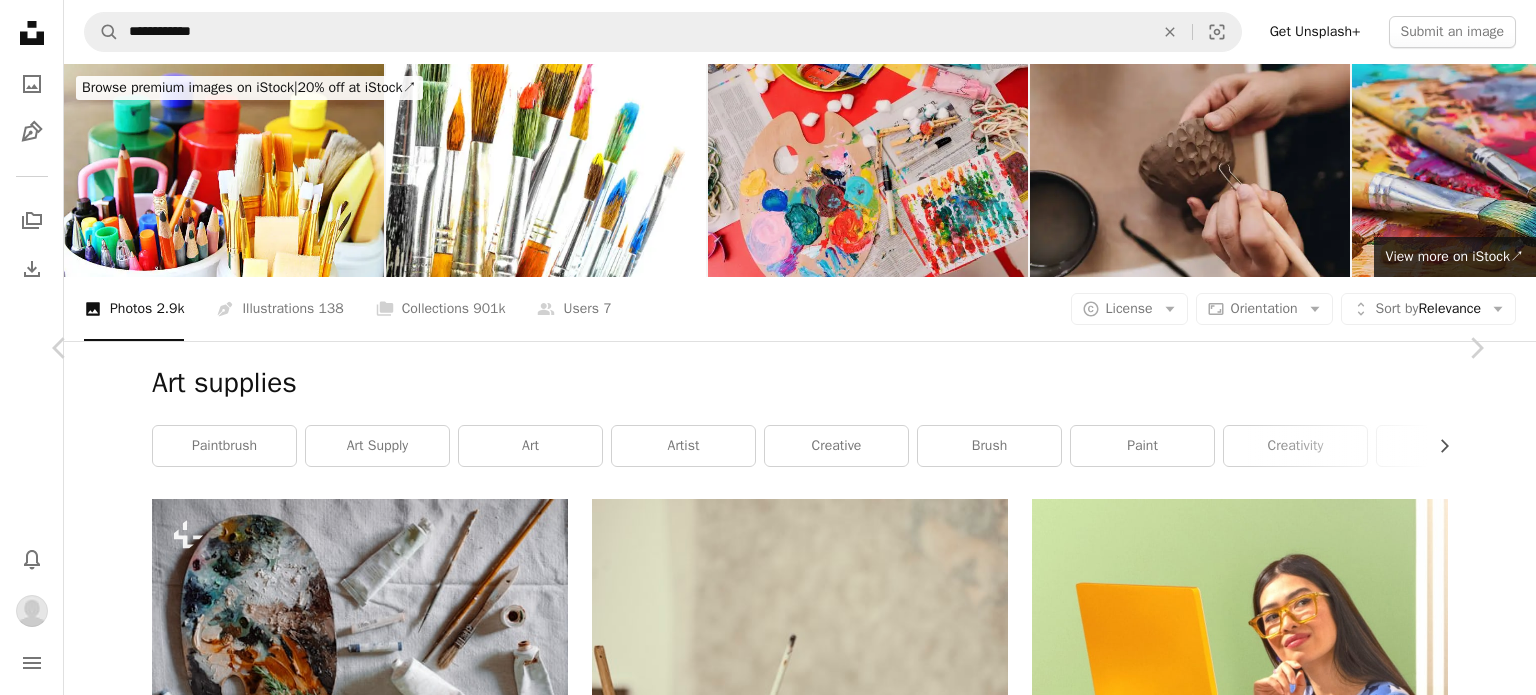 click at bounding box center (339, 5281) 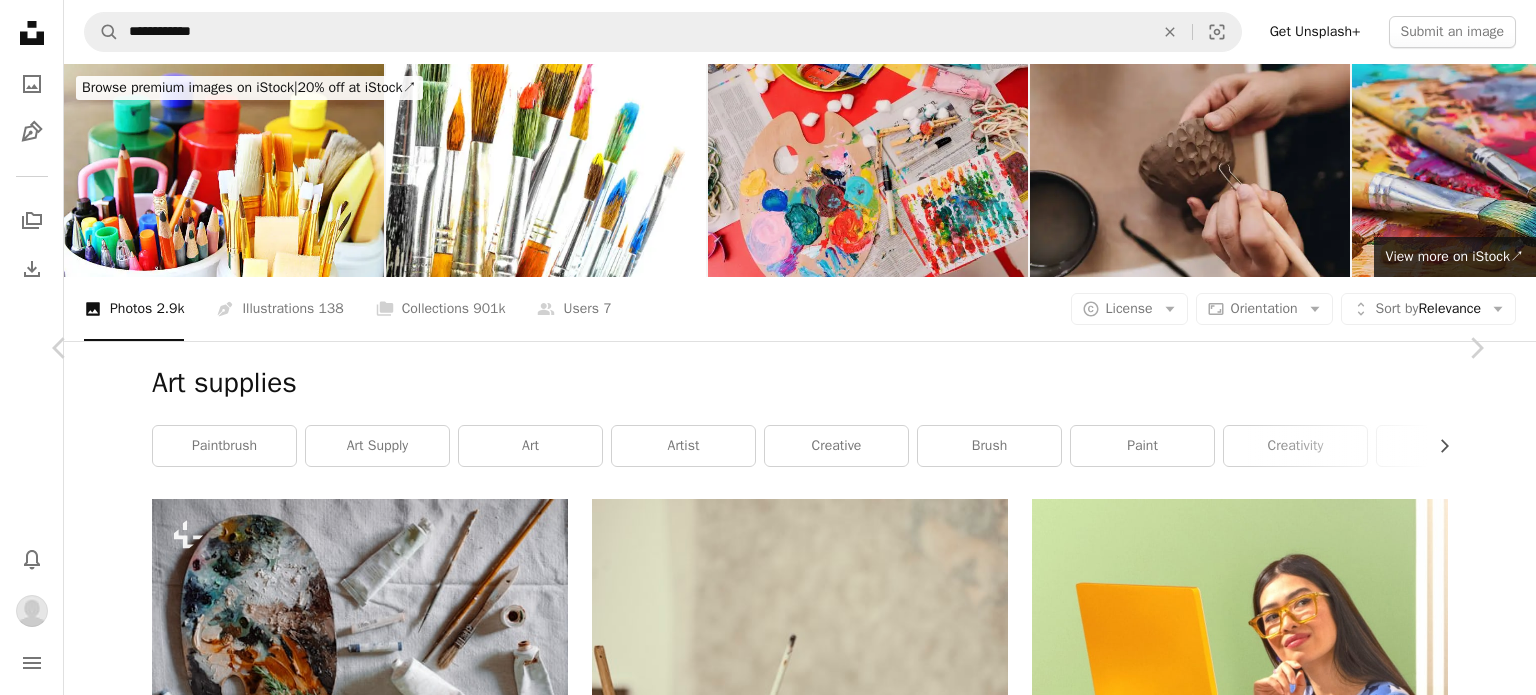 scroll, scrollTop: 0, scrollLeft: 0, axis: both 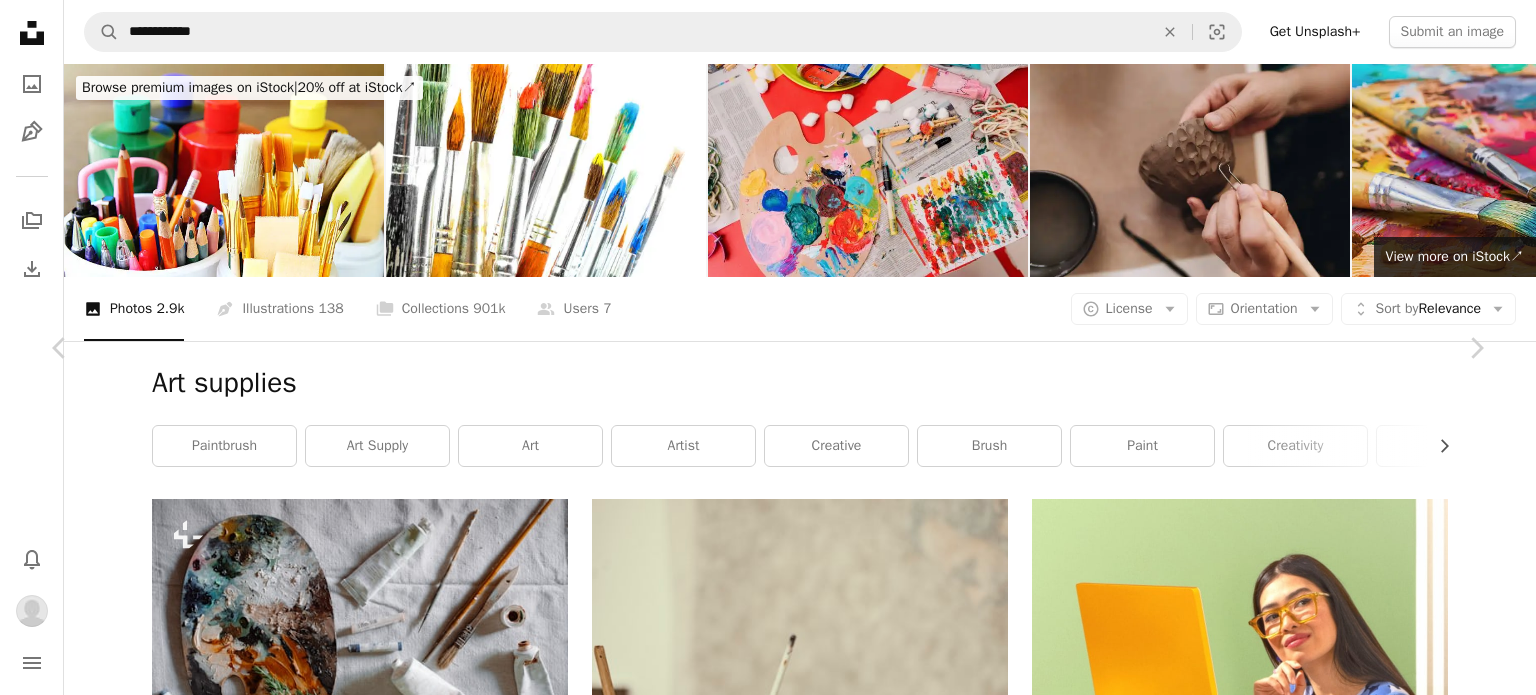 click 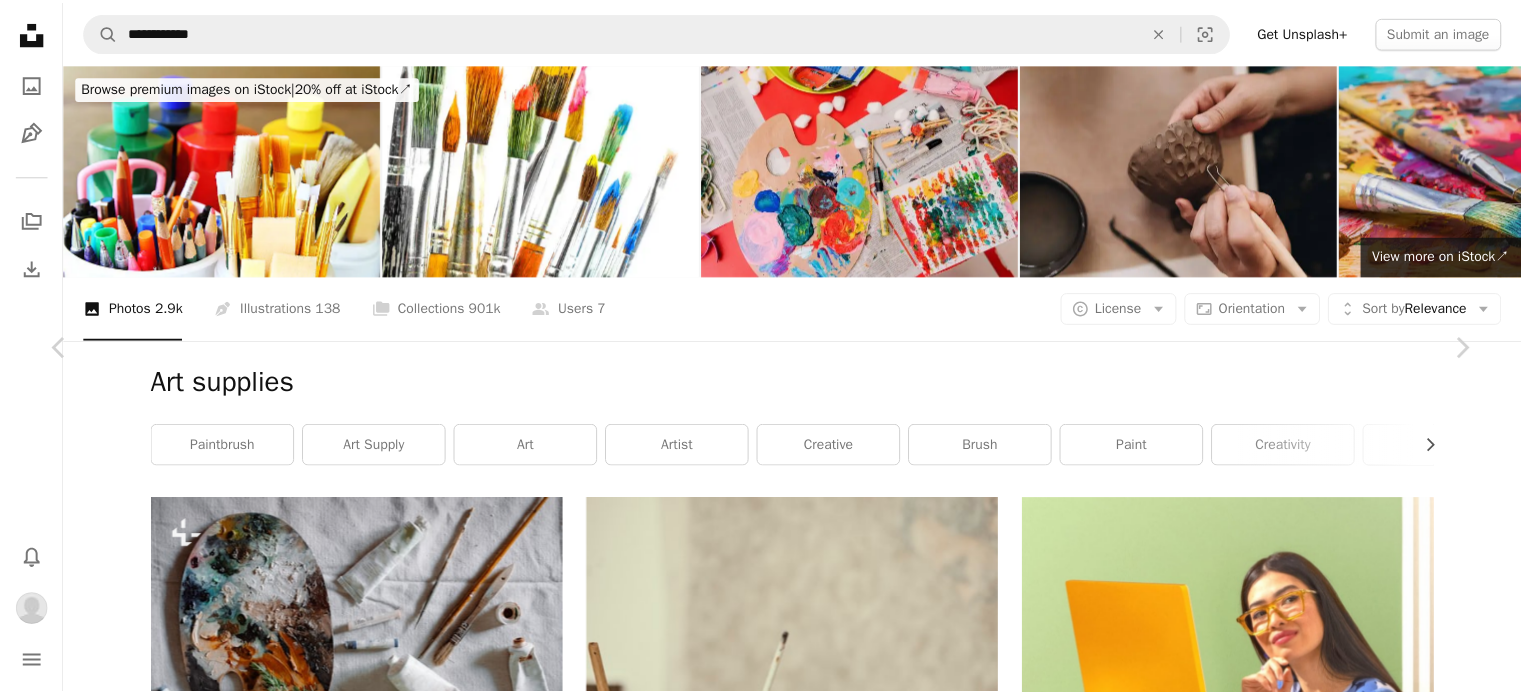scroll, scrollTop: 3162, scrollLeft: 0, axis: vertical 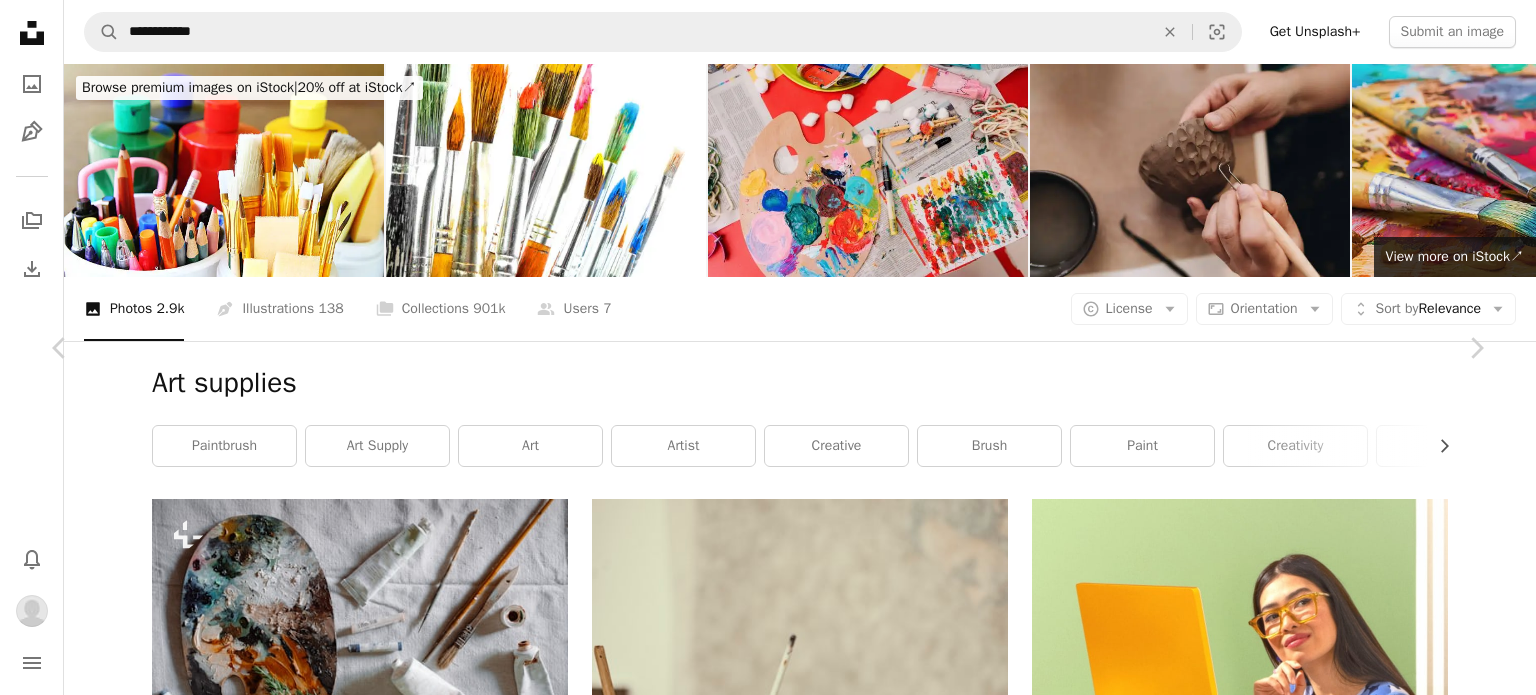 click on "An X shape Chevron left Chevron right Kseniya Lapteva Available for hire A checkmark inside of a circle A heart A plus sign Download Chevron down Zoom in Views 83,365 Downloads 339 A forward-right arrow Share Info icon Info More Actions Calendar outlined Published on  February 22, 2023 Camera Canon, EOS 2000D Safety Free to use under the  Unsplash License art work painting pink colorful hand yellow artwork watercolor brush stroke palette contemporary spot stains strokes blot palette knife cosmetics device Browse premium related images on iStock  |  Save 20% with code UNSPLASH20 View more on iStock  ↗ Related images A heart A plus sign Abby Tait Arrow pointing down Plus sign for Unsplash+ A heart A plus sign Getty Images For  Unsplash+ A lock Download A heart A plus sign amoon ra Available for hire A checkmark inside of a circle Arrow pointing down A heart A plus sign Elena Theodoridou Arrow pointing down A heart A plus sign Pierre Bamin Available for hire A checkmark inside of a circle Arrow pointing down" at bounding box center (768, 5047) 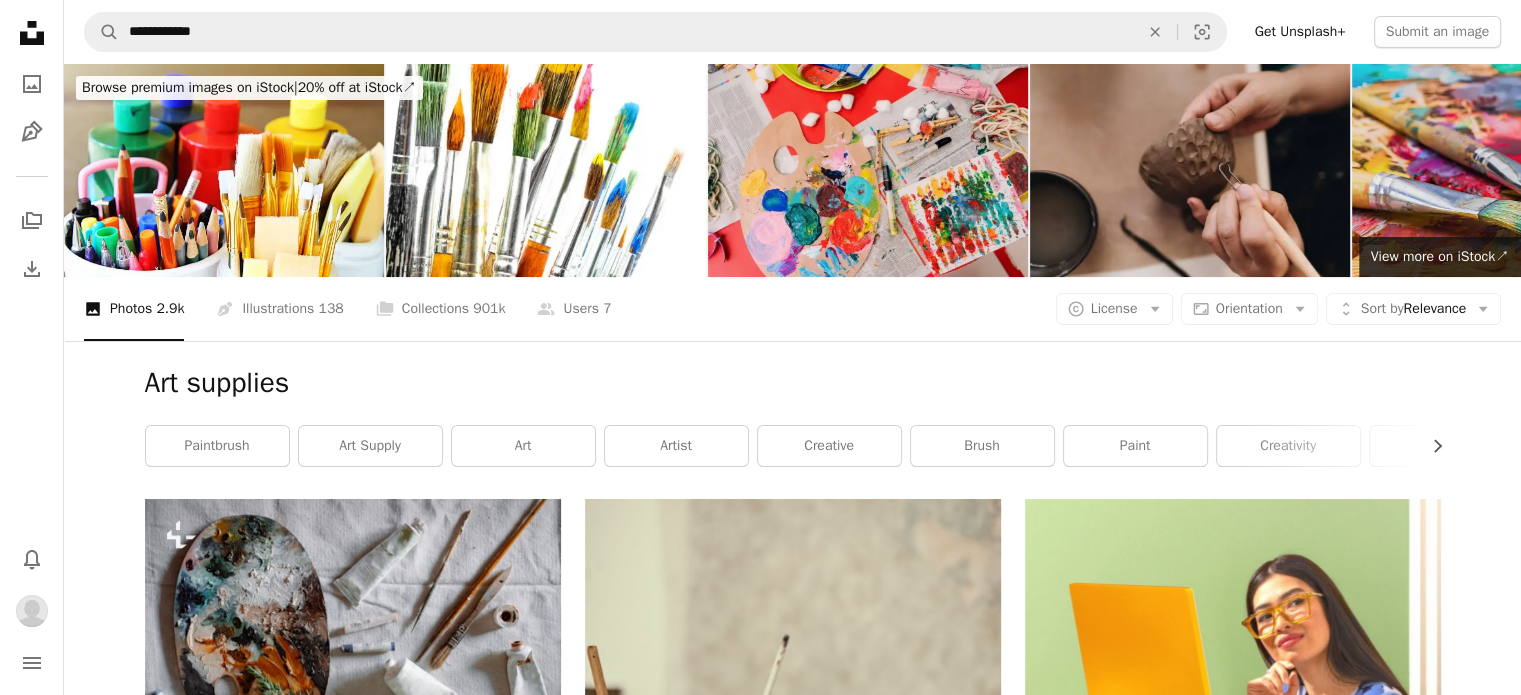 scroll, scrollTop: 0, scrollLeft: 0, axis: both 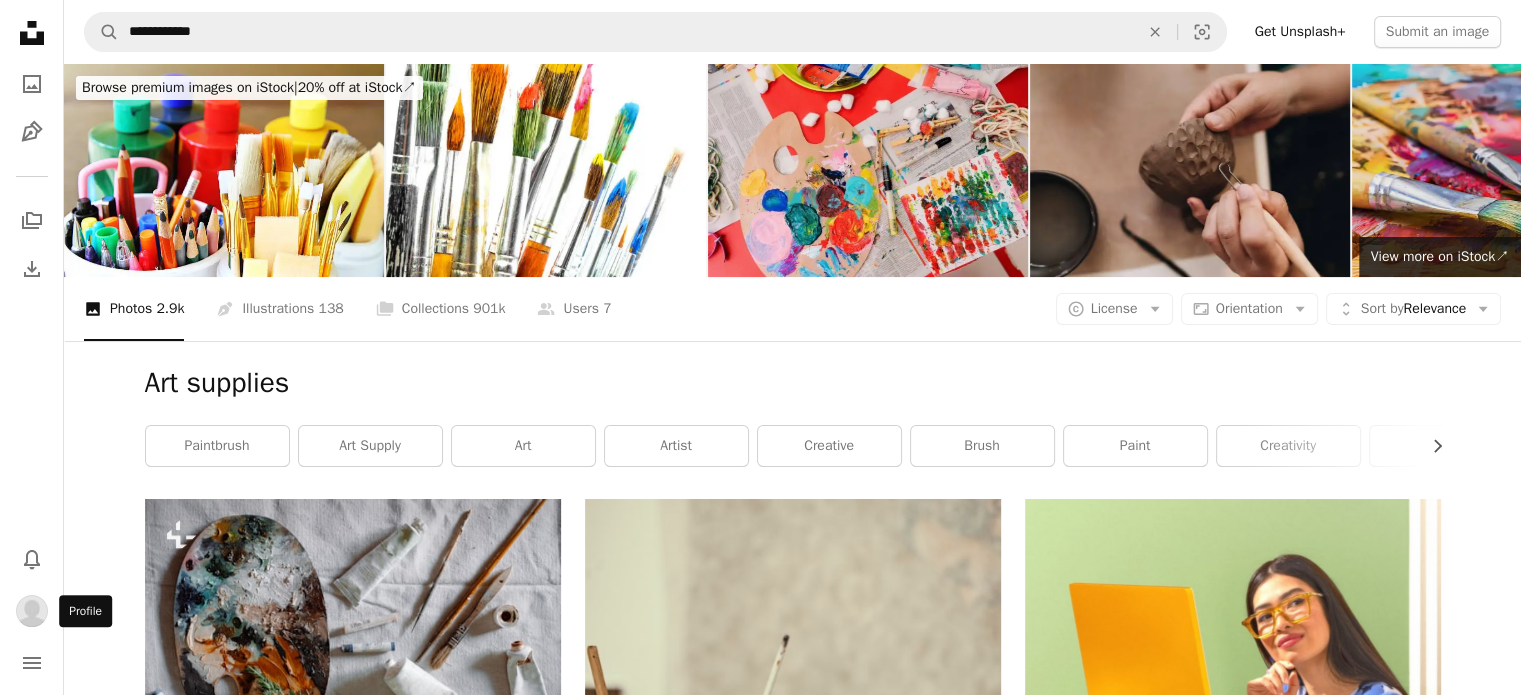 click at bounding box center (32, 611) 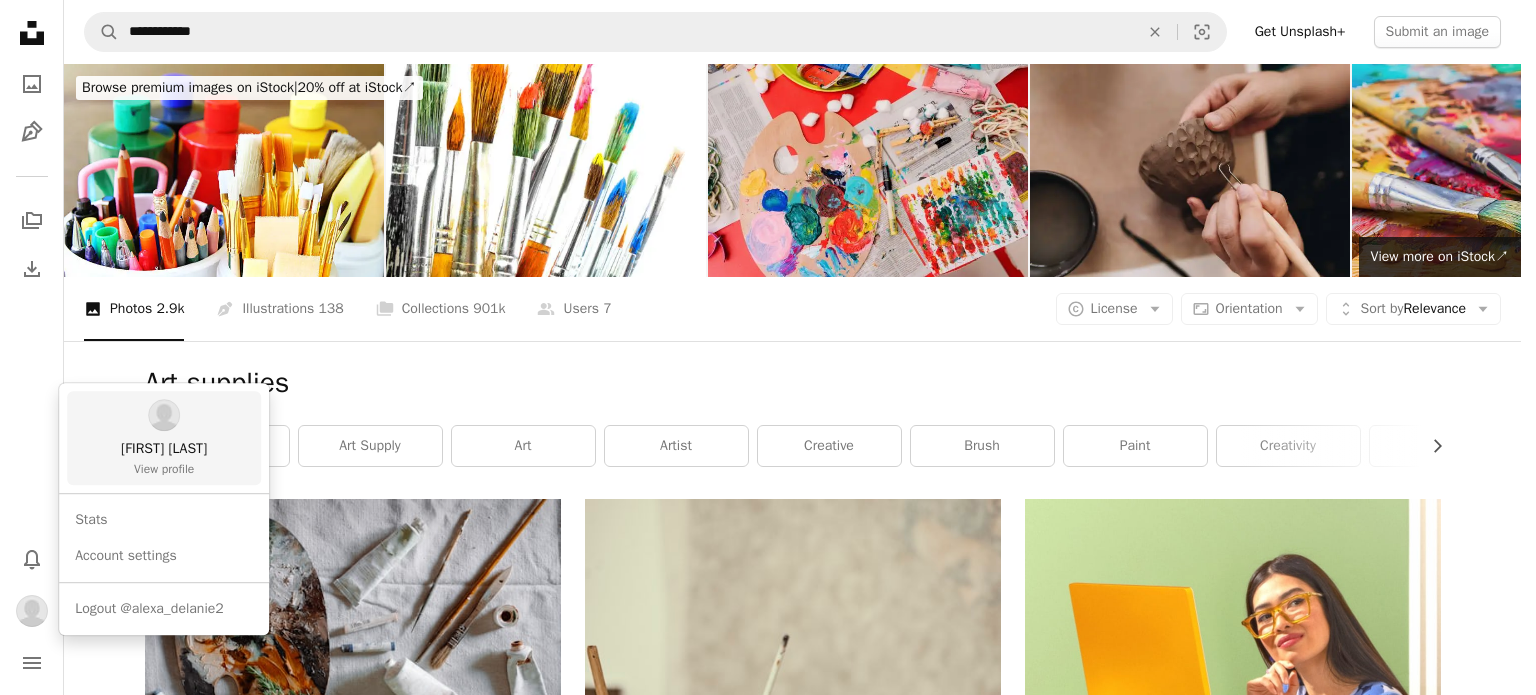 click at bounding box center (164, 415) 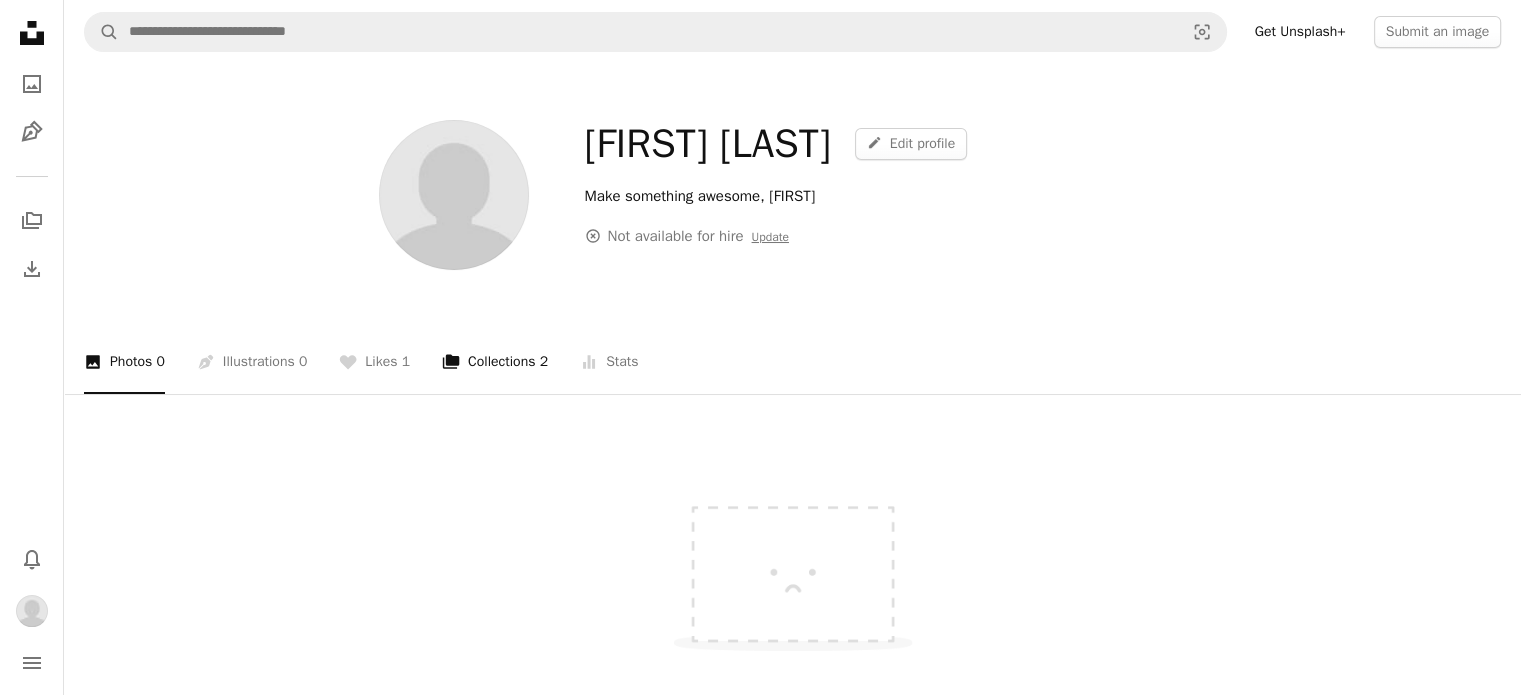 click on "A stack of folders Collections   2" at bounding box center [495, 362] 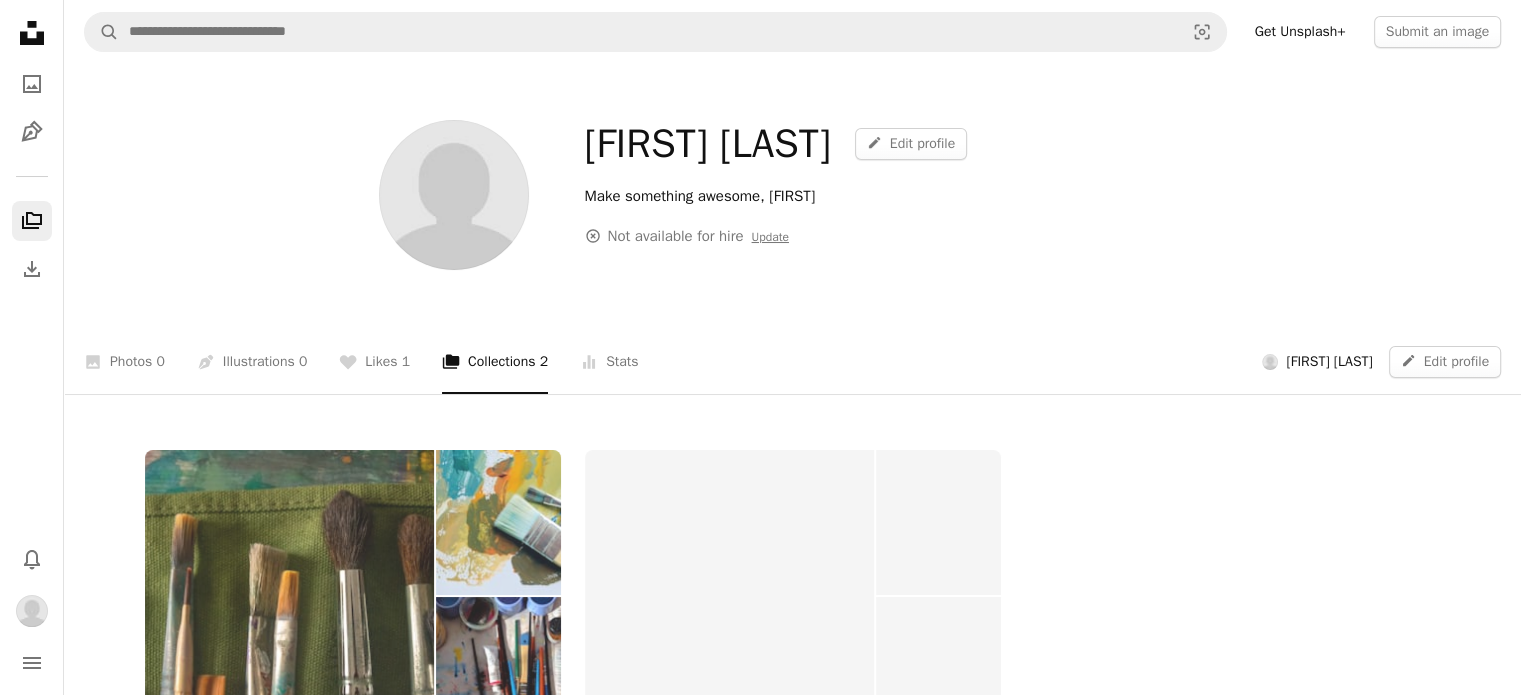 scroll, scrollTop: 312, scrollLeft: 0, axis: vertical 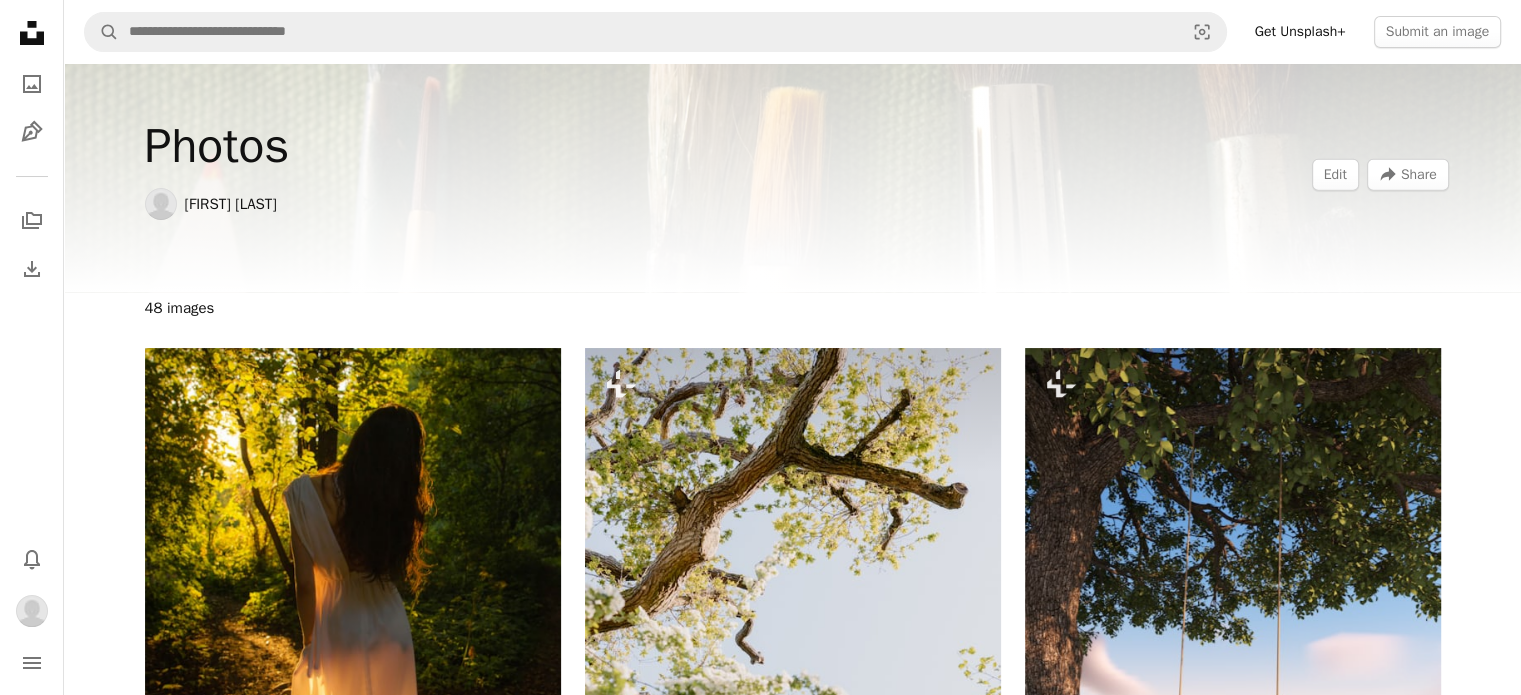 drag, startPoint x: 738, startPoint y: 339, endPoint x: 605, endPoint y: 203, distance: 190.22356 